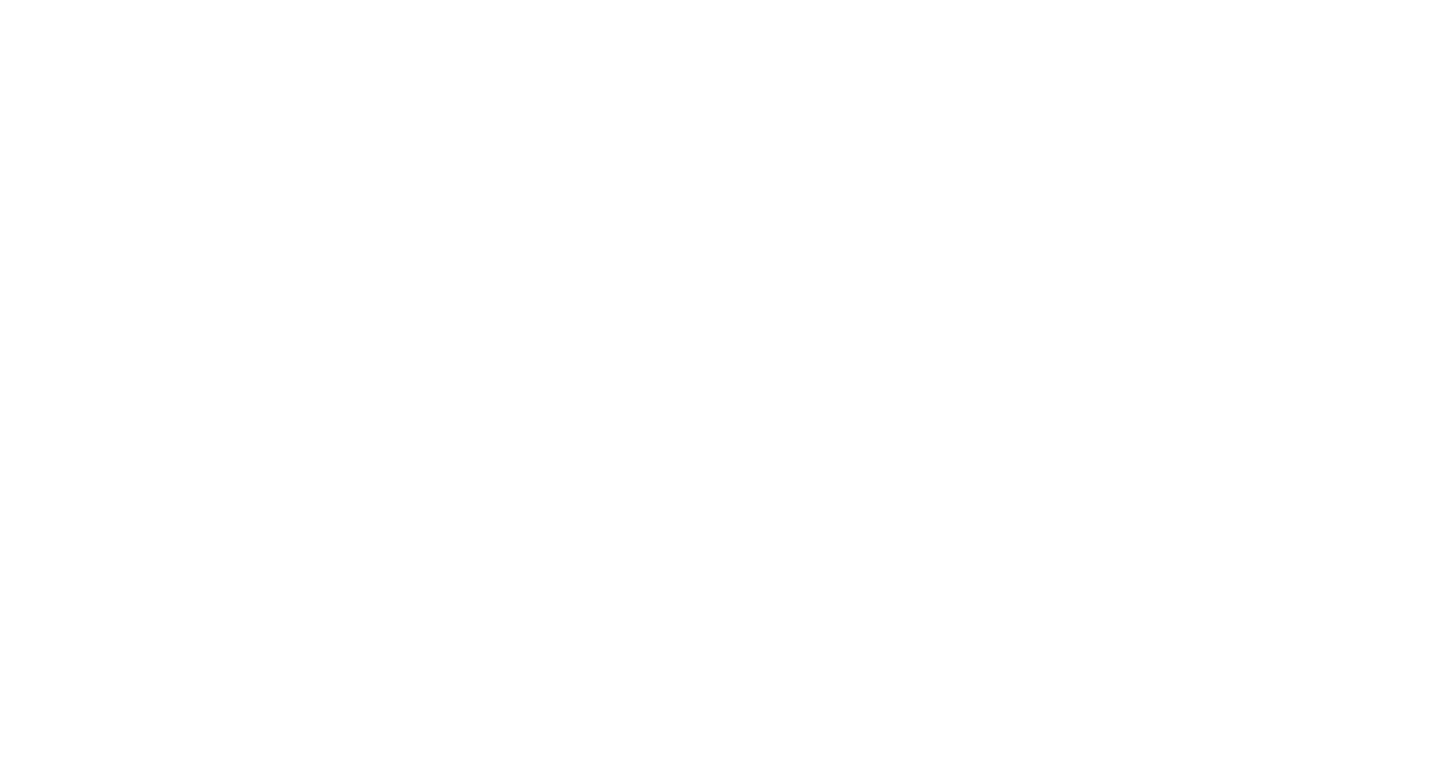 scroll, scrollTop: 0, scrollLeft: 0, axis: both 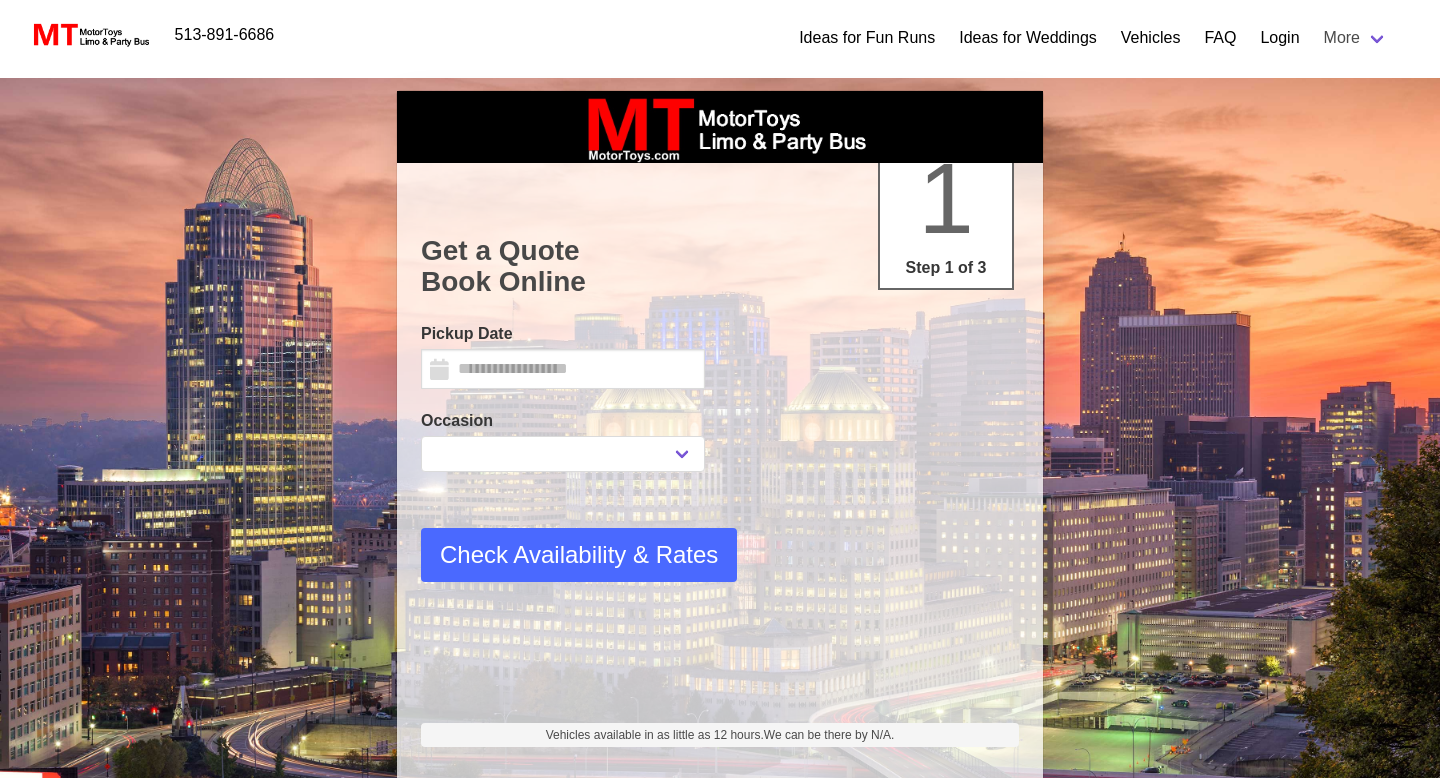 type on "********" 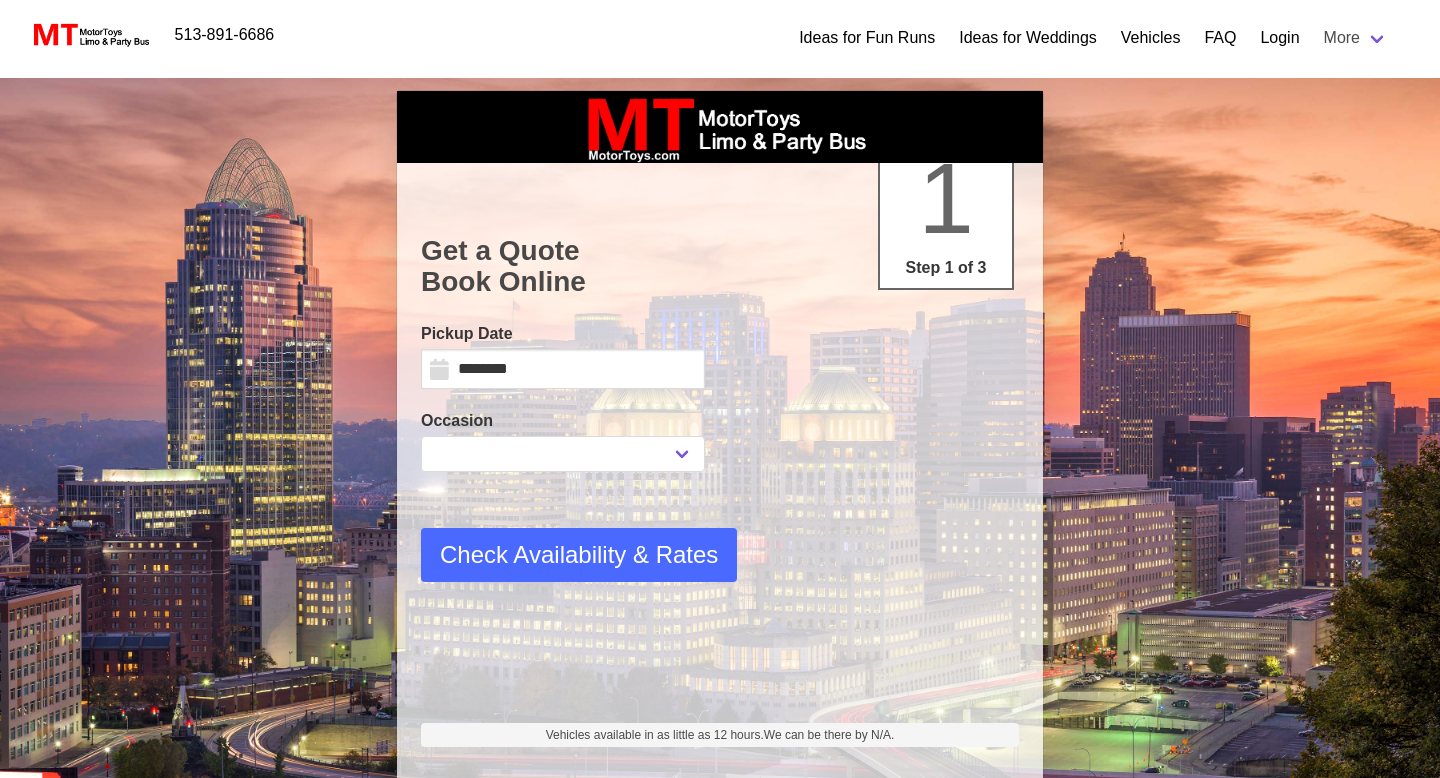 scroll, scrollTop: 0, scrollLeft: 0, axis: both 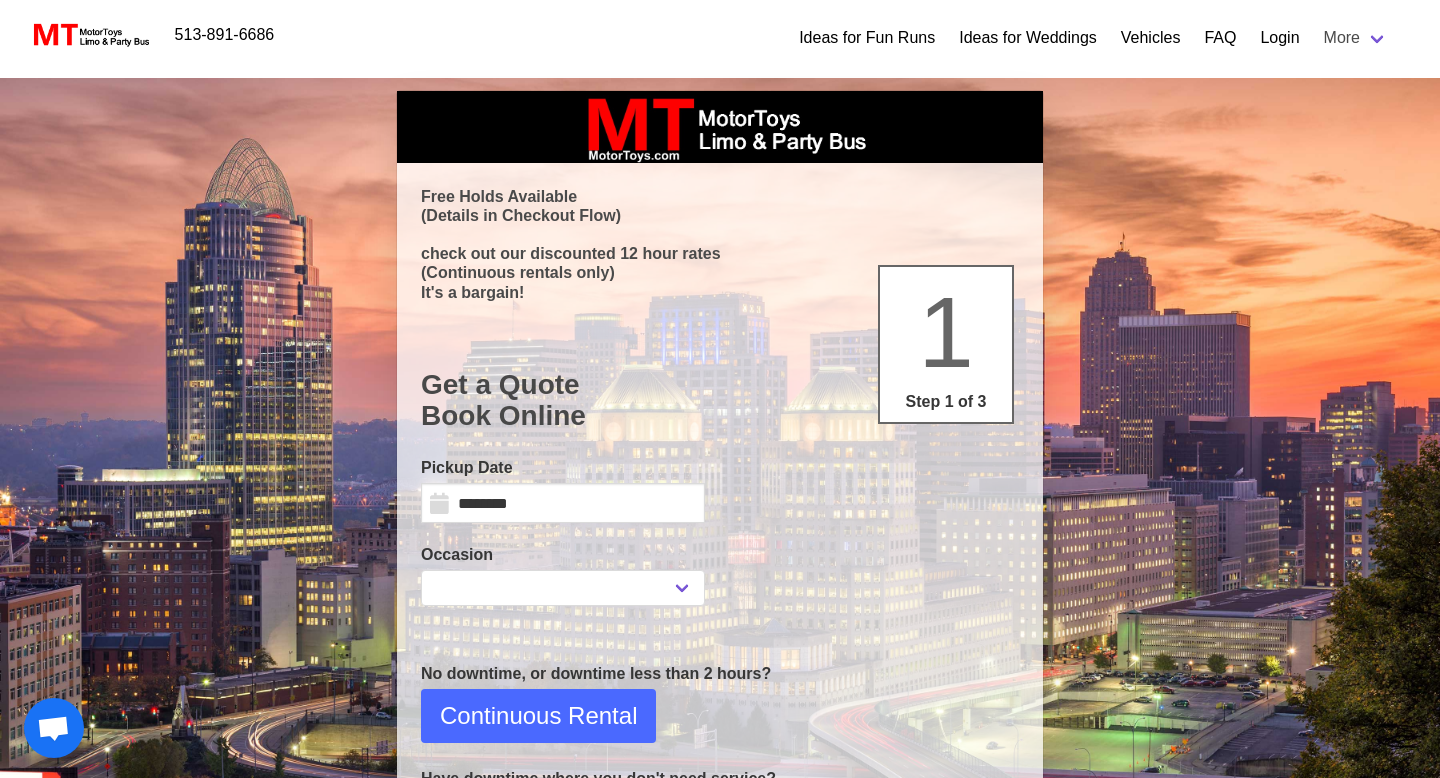 select 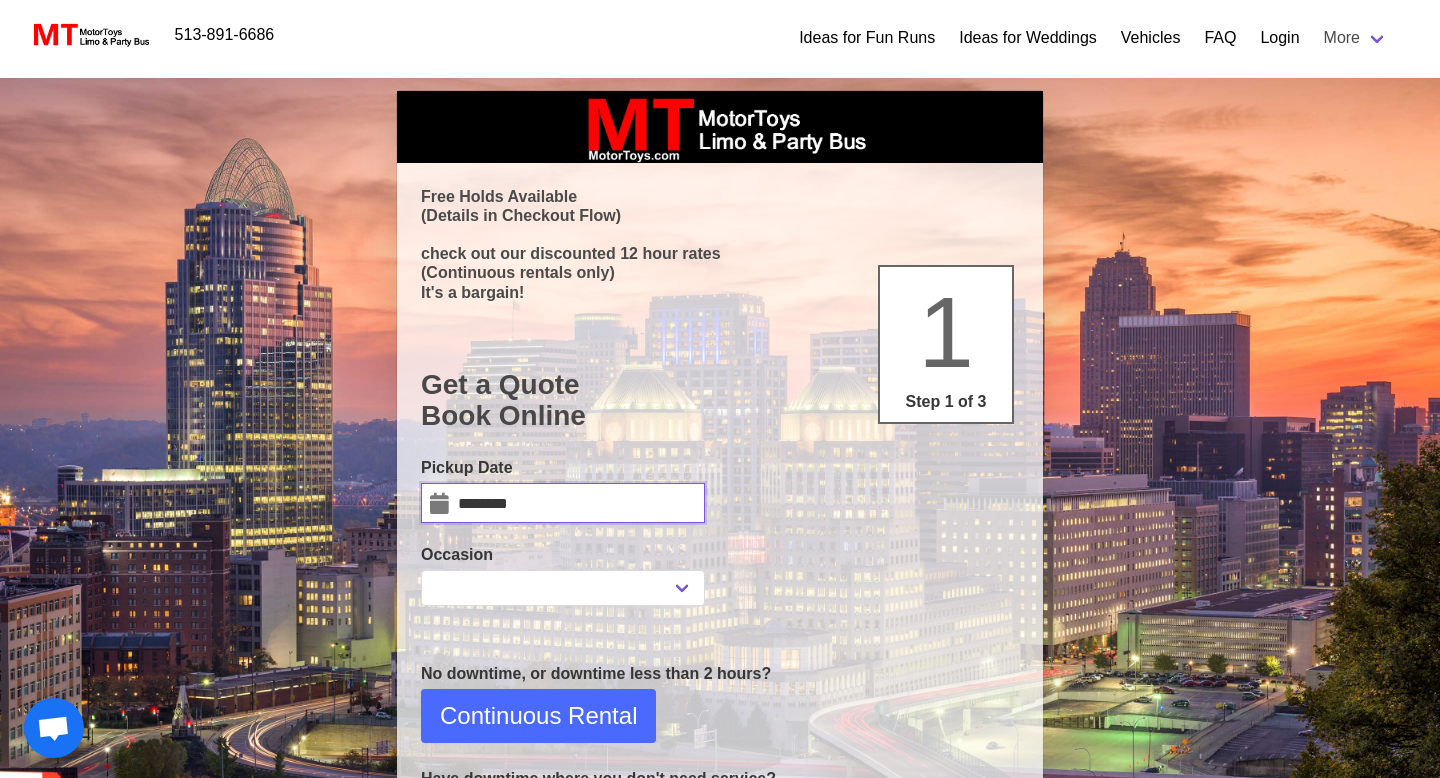 click on "********" at bounding box center (563, 503) 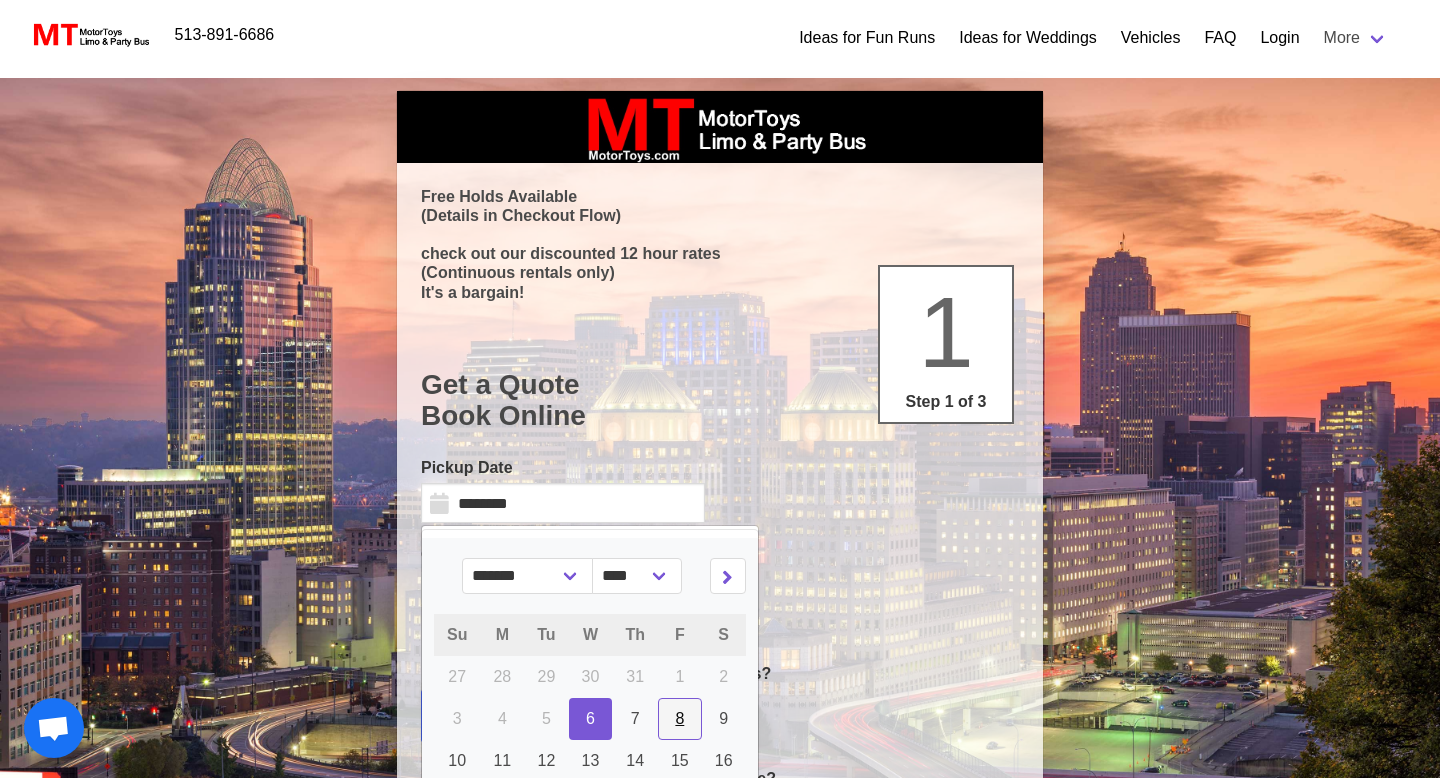 click on "8" at bounding box center (680, 719) 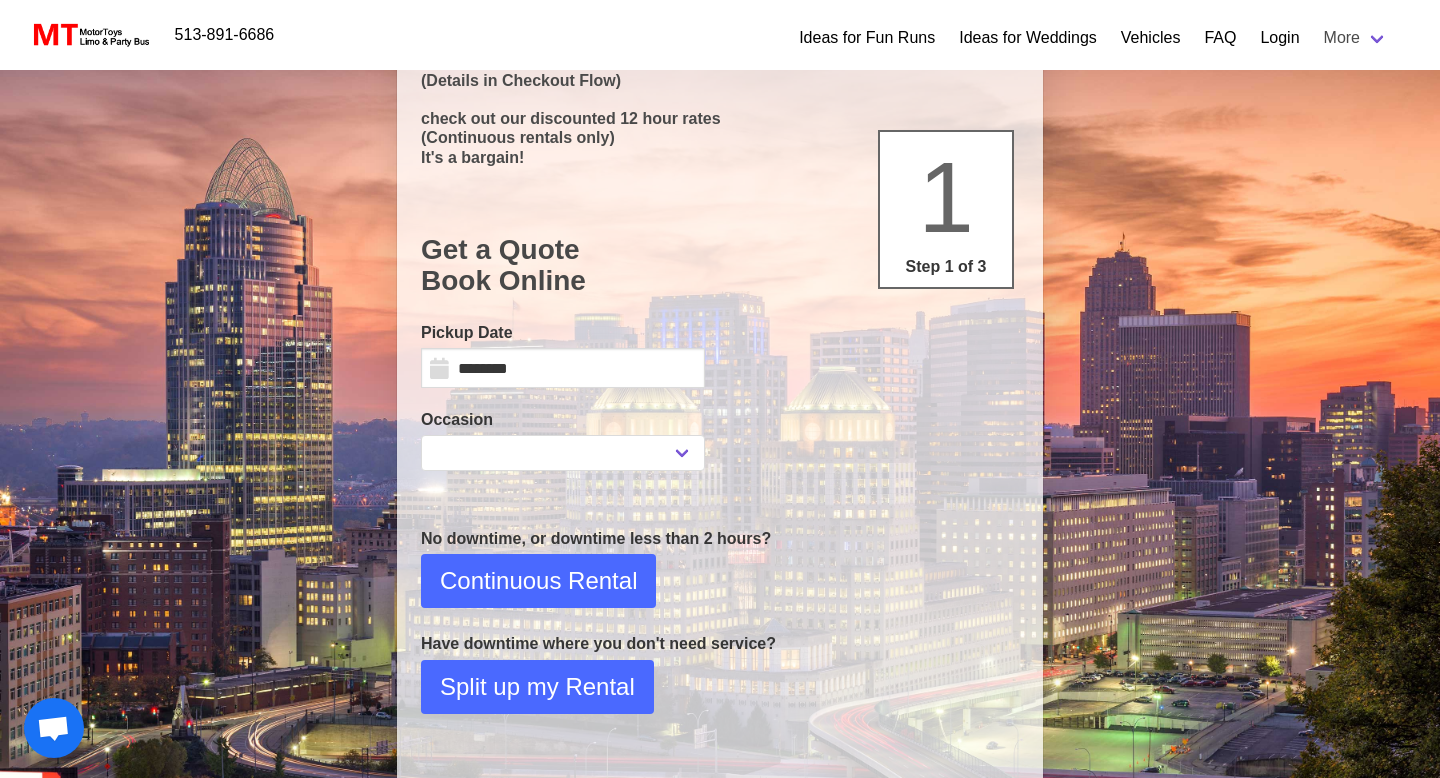 scroll, scrollTop: 163, scrollLeft: 0, axis: vertical 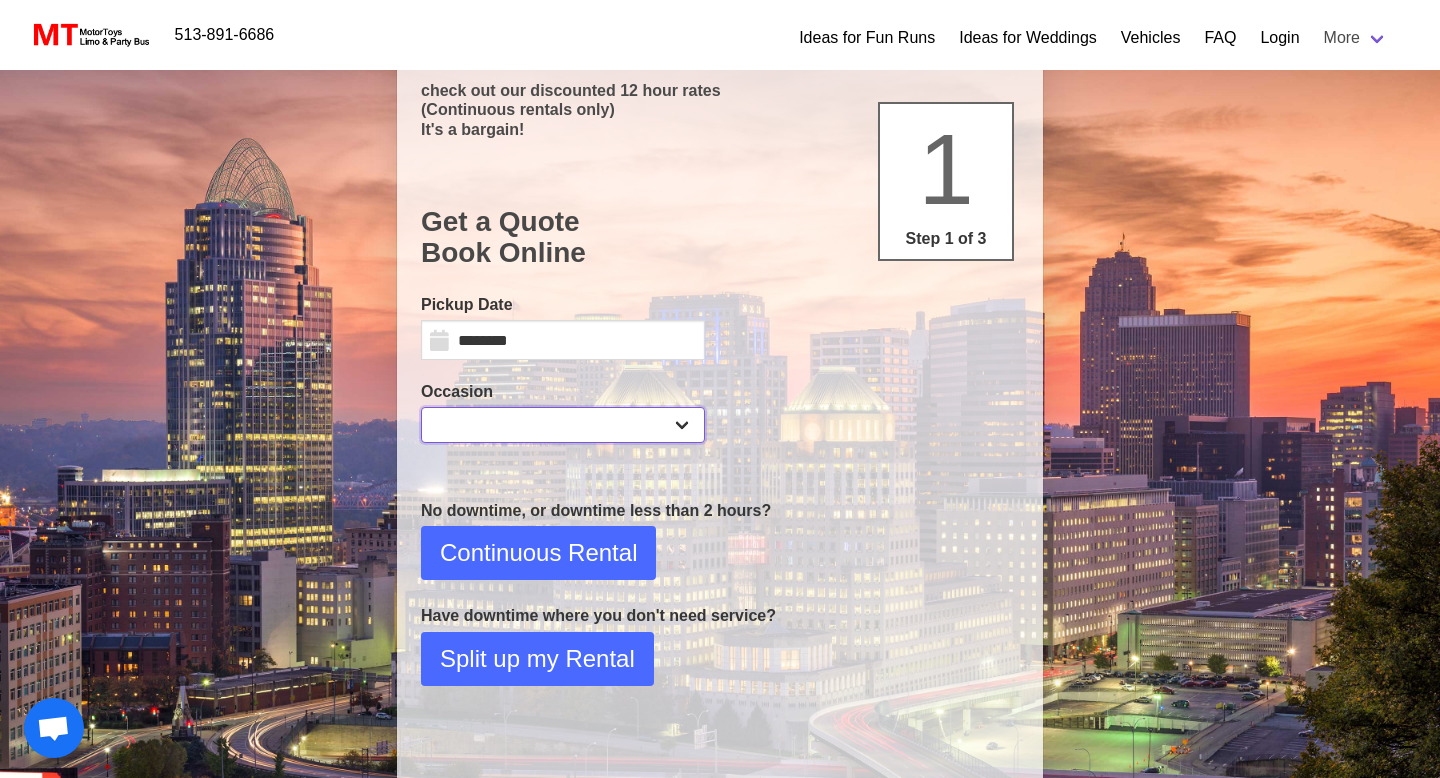 click on "**********" at bounding box center (563, 425) 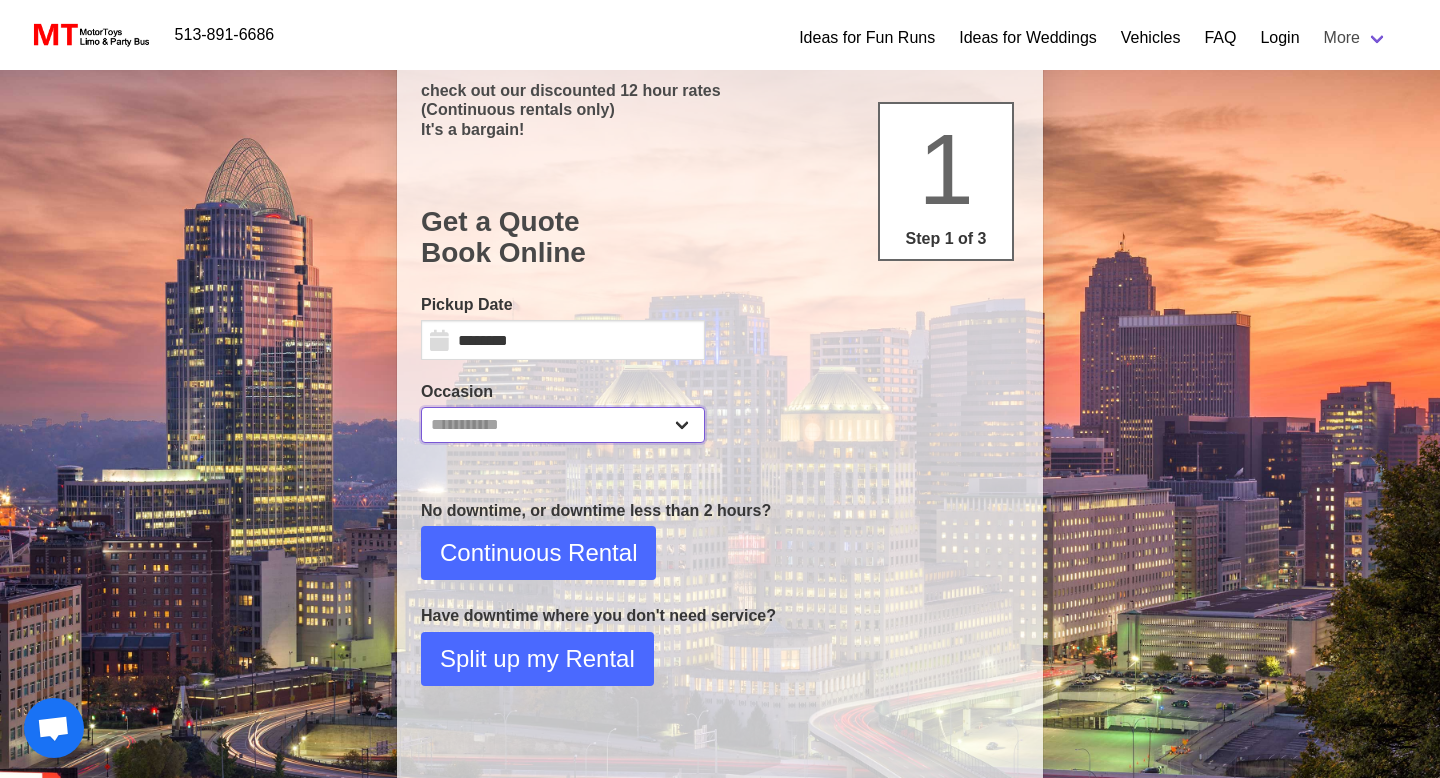 click on "**********" at bounding box center [563, 425] 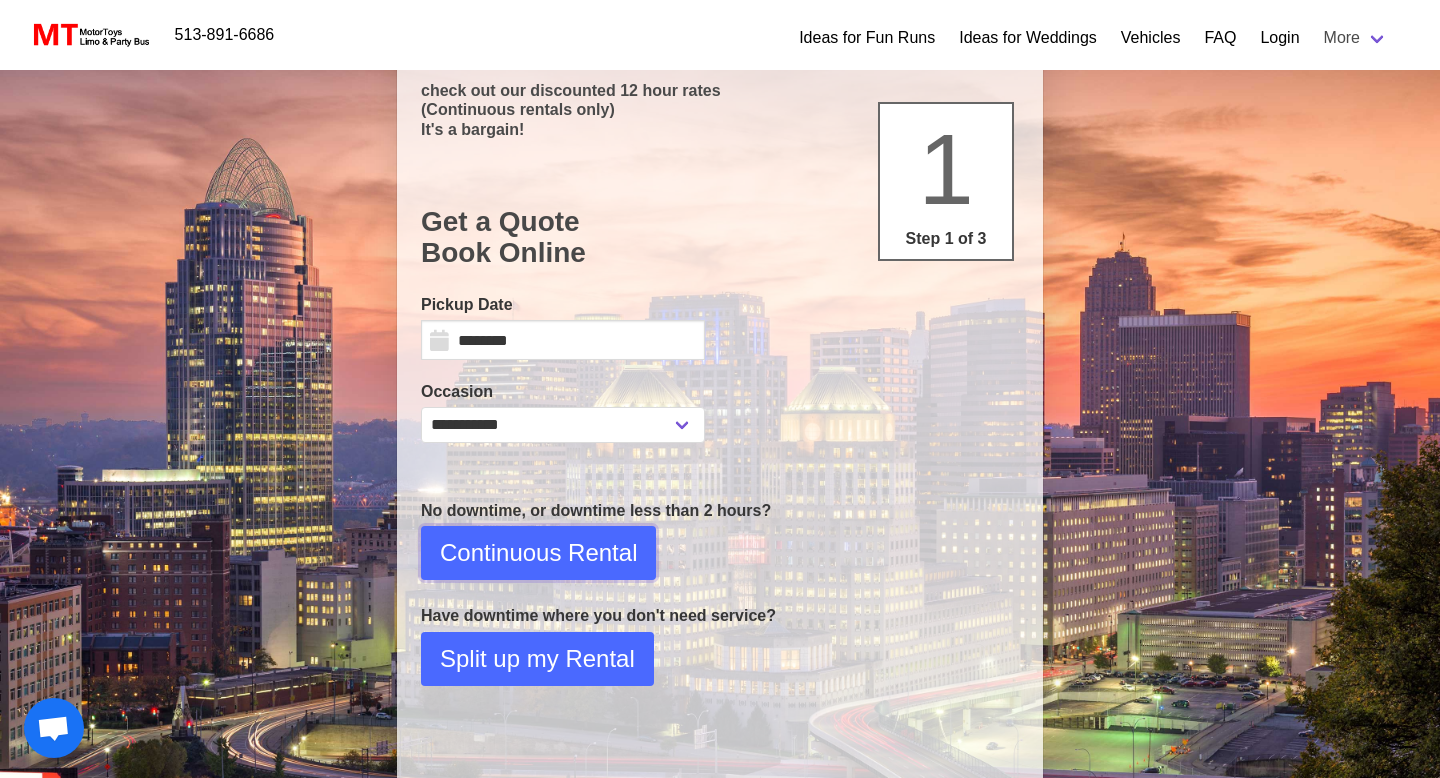 click on "Continuous Rental" at bounding box center [538, 553] 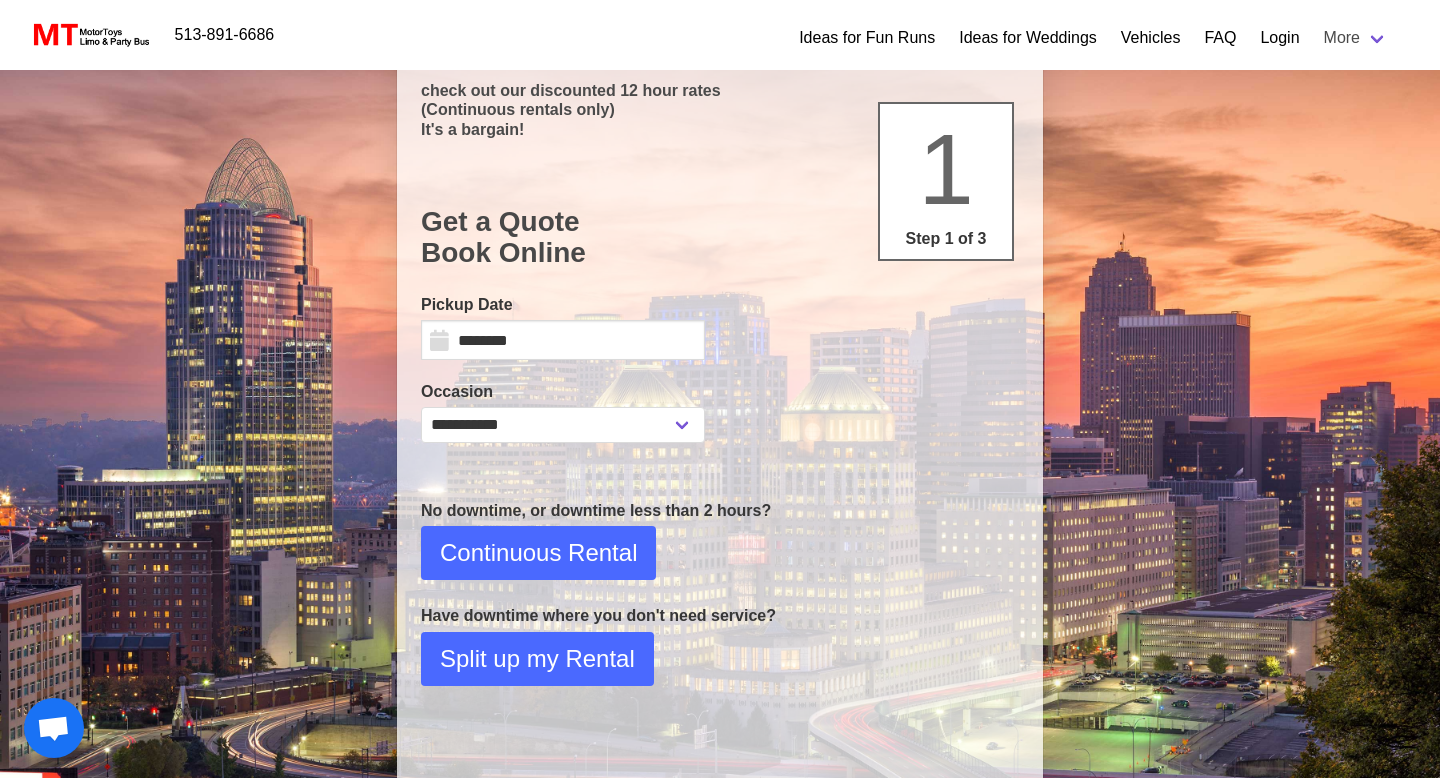 select on "*" 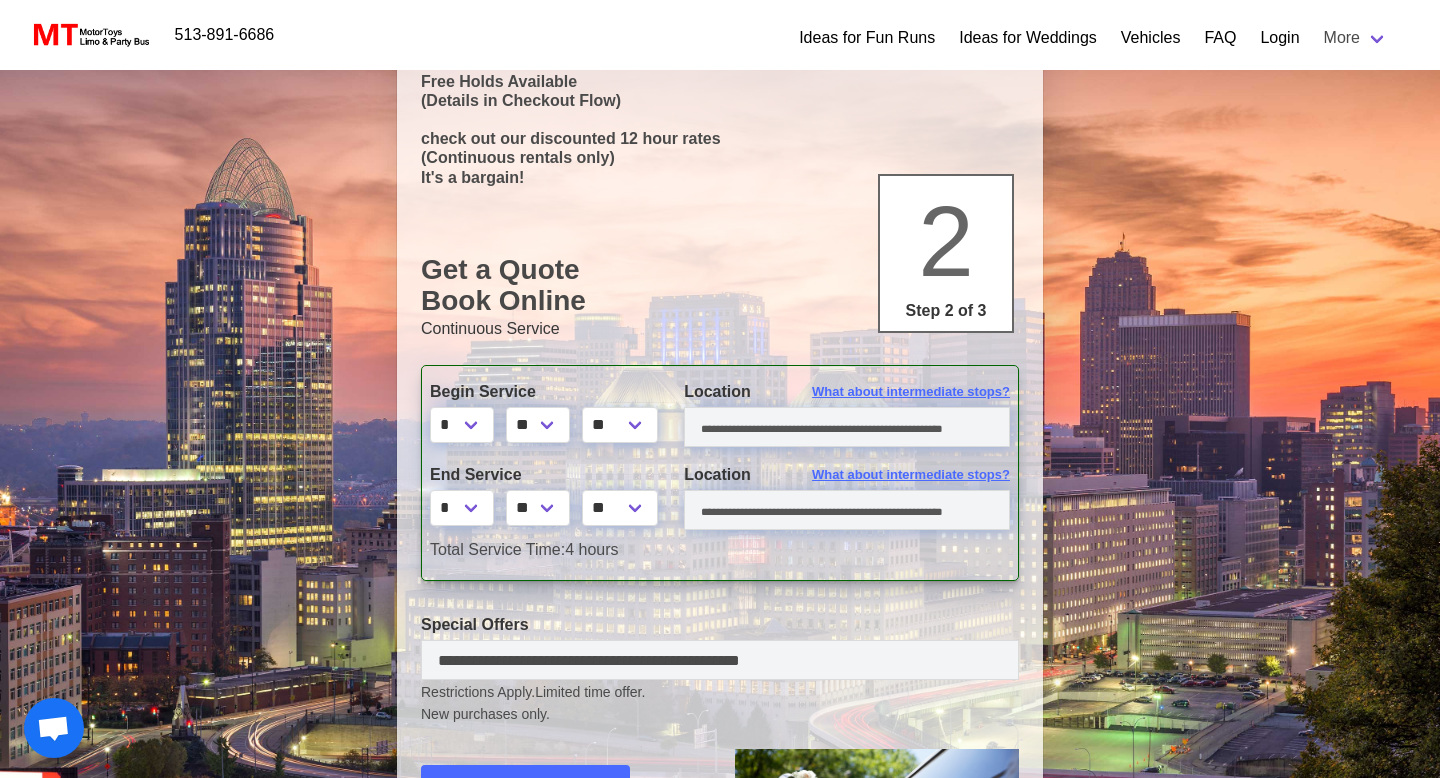 scroll, scrollTop: 187, scrollLeft: 0, axis: vertical 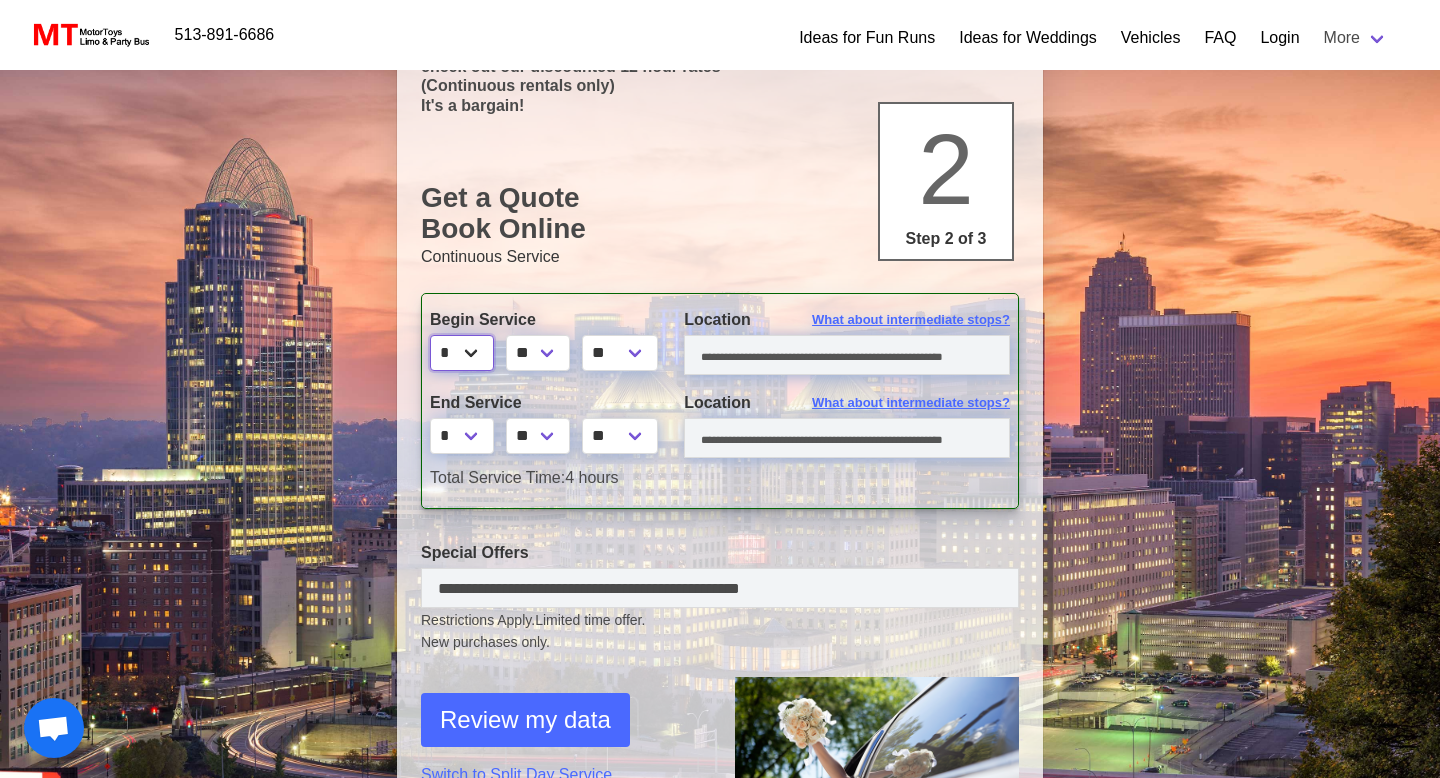 click on "* * * * * * * * * ** ** **" at bounding box center [462, 353] 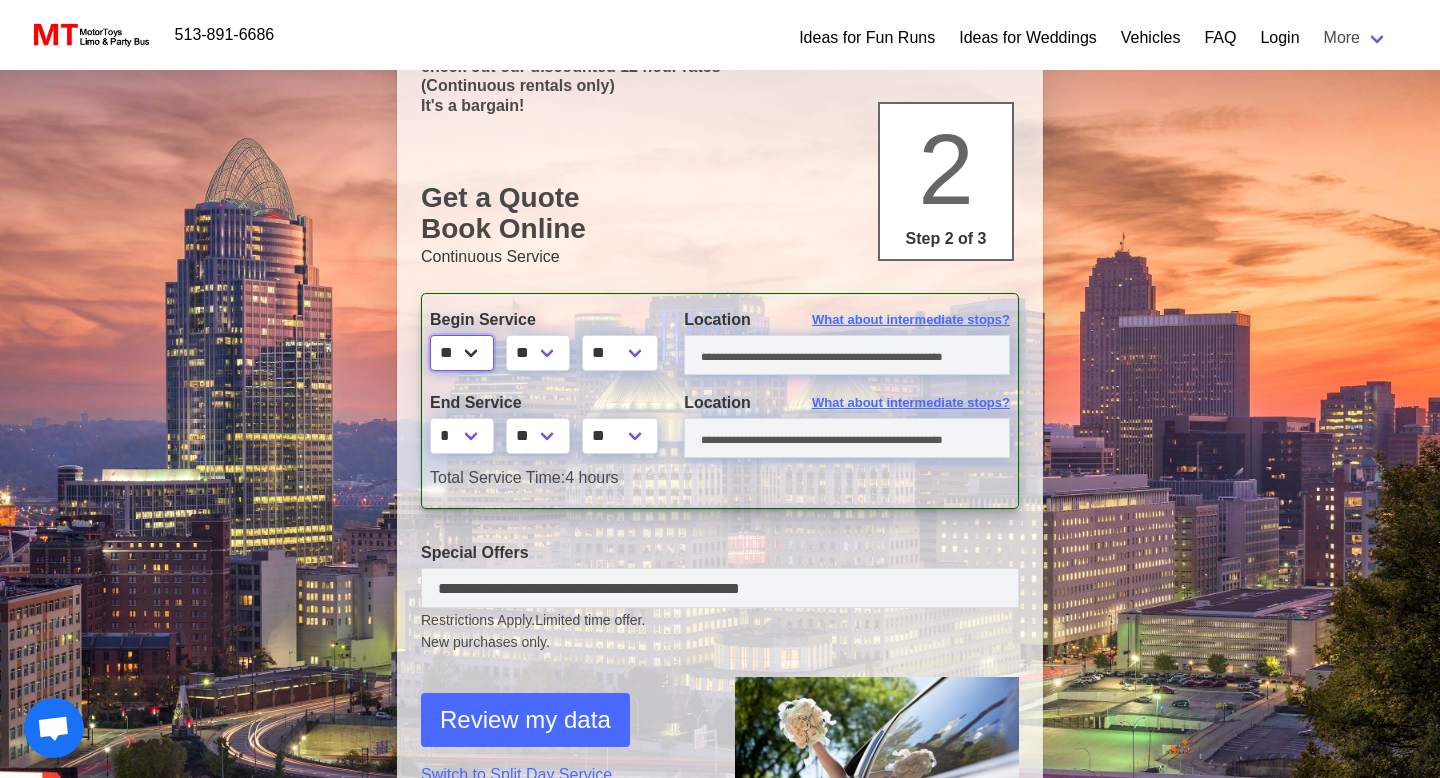 click on "* * * * * * * * * ** ** **" at bounding box center (462, 353) 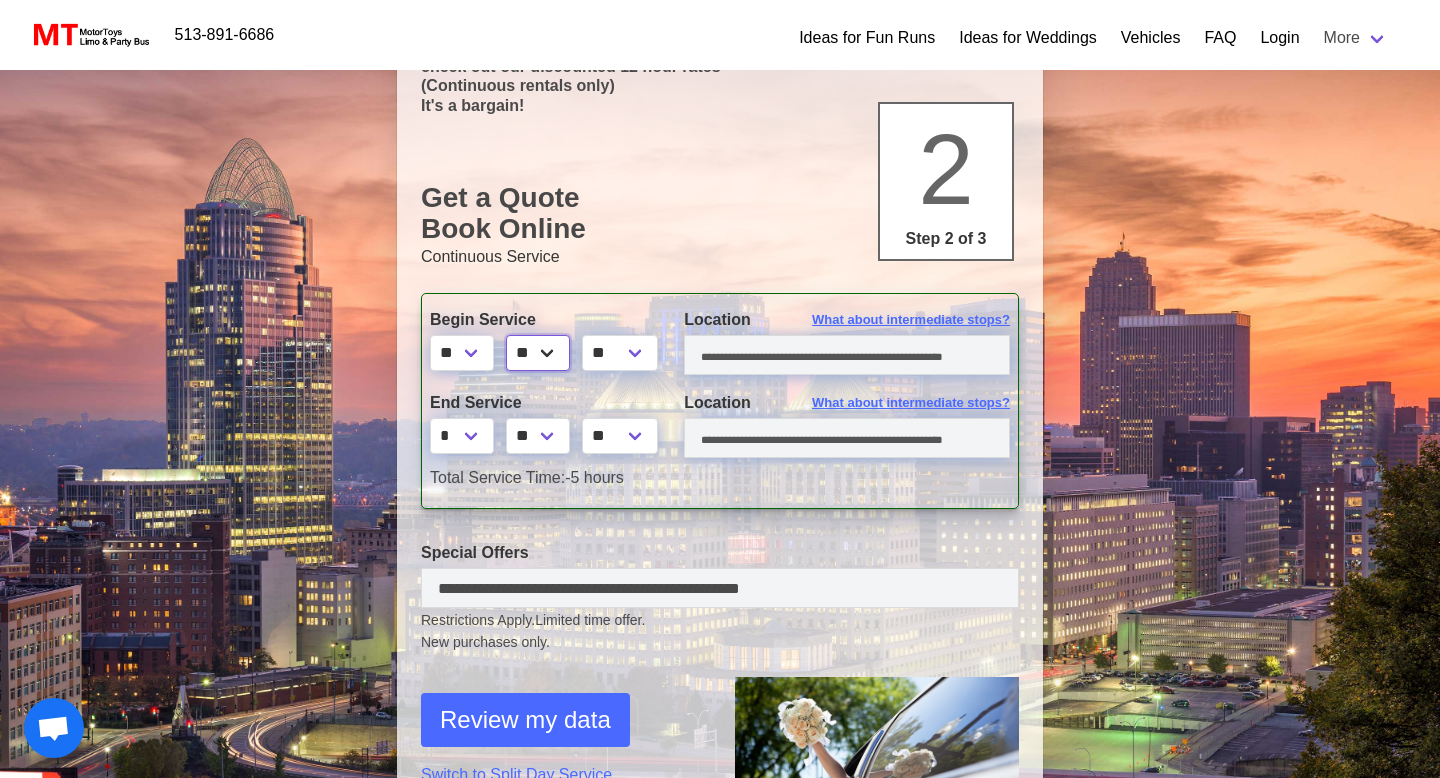 click on "** ** ** **" at bounding box center (538, 353) 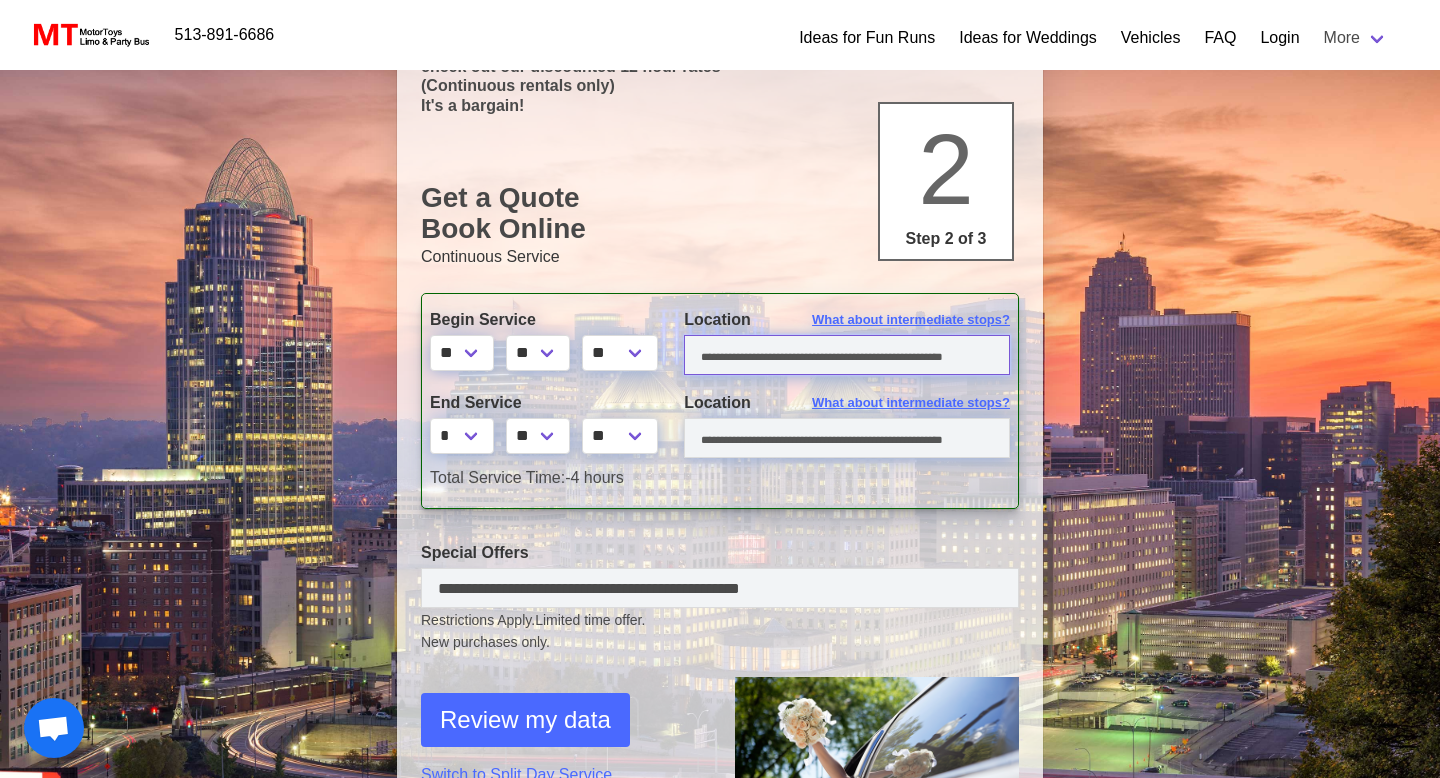 click at bounding box center (847, 355) 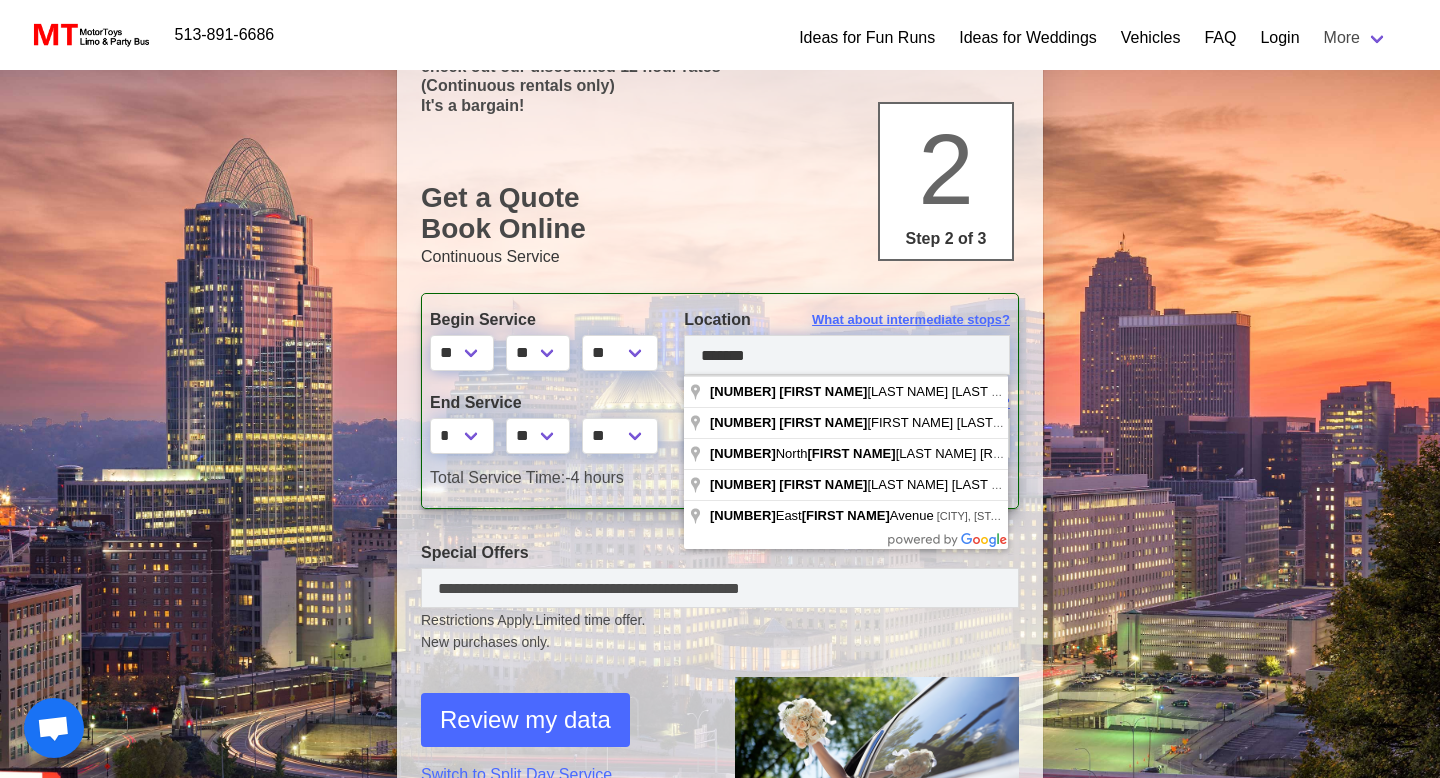 type on "**********" 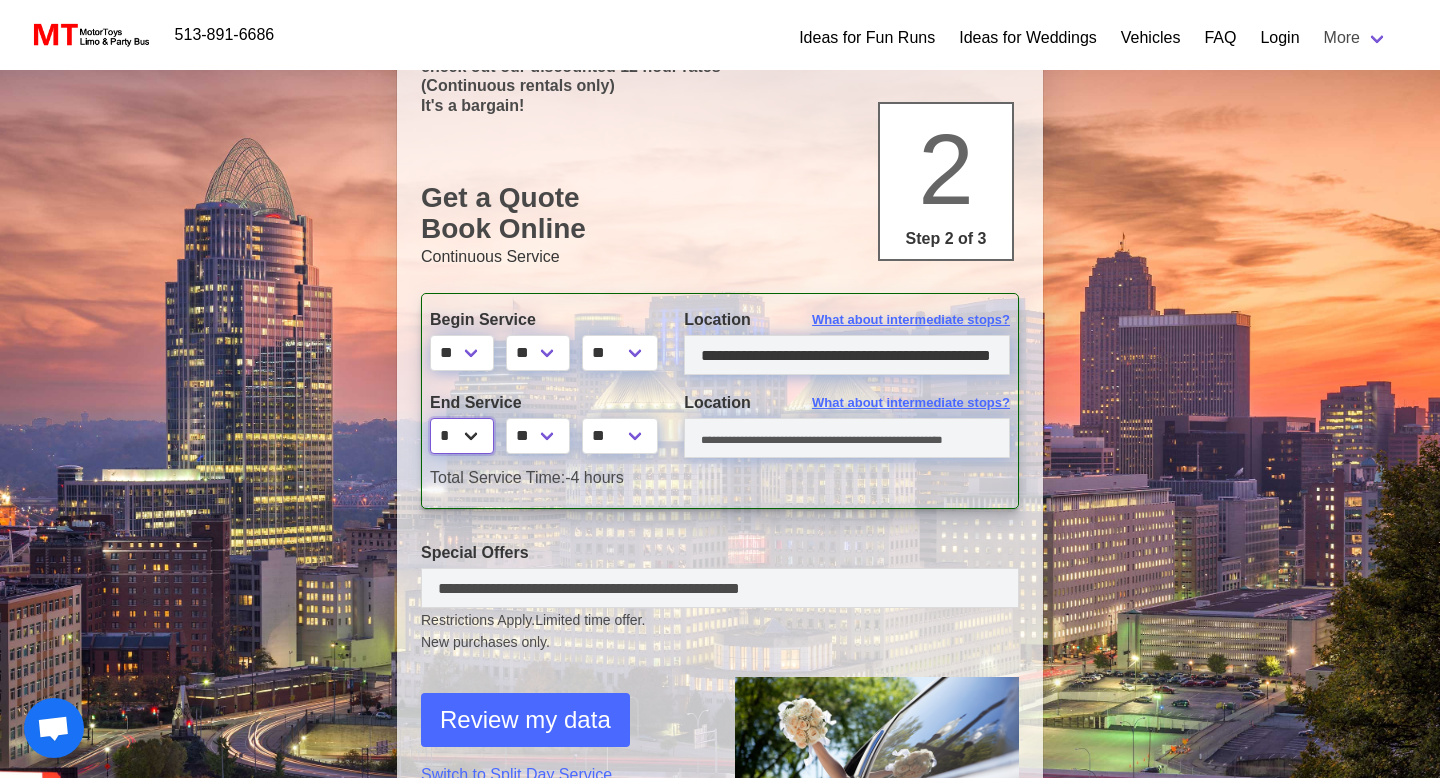 click on "* * * * * * * * * ** ** **" at bounding box center (462, 436) 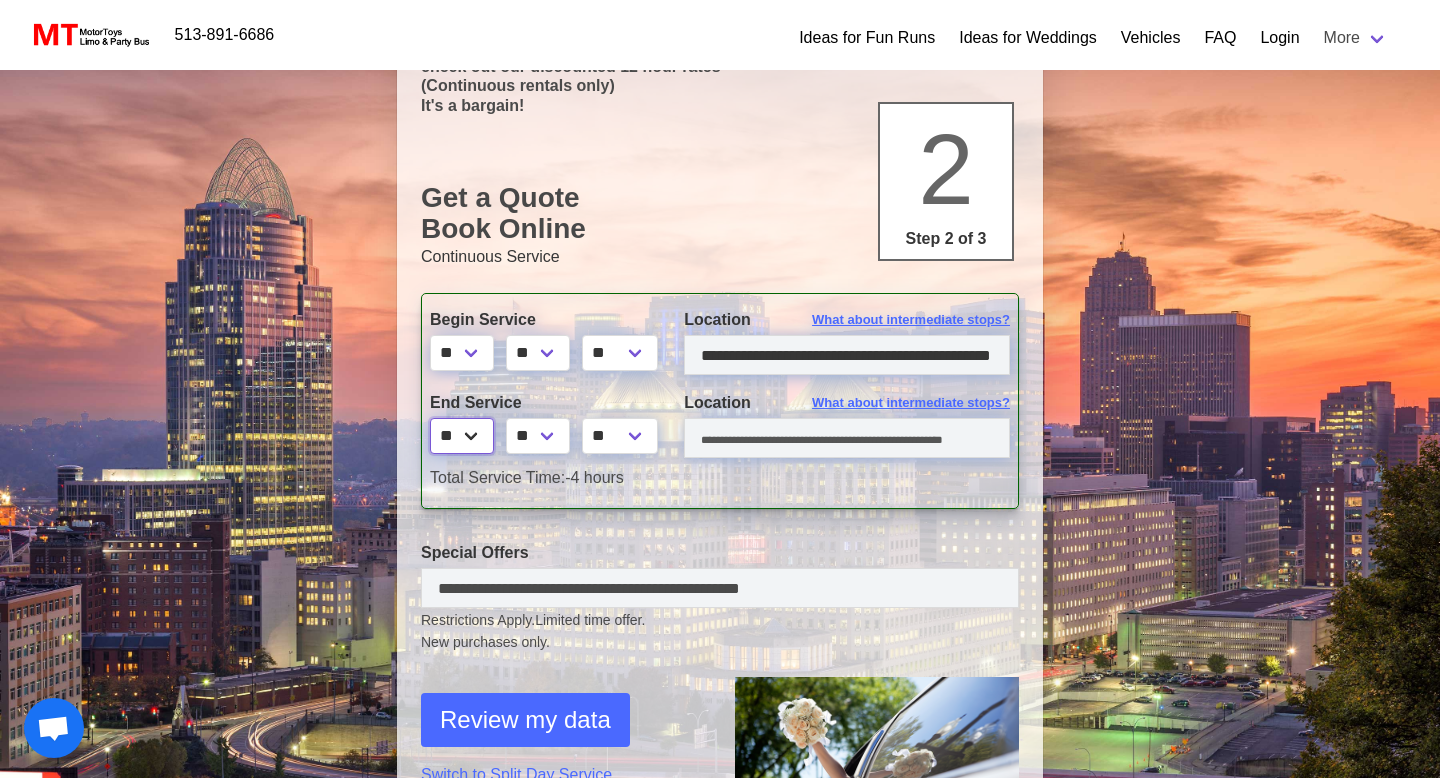 click on "* * * * * * * * * ** ** **" at bounding box center [462, 436] 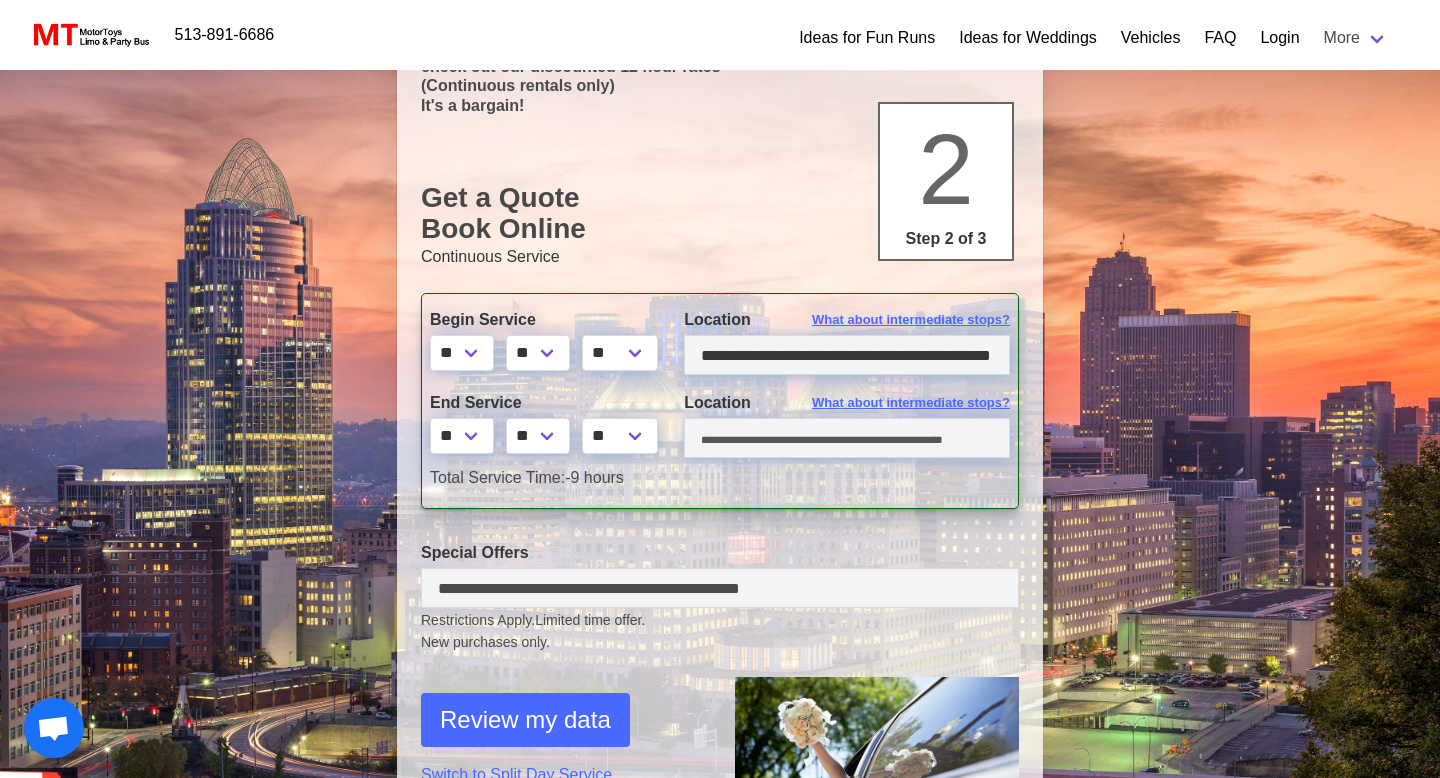 click on "End Service   * * * * * * * * * ** ** **   ** ** ** **   **   **" at bounding box center (542, 428) 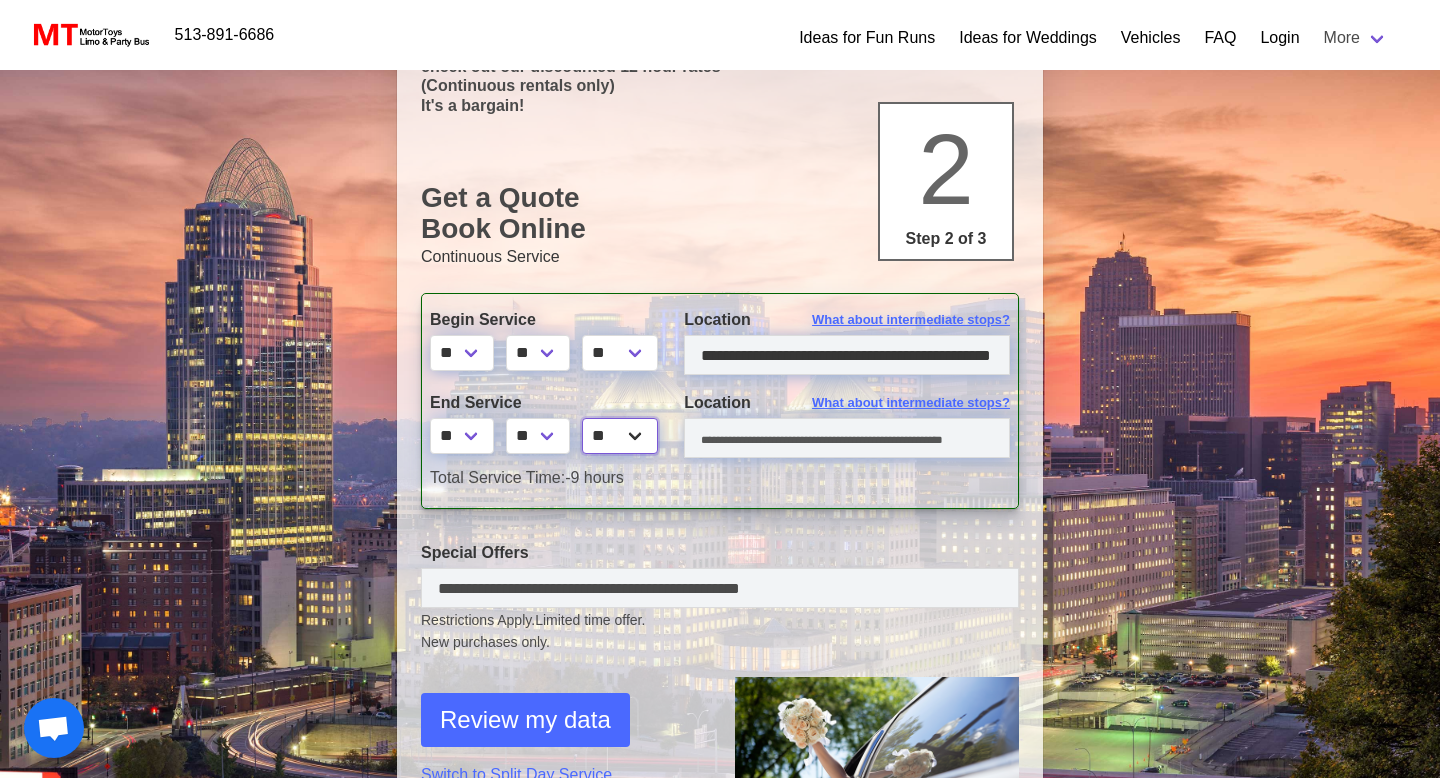click on "**   **" at bounding box center (620, 436) 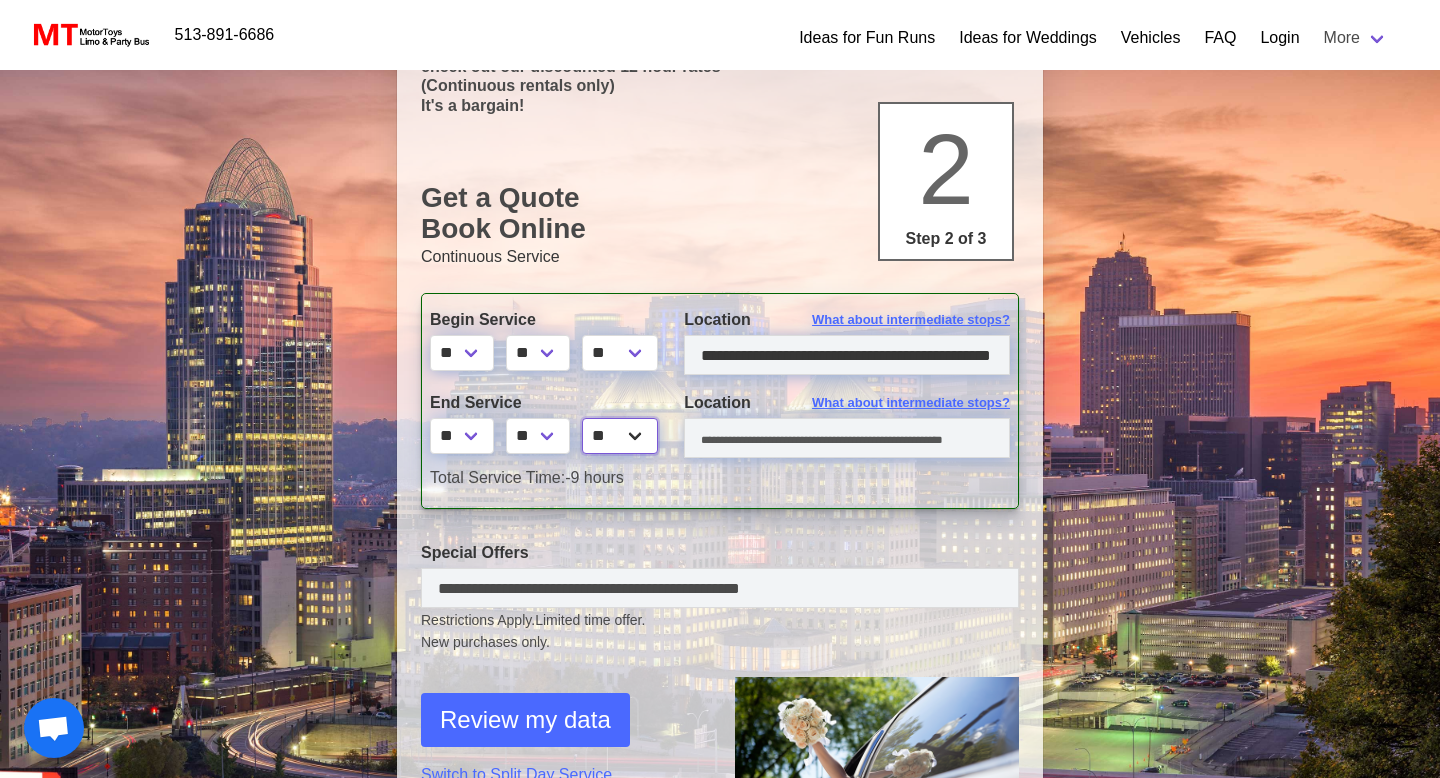 select on "*****" 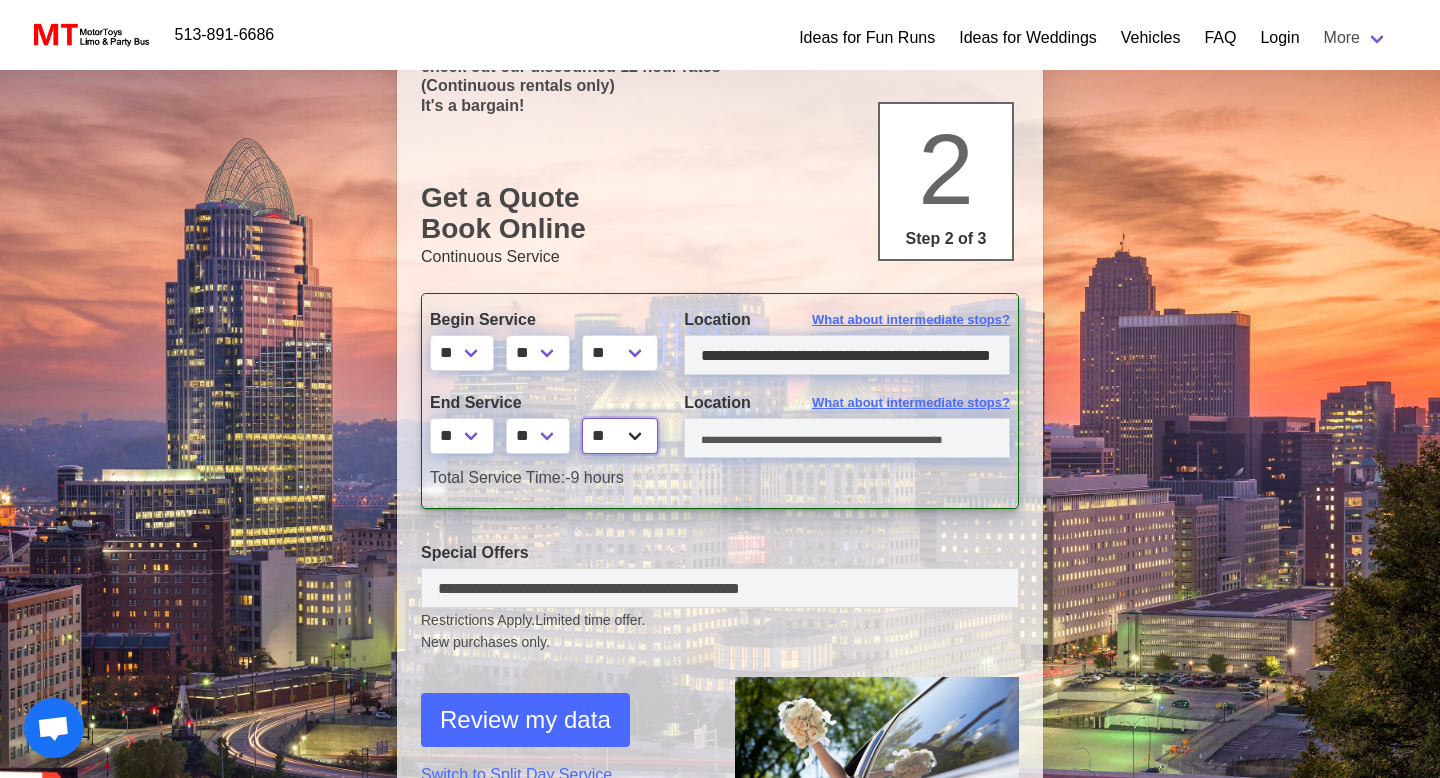 click on "**   **" at bounding box center [620, 436] 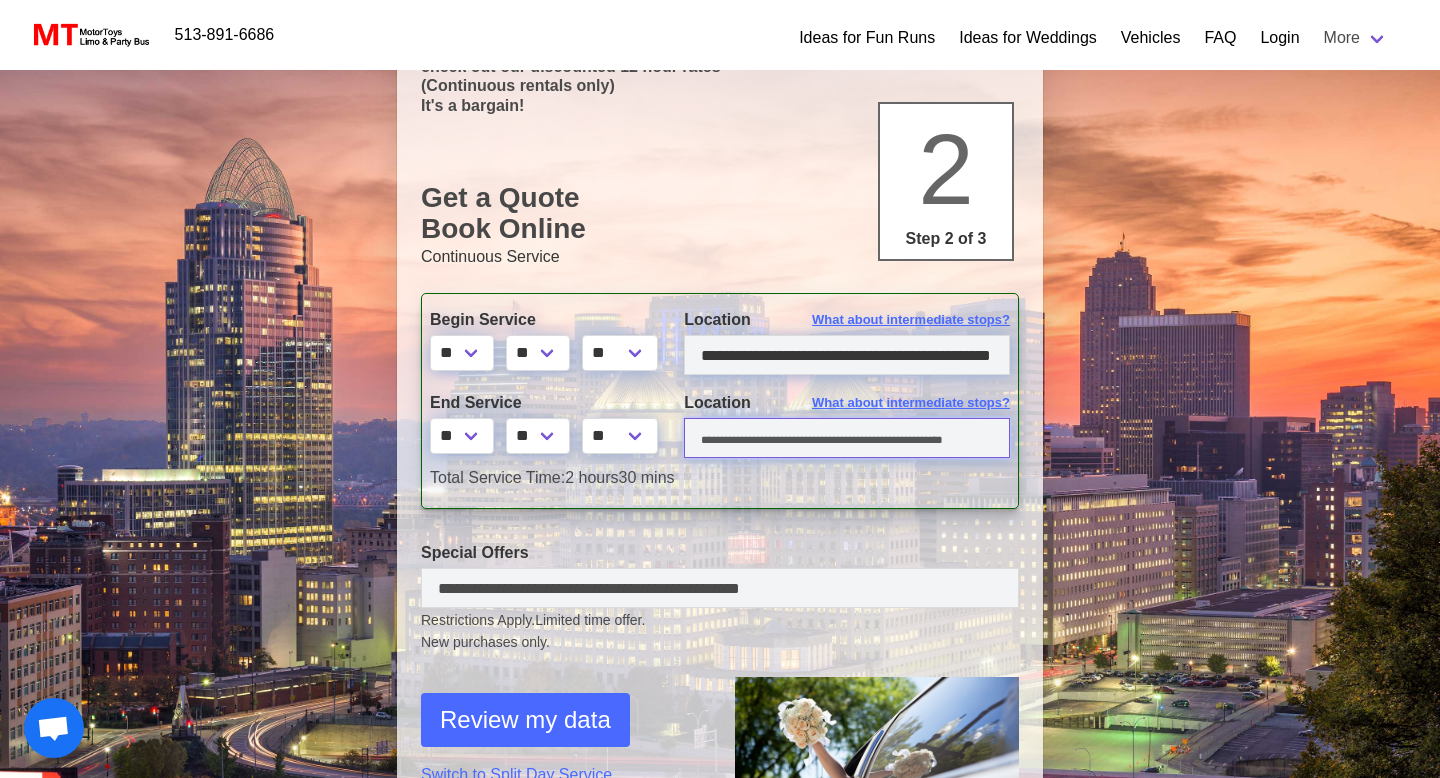 click at bounding box center (847, 438) 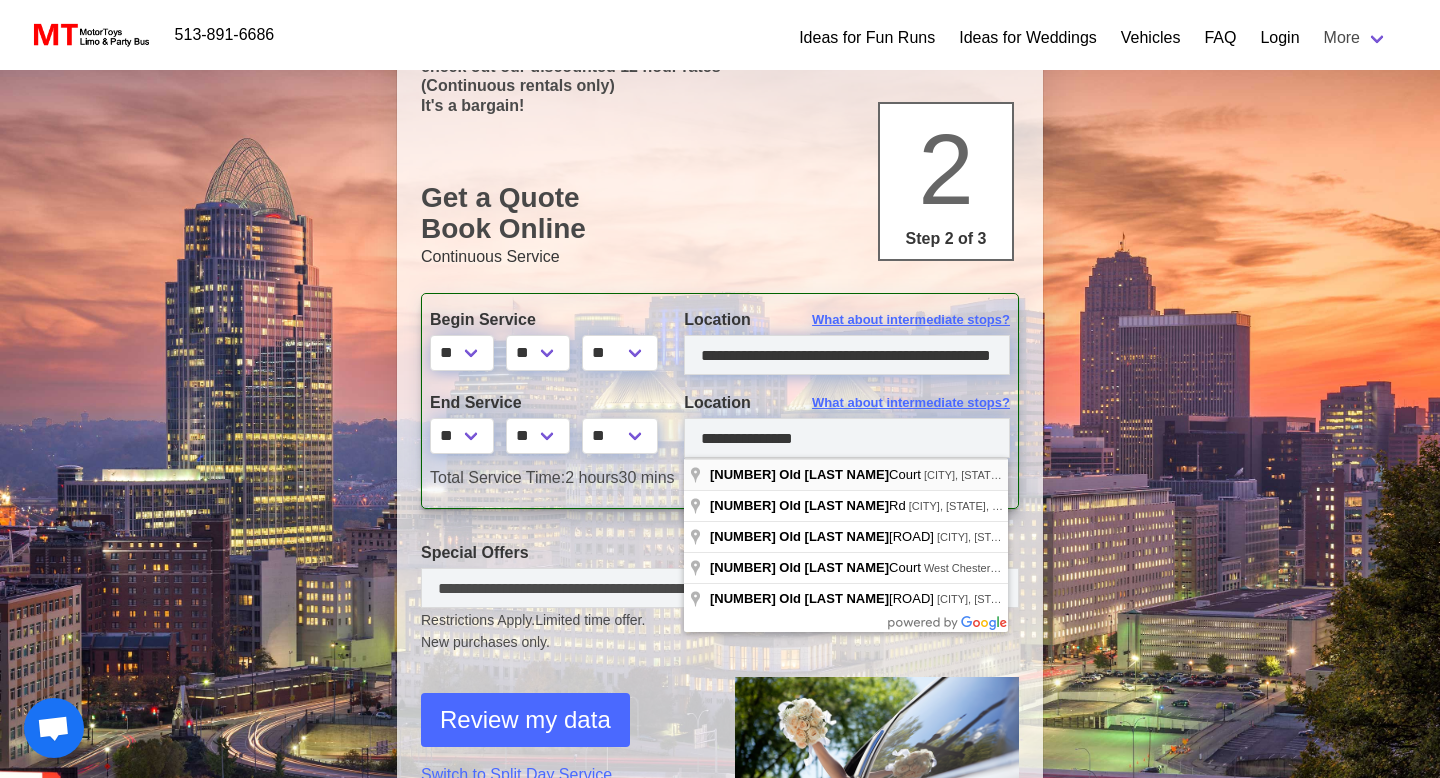 type on "**********" 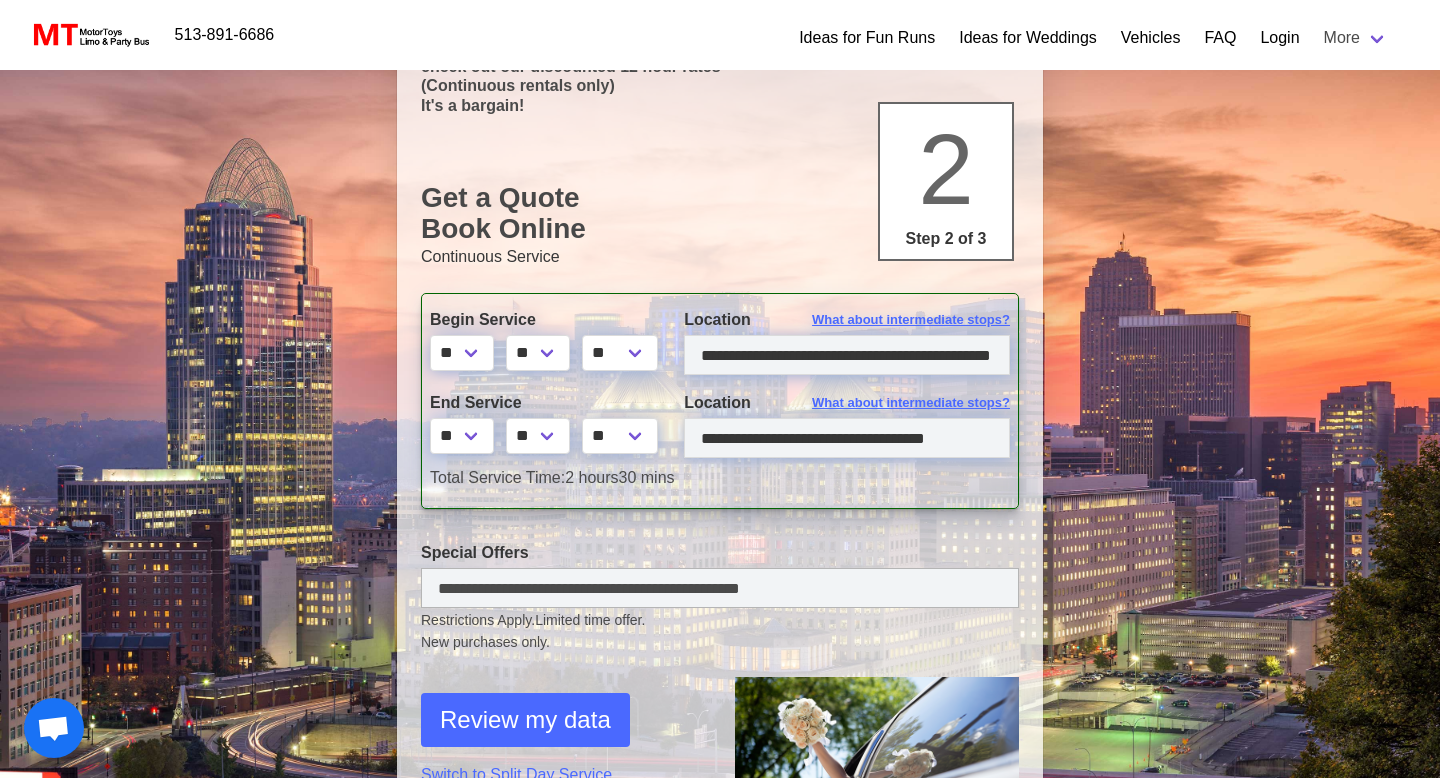 scroll, scrollTop: 220, scrollLeft: 0, axis: vertical 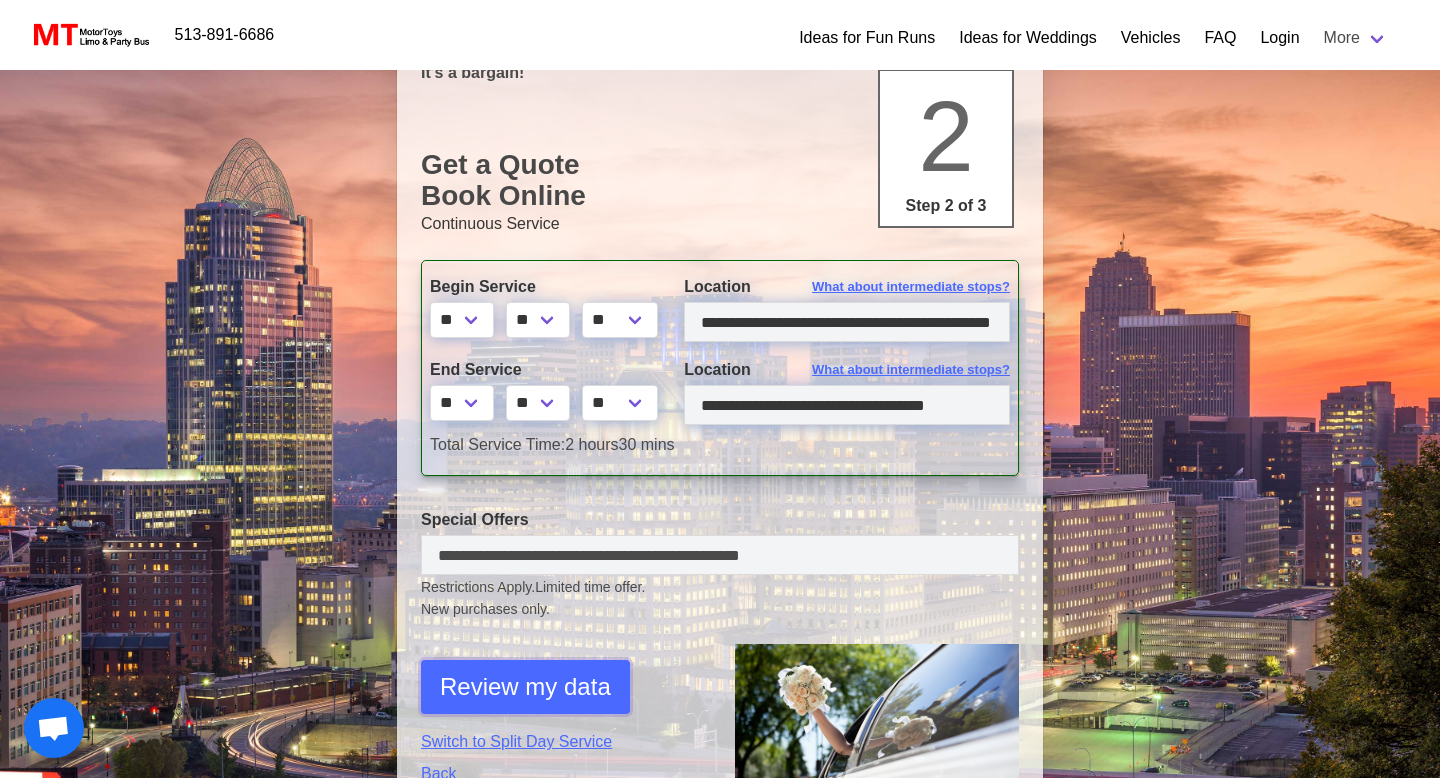 click on "Review my data" at bounding box center (525, 687) 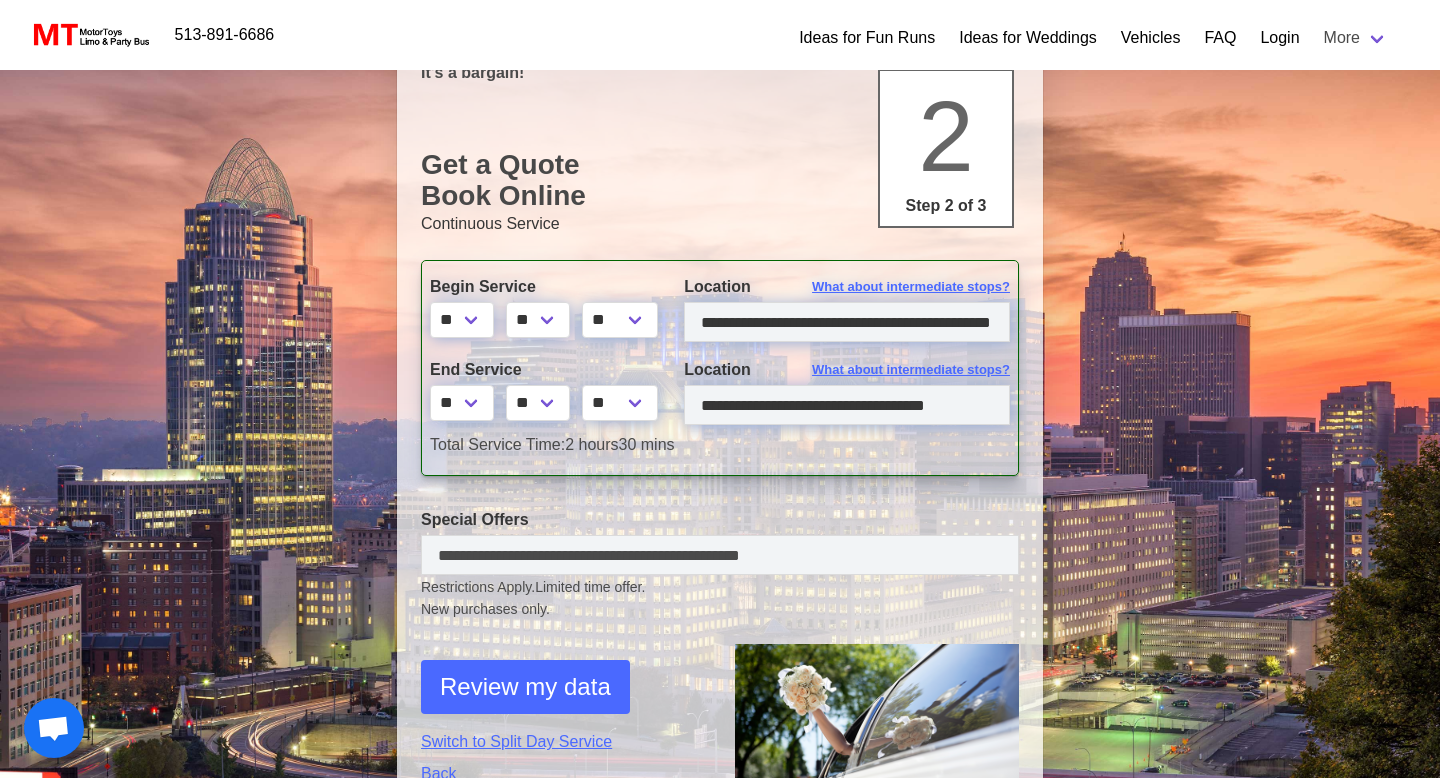 select on "*" 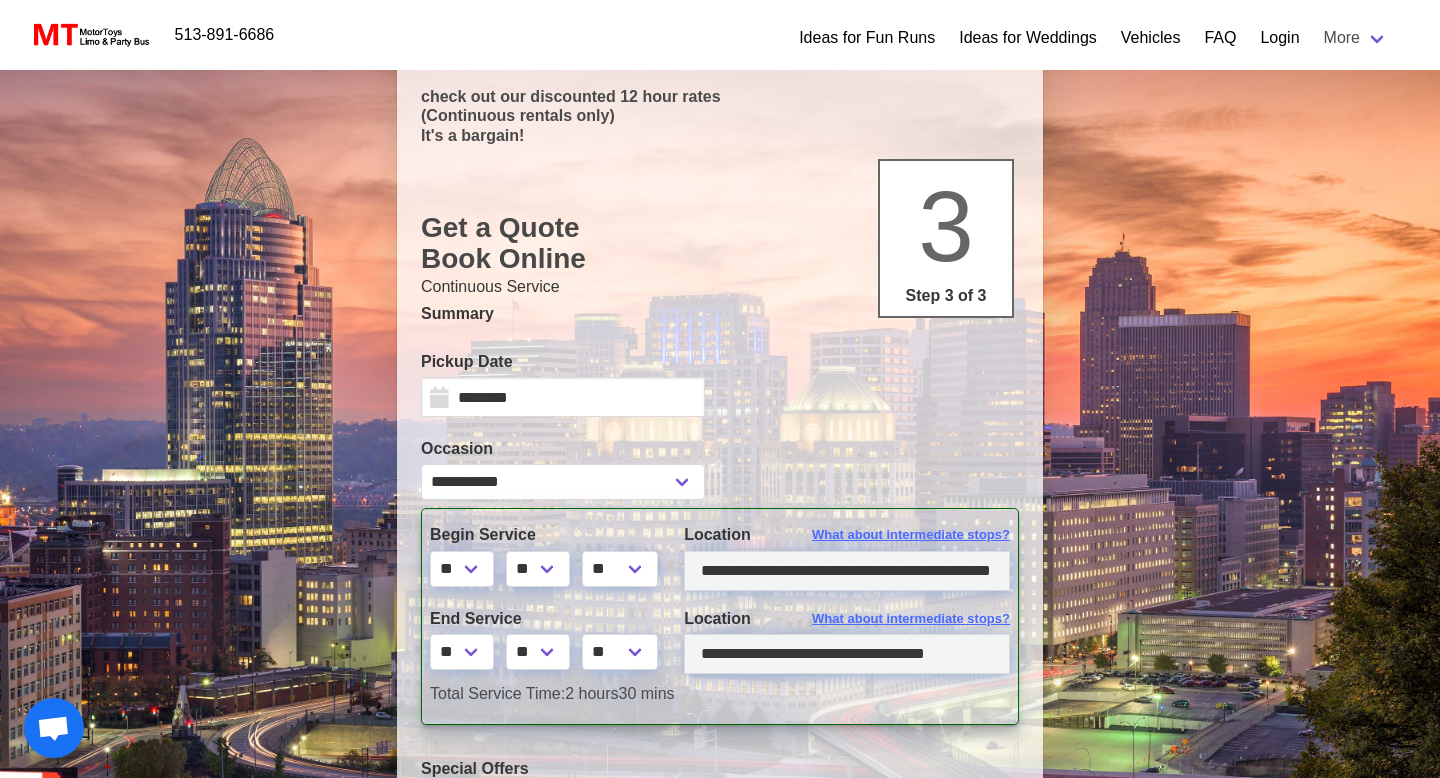 scroll, scrollTop: 497, scrollLeft: 0, axis: vertical 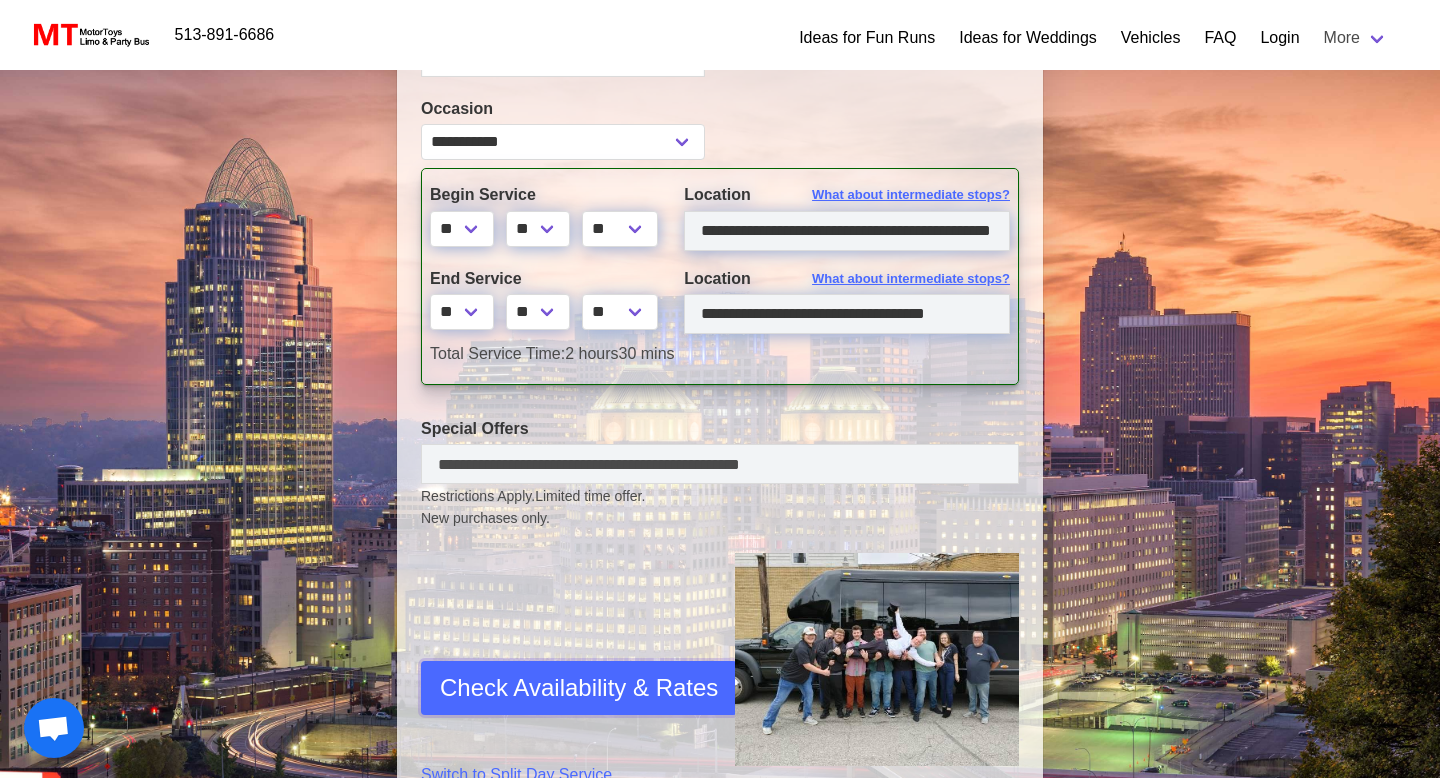 click on "Check Availability & Rates" at bounding box center [579, 688] 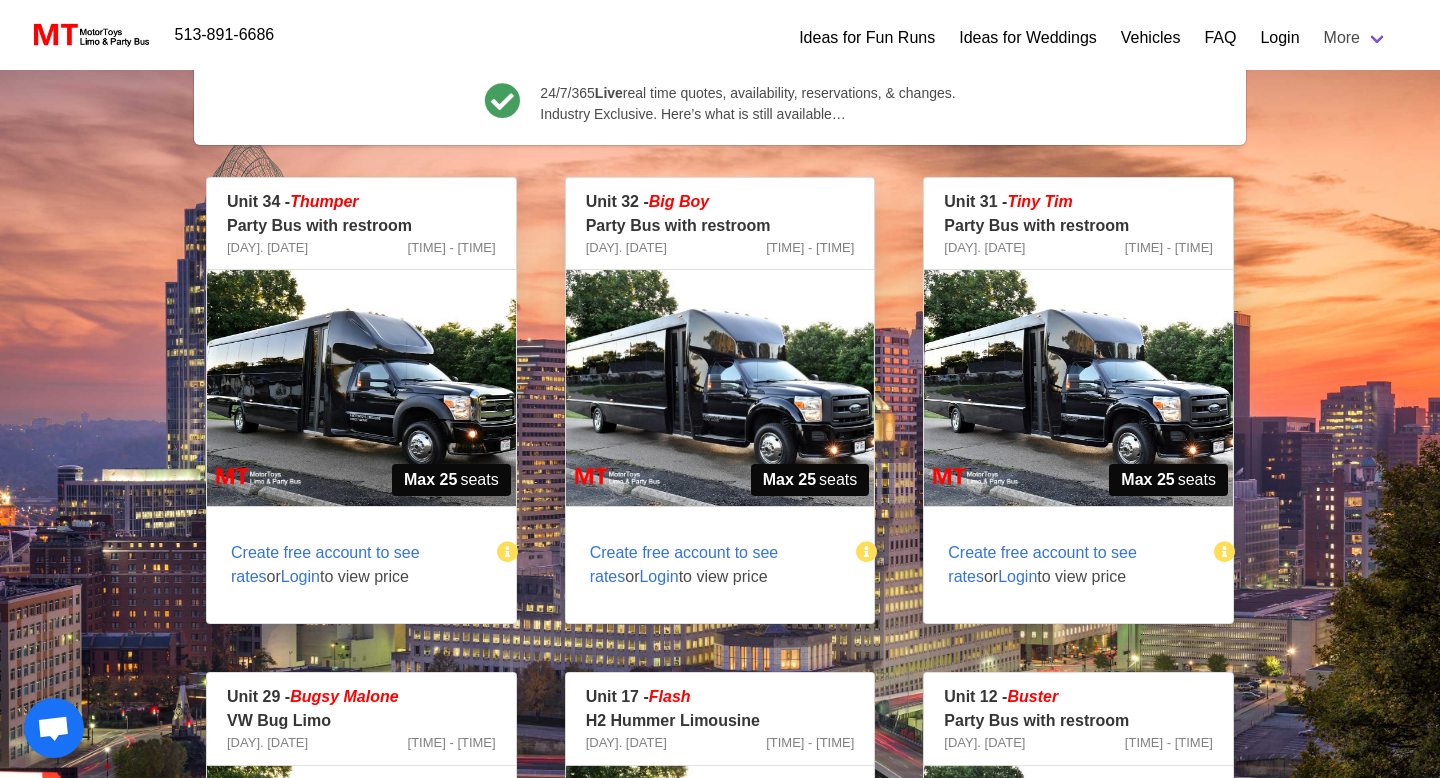 scroll, scrollTop: 364, scrollLeft: 0, axis: vertical 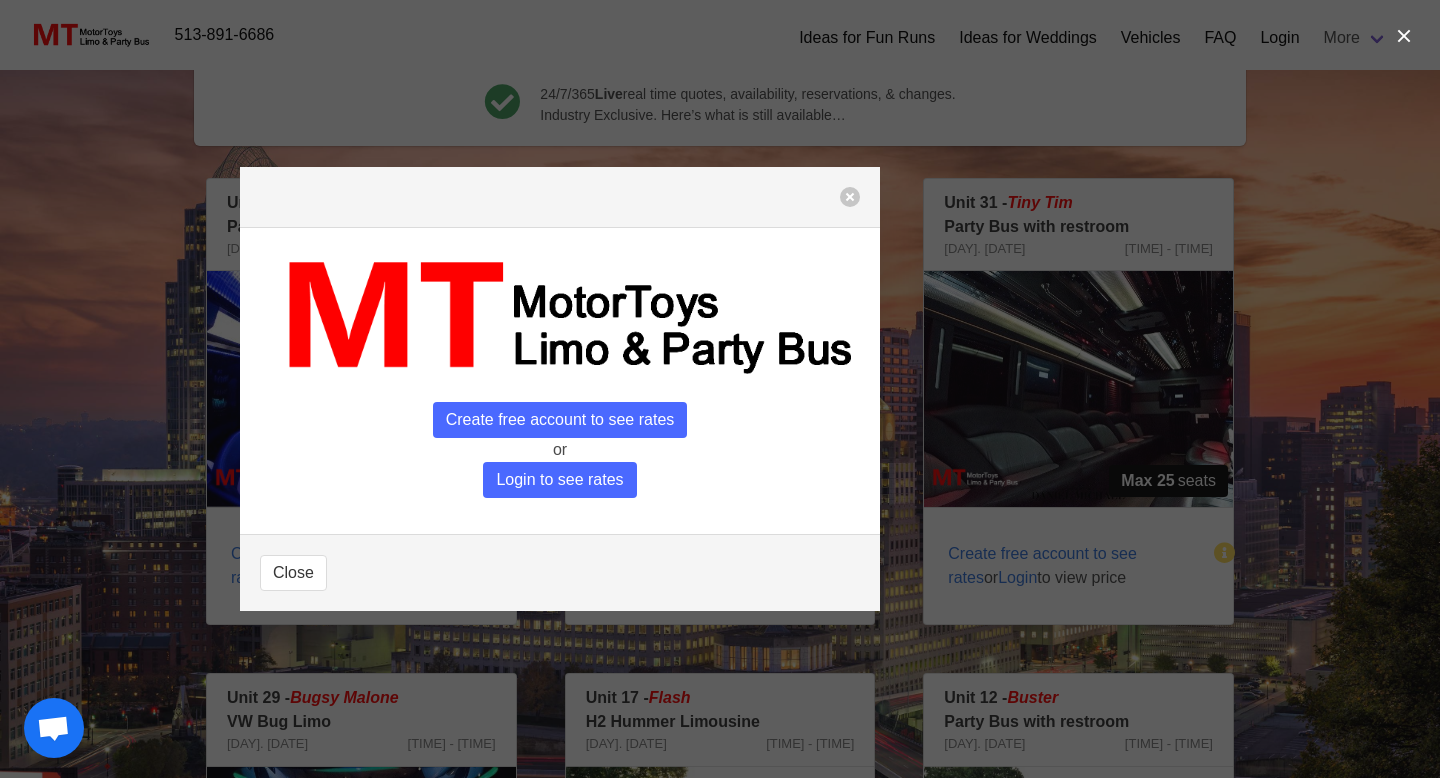 click on "Login to see rates" at bounding box center [559, 480] 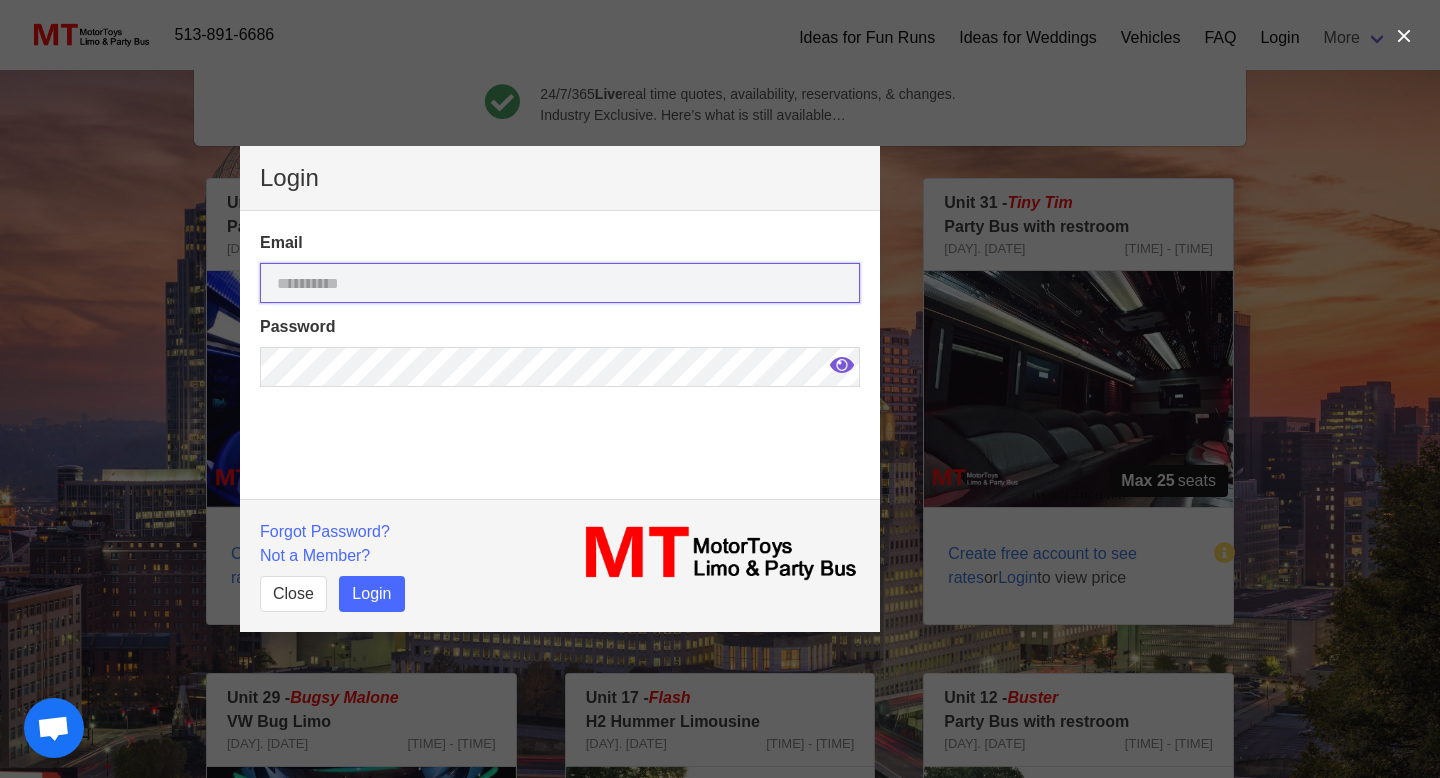 click at bounding box center [560, 283] 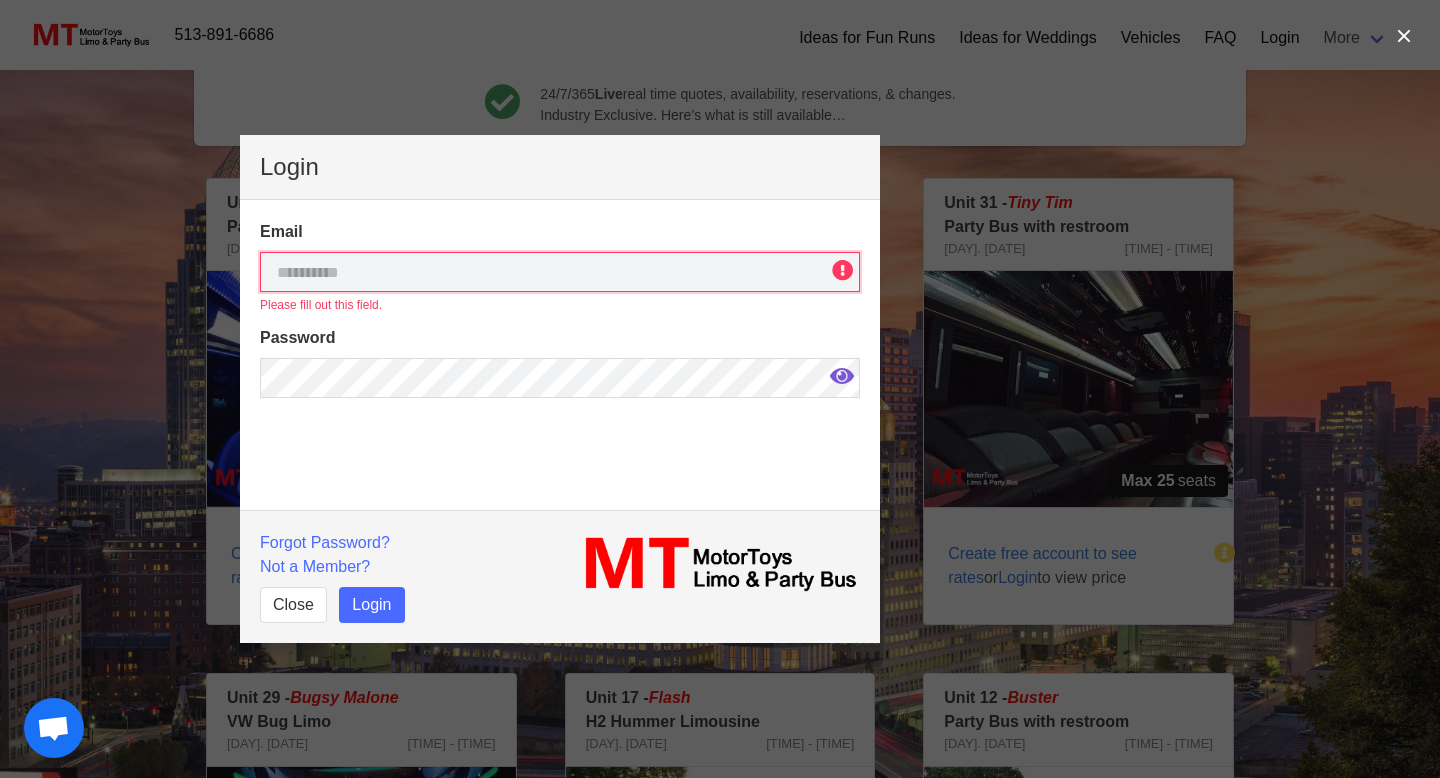 click at bounding box center (560, 272) 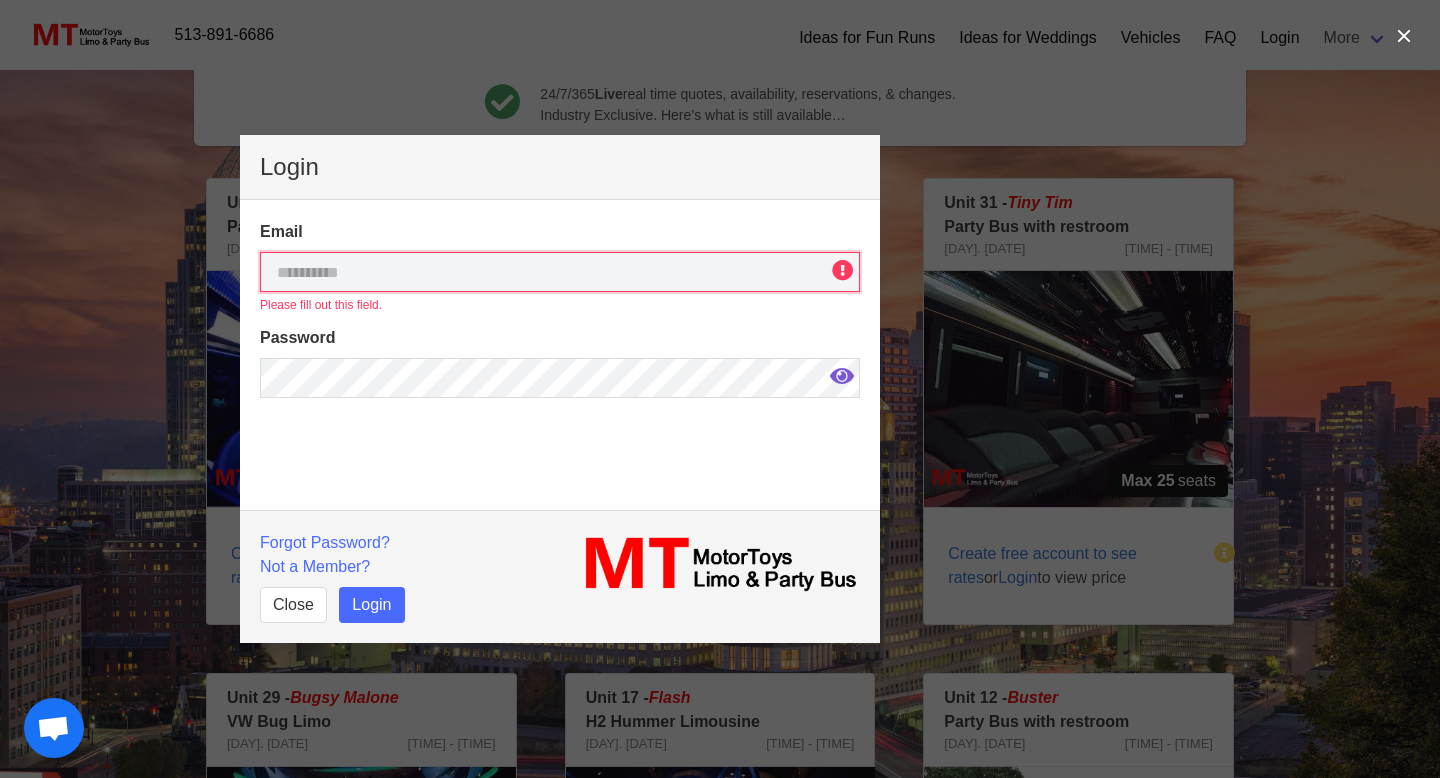 type on "**********" 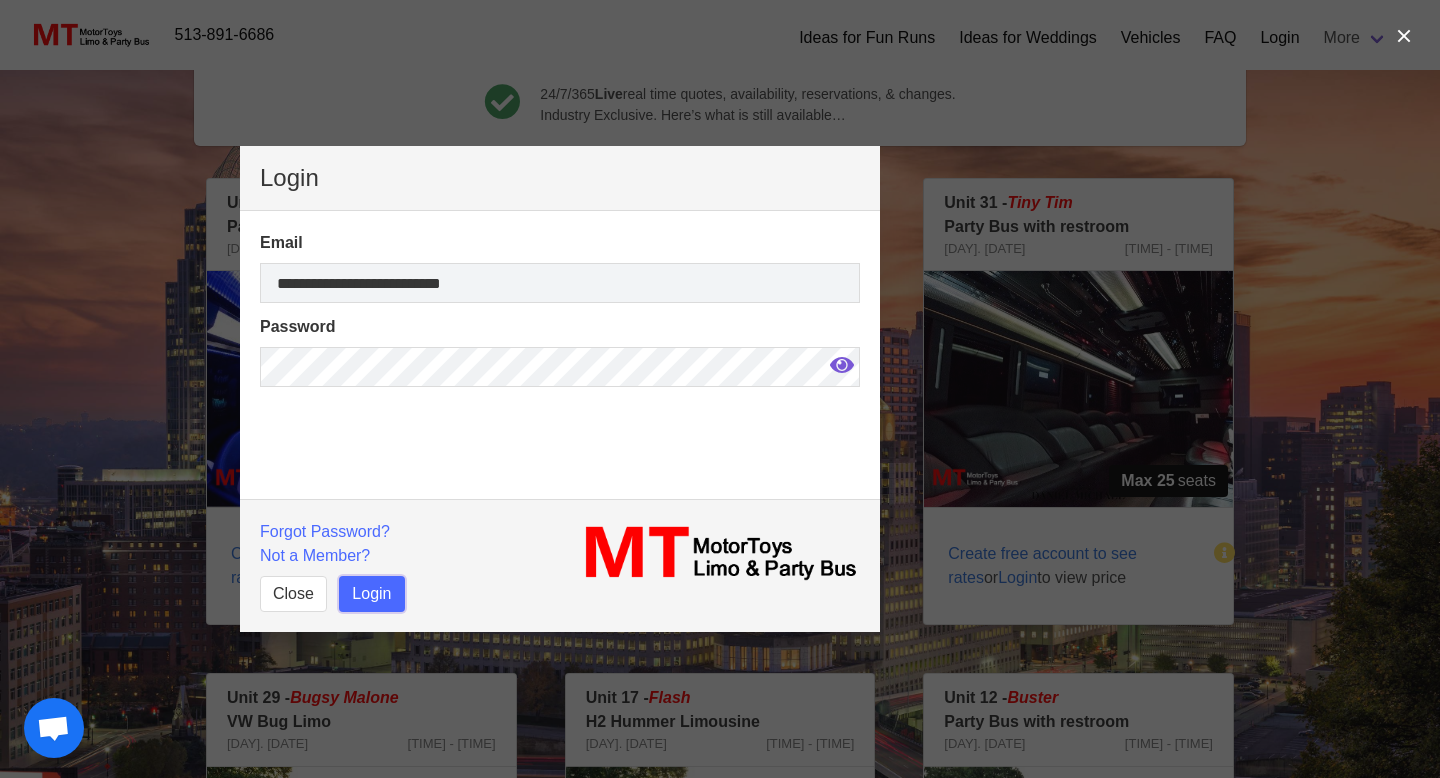 click on "Login" at bounding box center (371, 594) 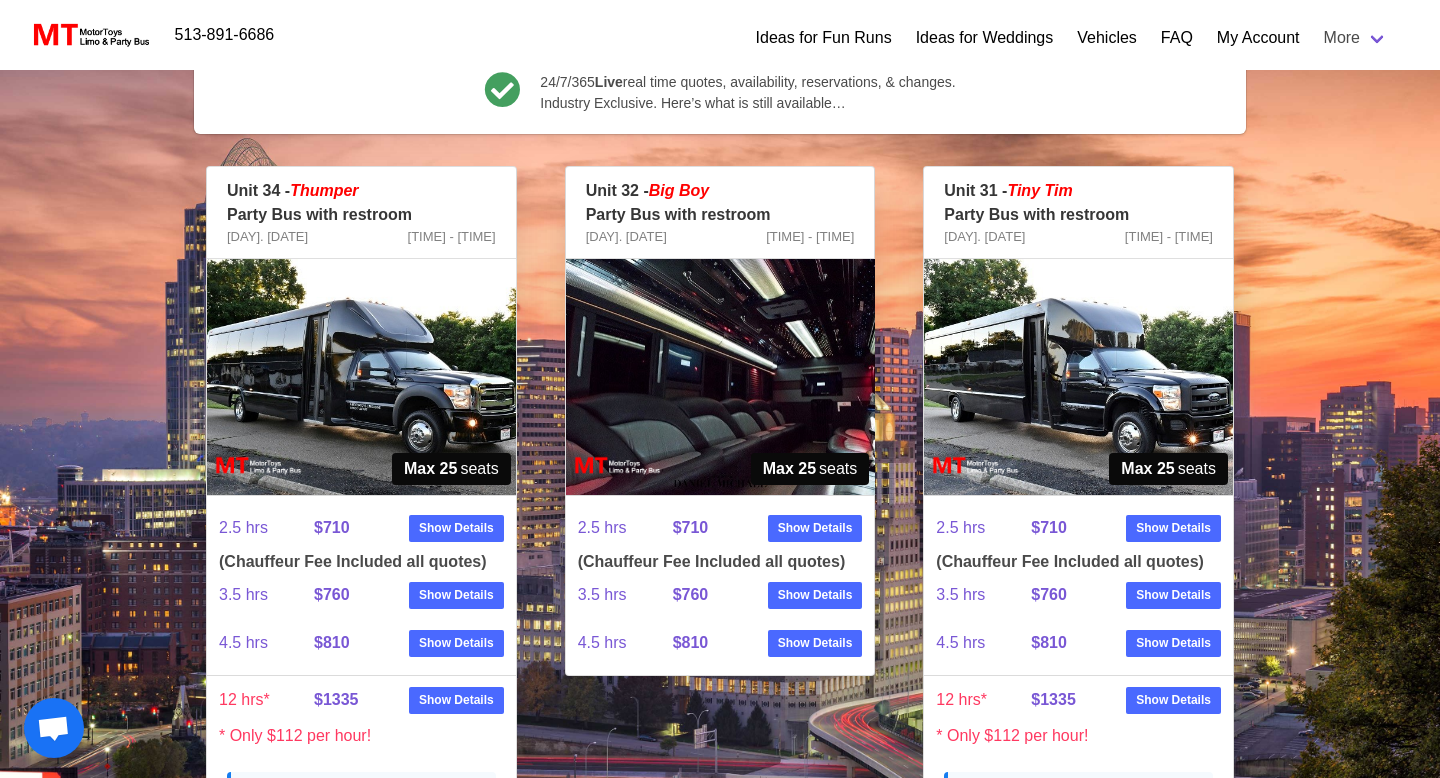 scroll, scrollTop: 375, scrollLeft: 0, axis: vertical 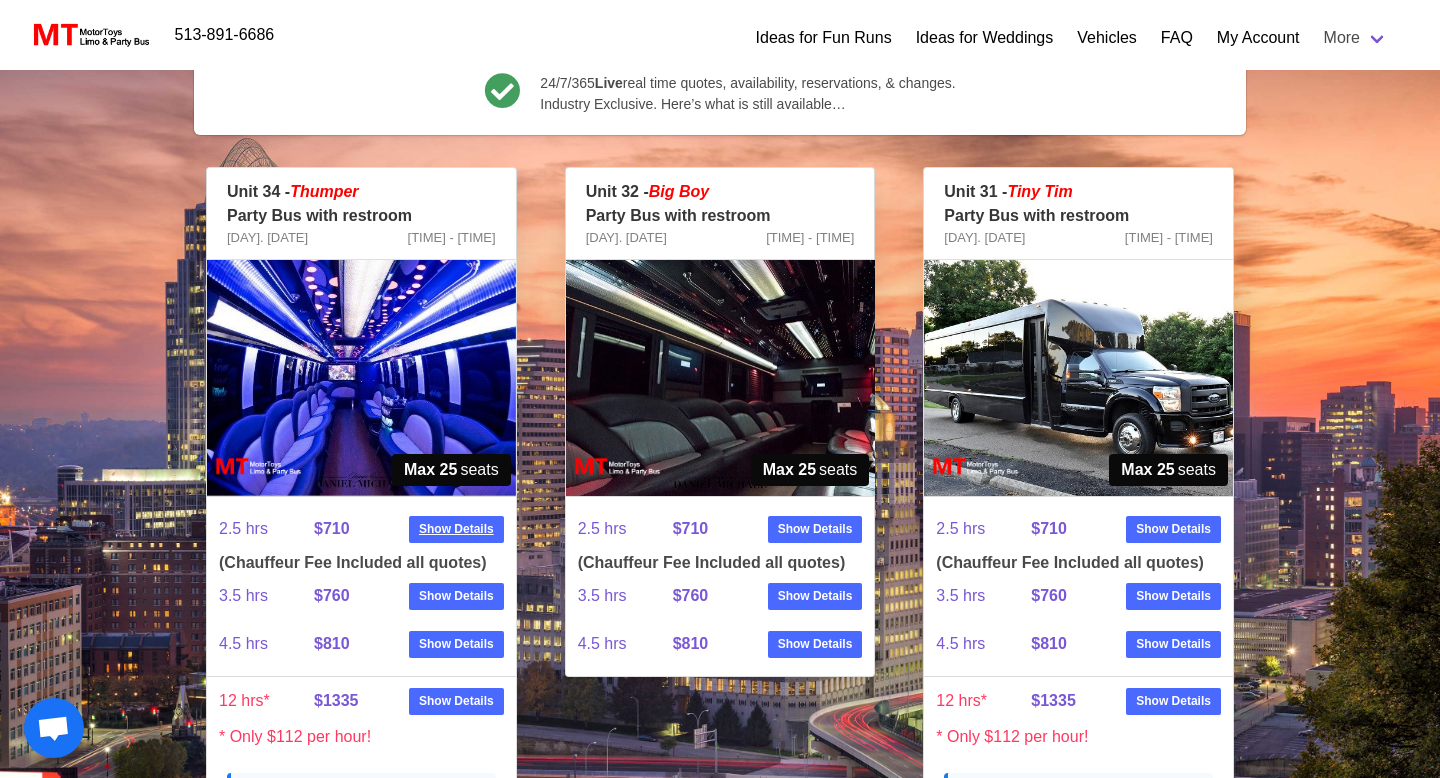 click on "Show Details" at bounding box center [456, 529] 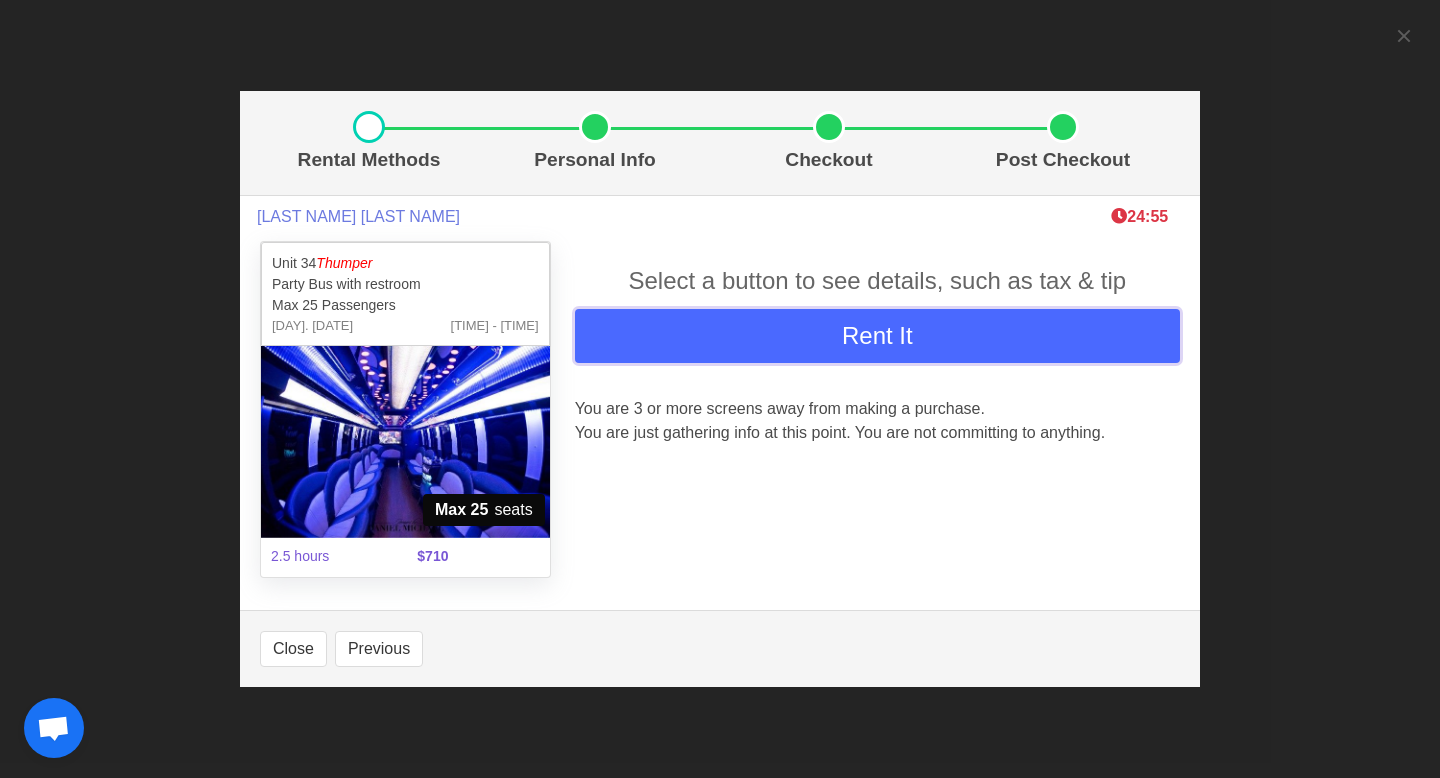 click on "Rent It" at bounding box center (877, 336) 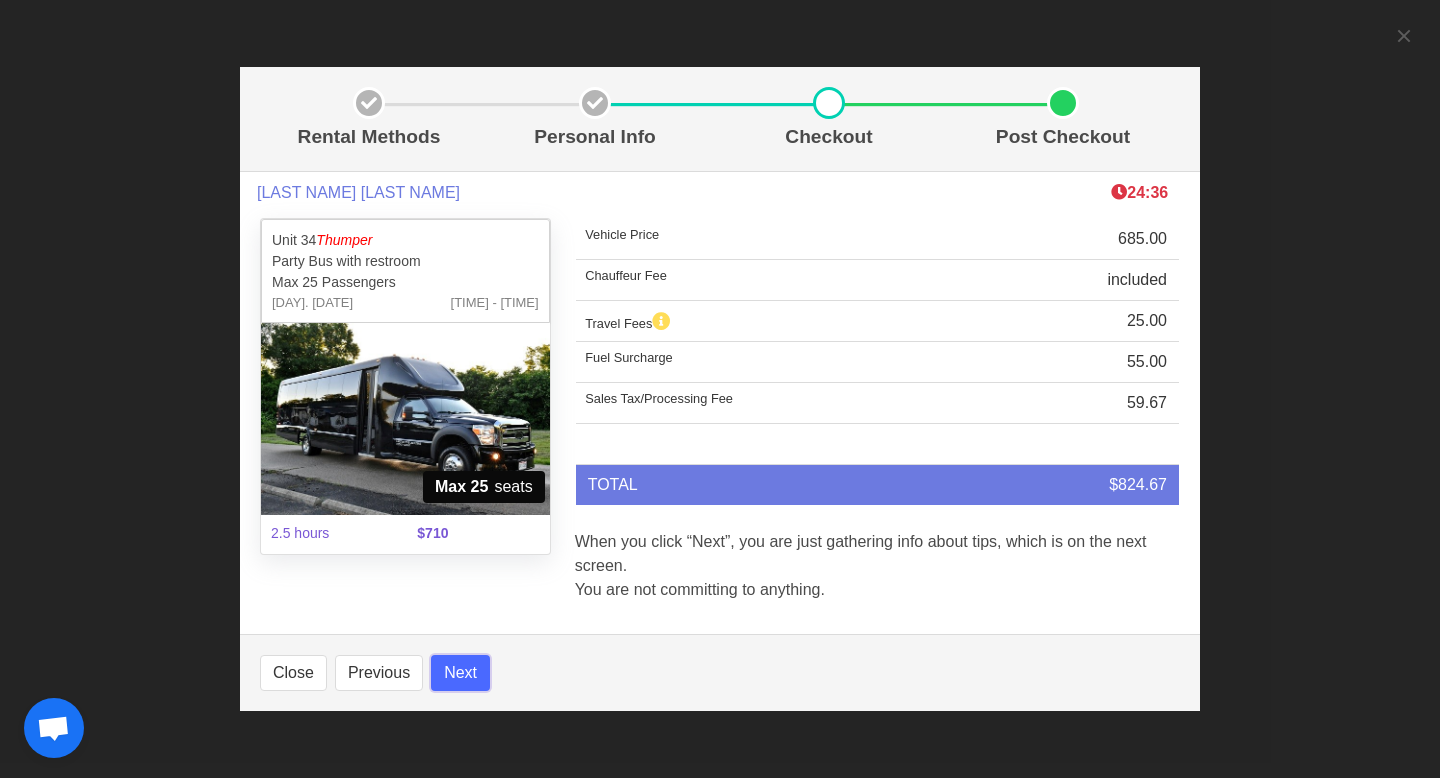click on "Next" at bounding box center [460, 673] 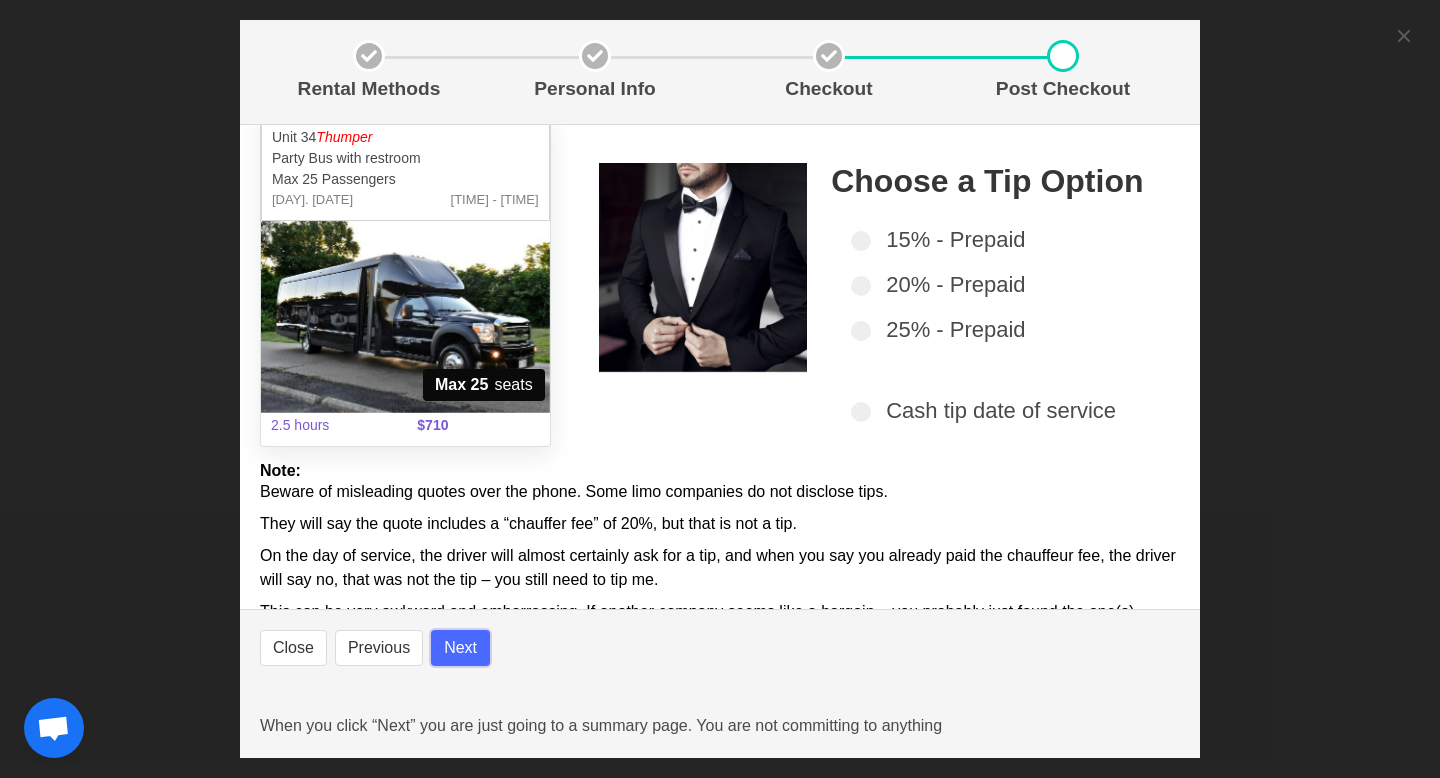 scroll, scrollTop: 154, scrollLeft: 0, axis: vertical 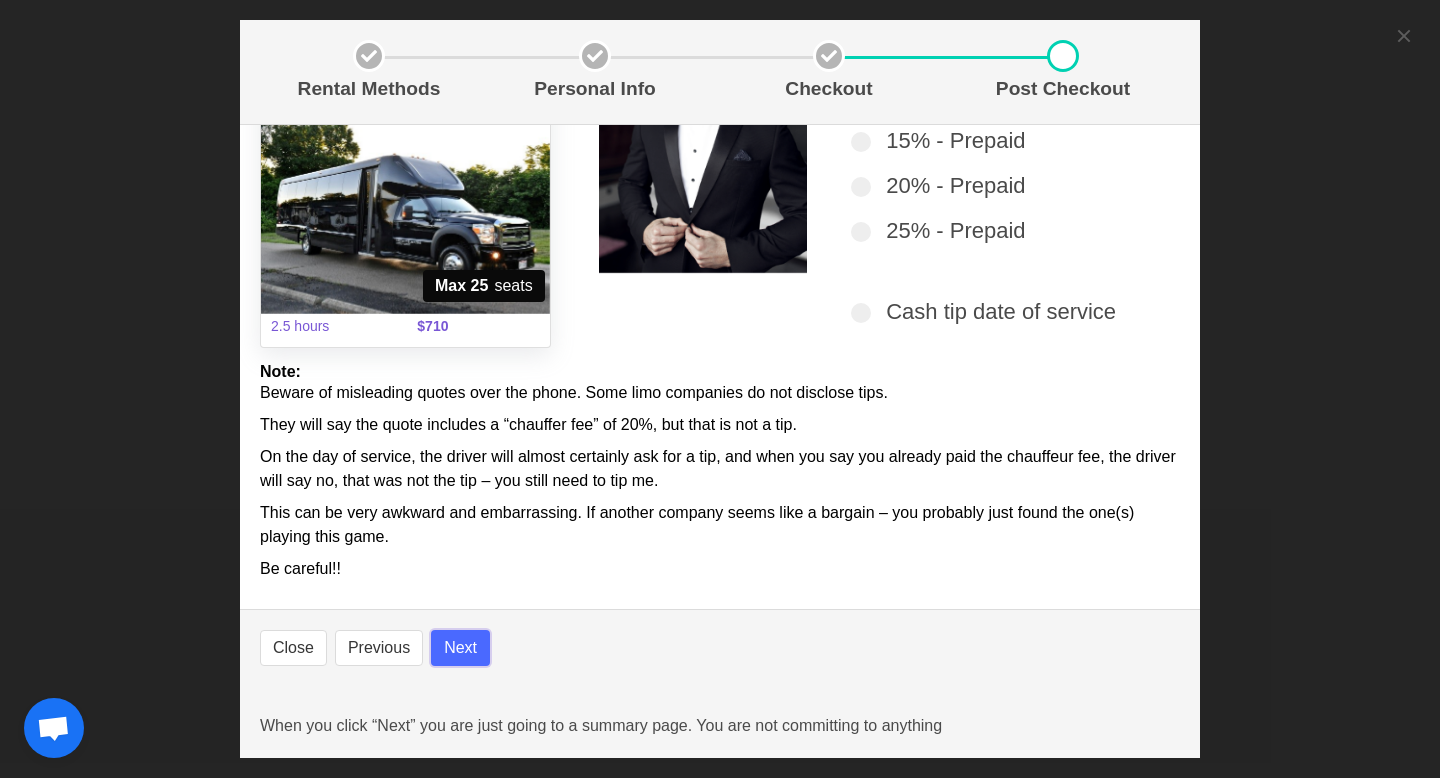 select 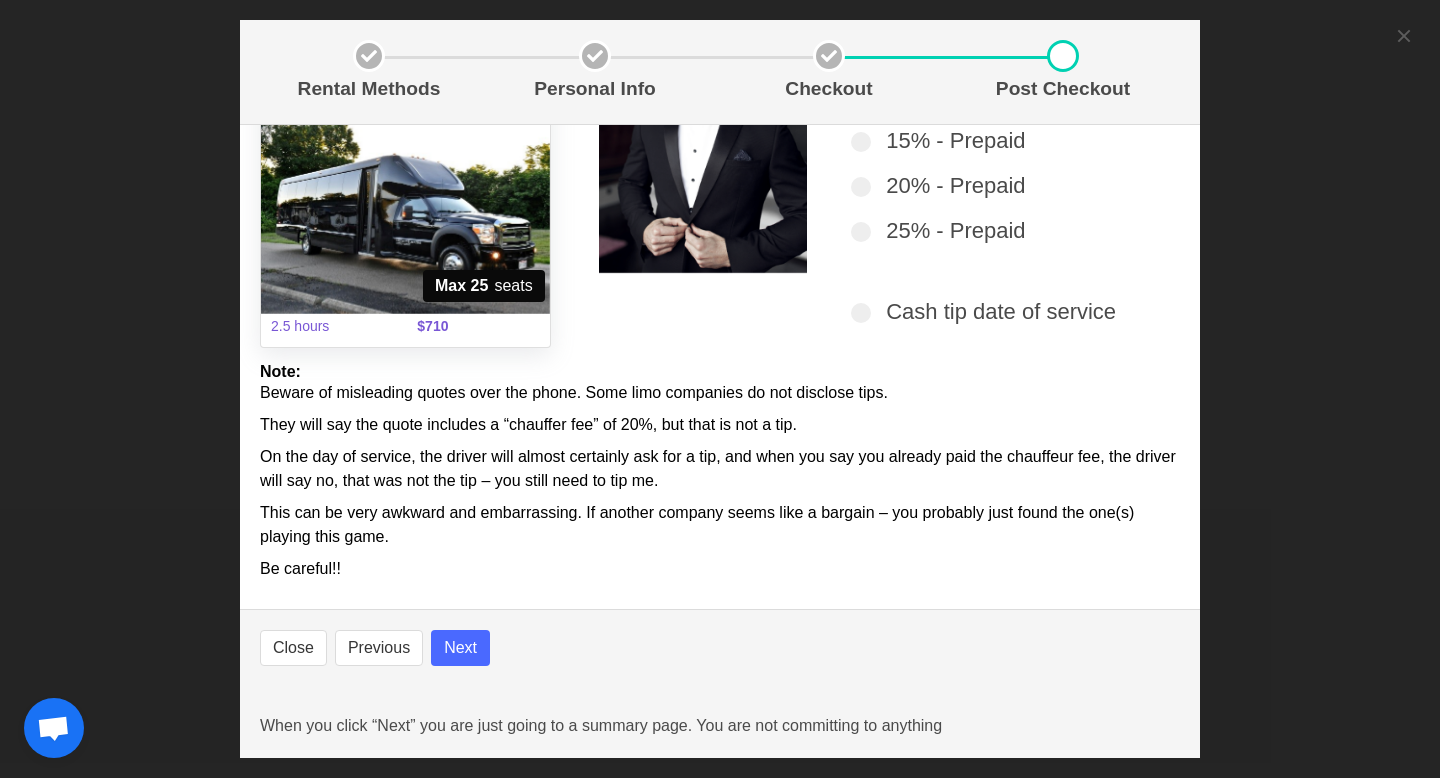 select 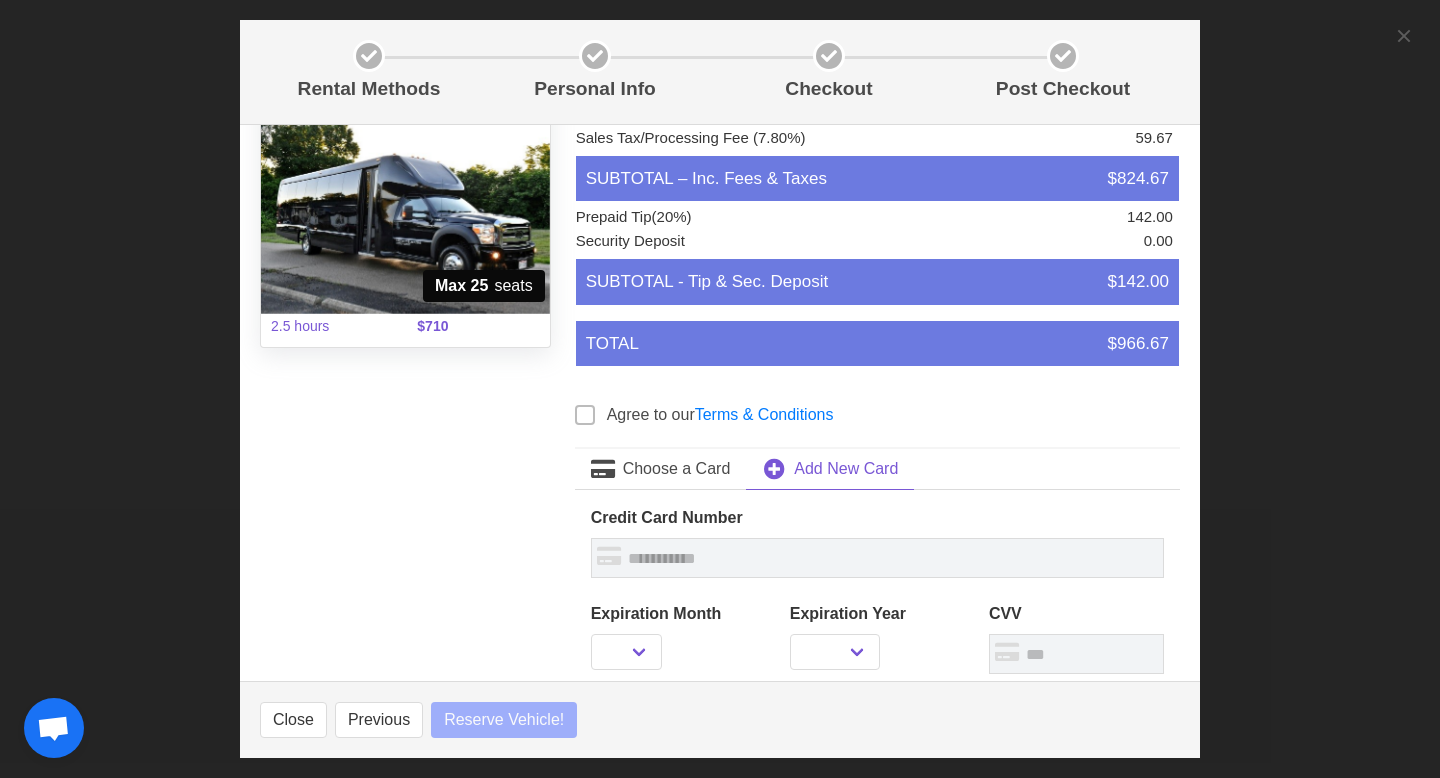 select 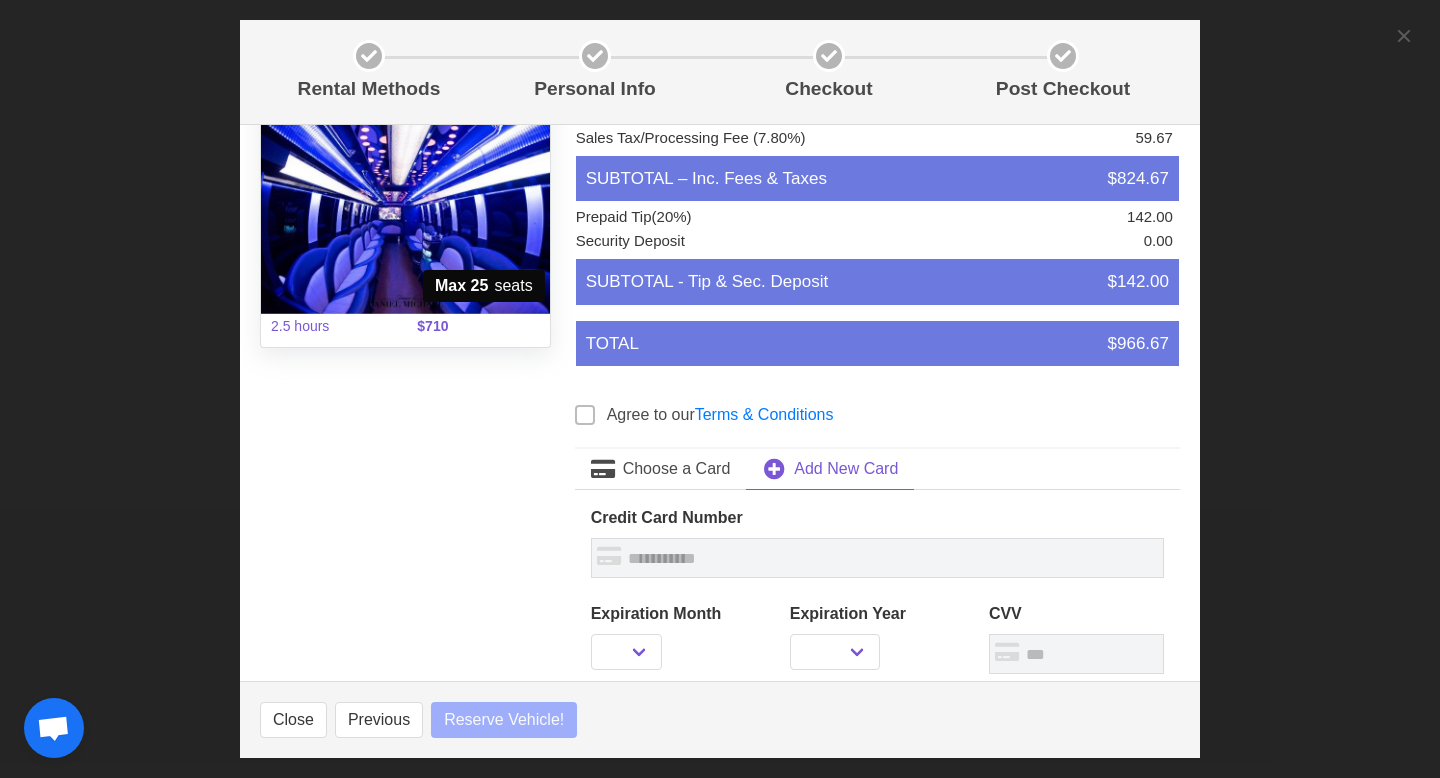 select 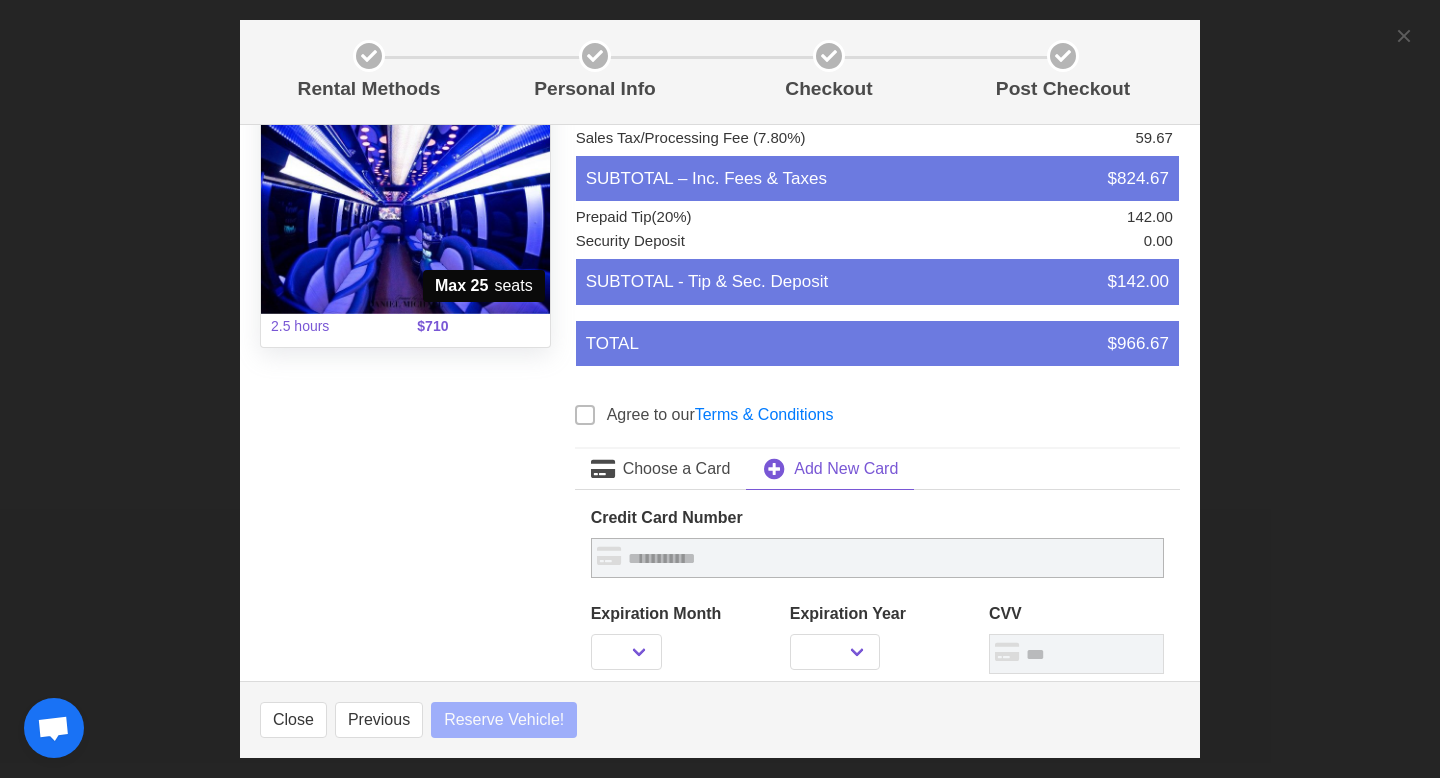 select 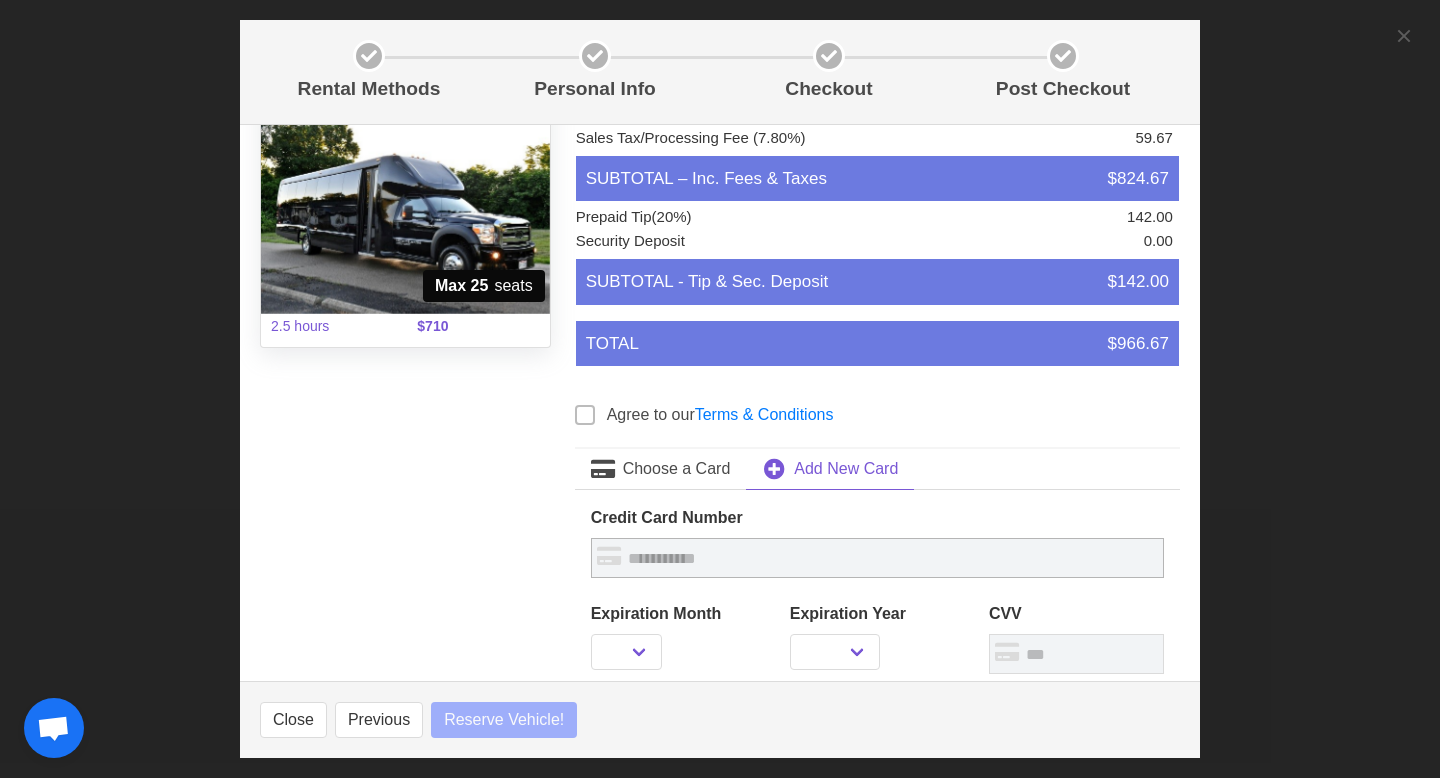 select 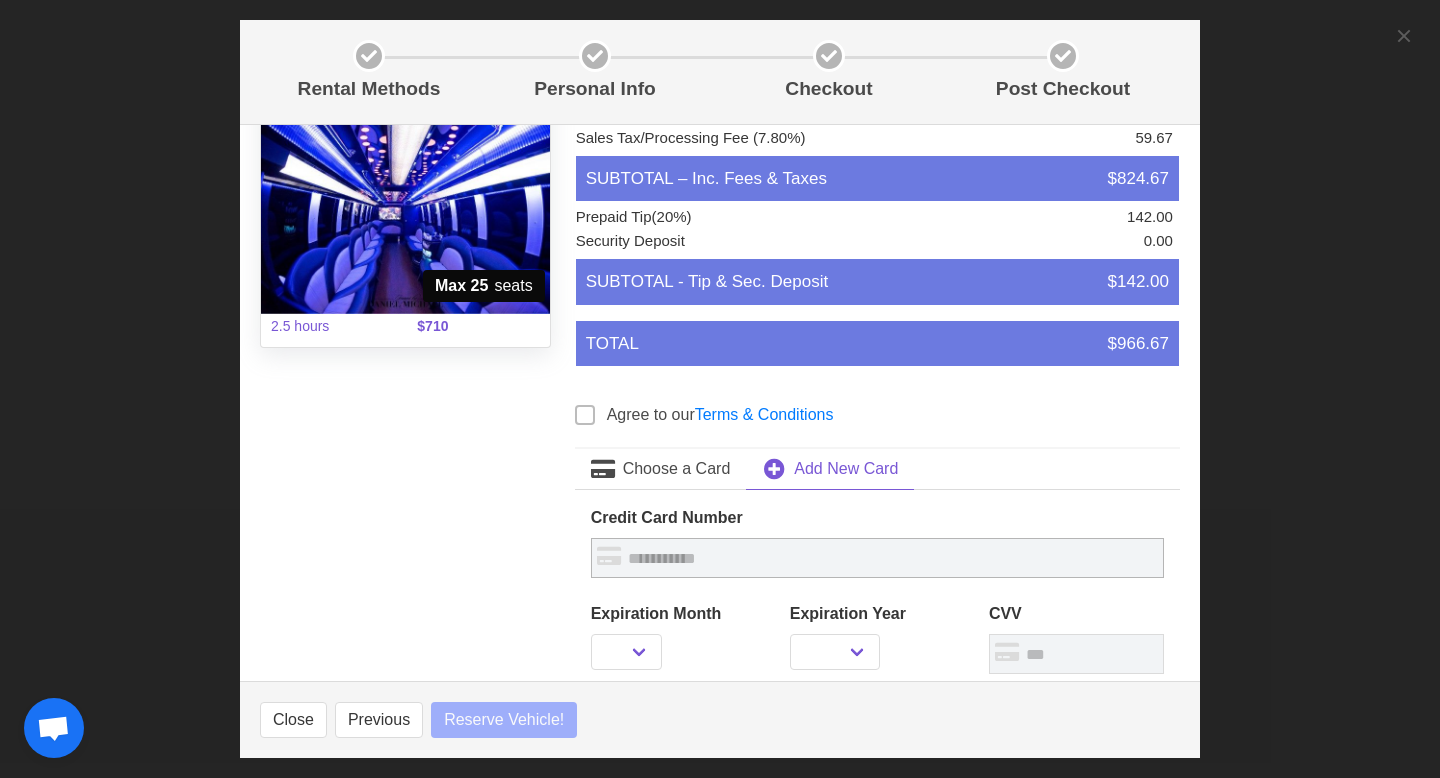 select 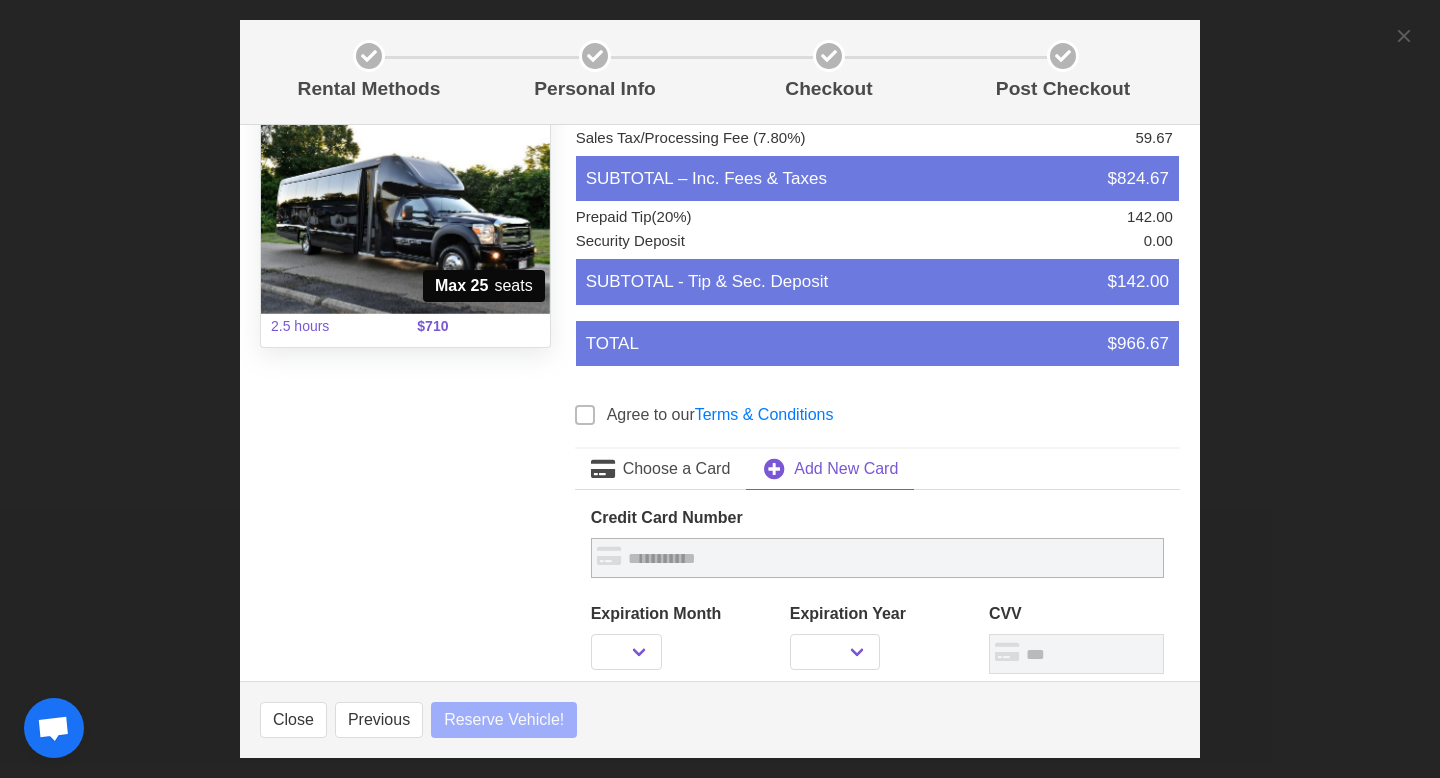 select 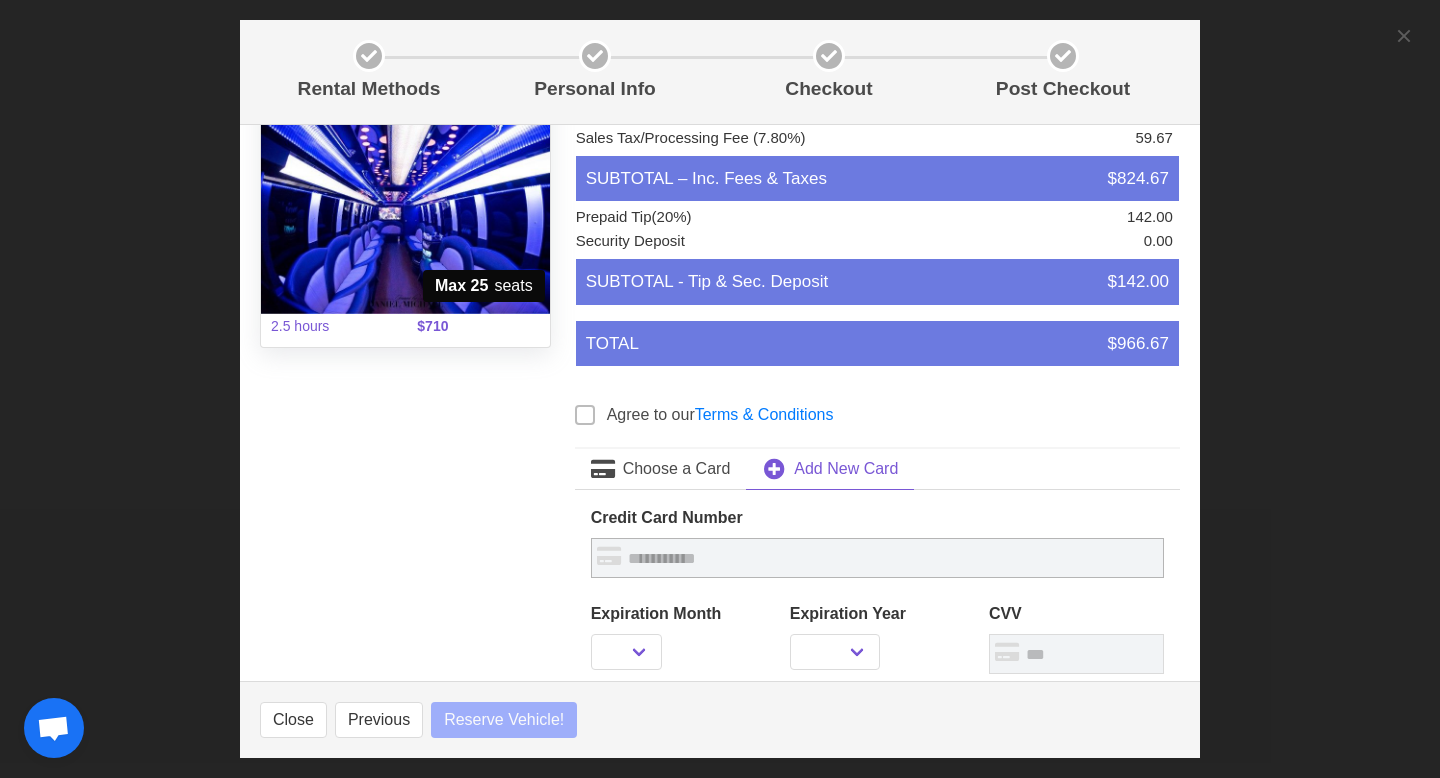 select 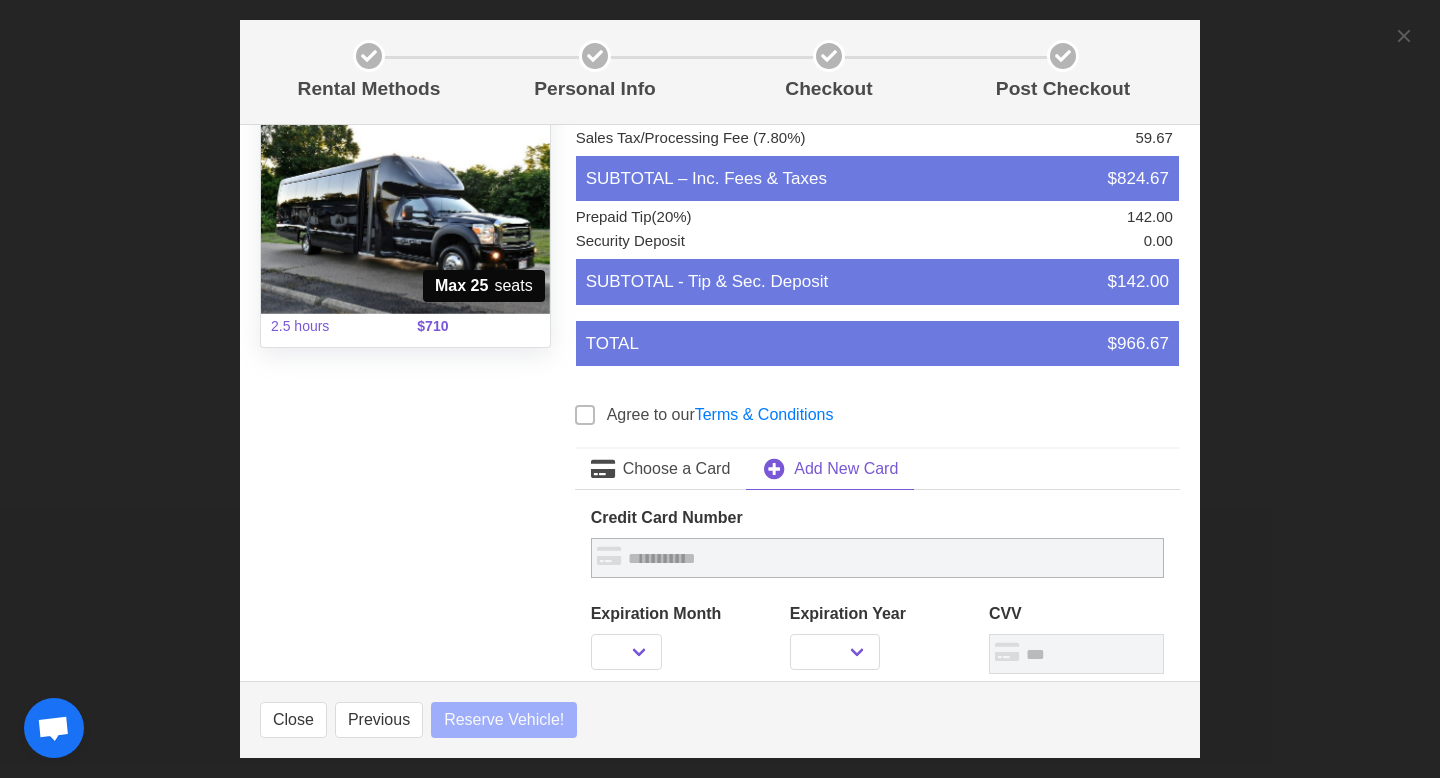 select 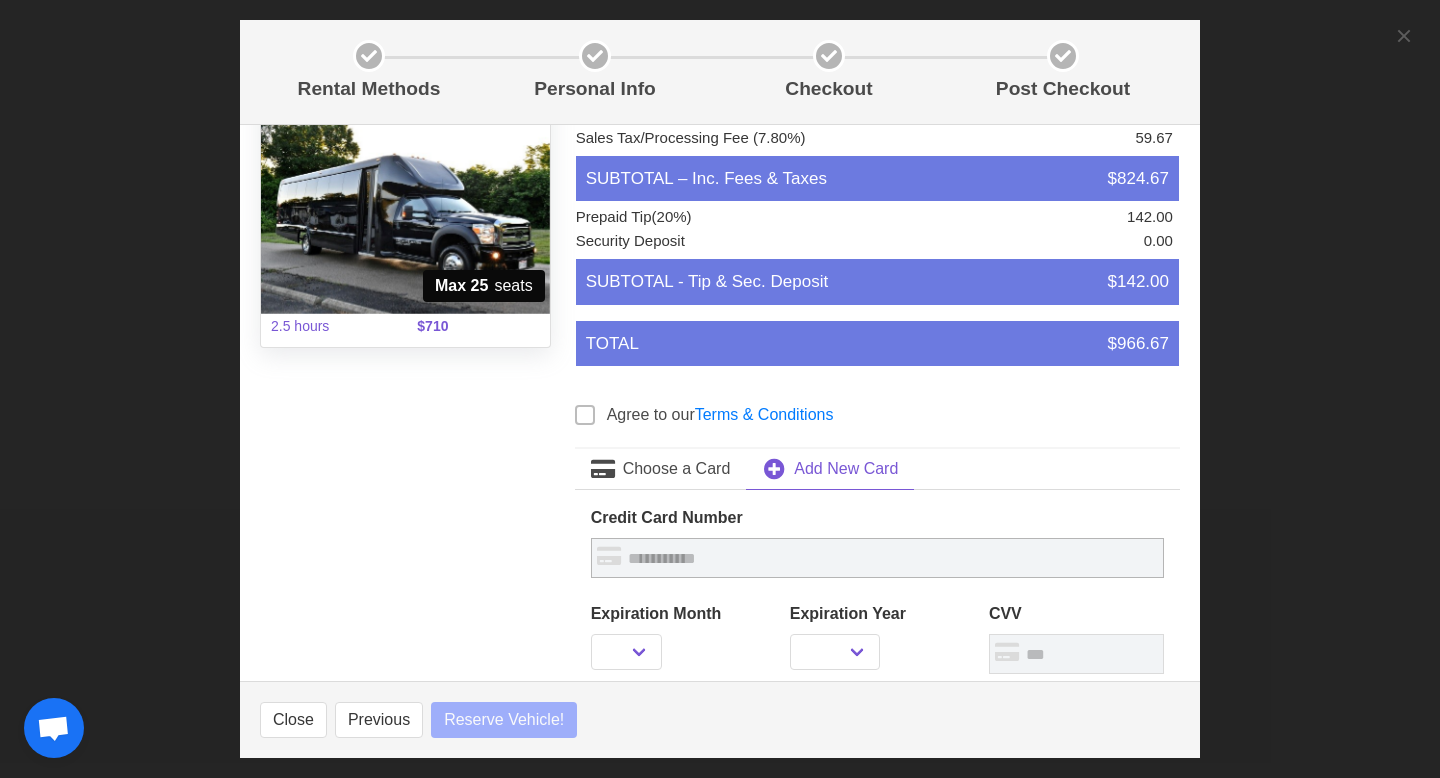 select 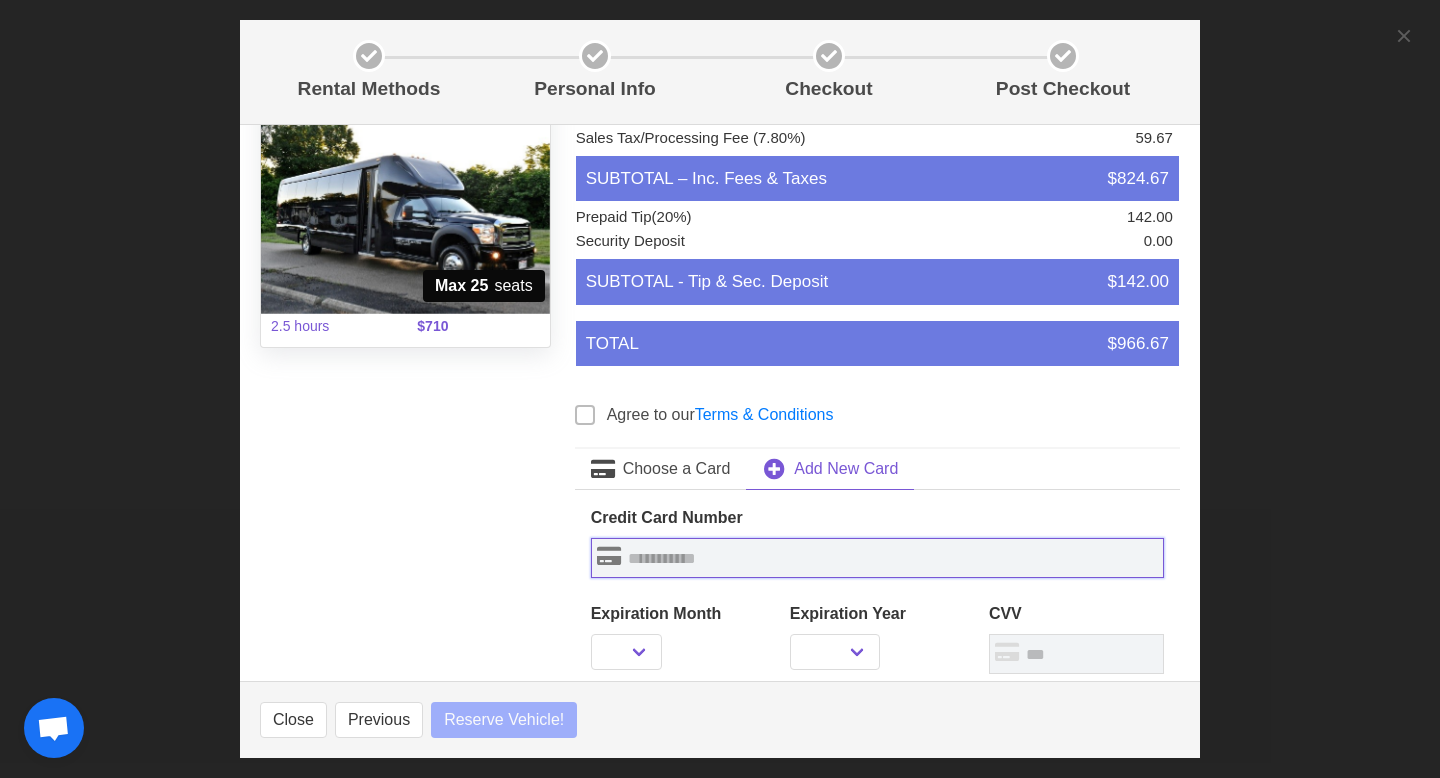 click at bounding box center [877, 558] 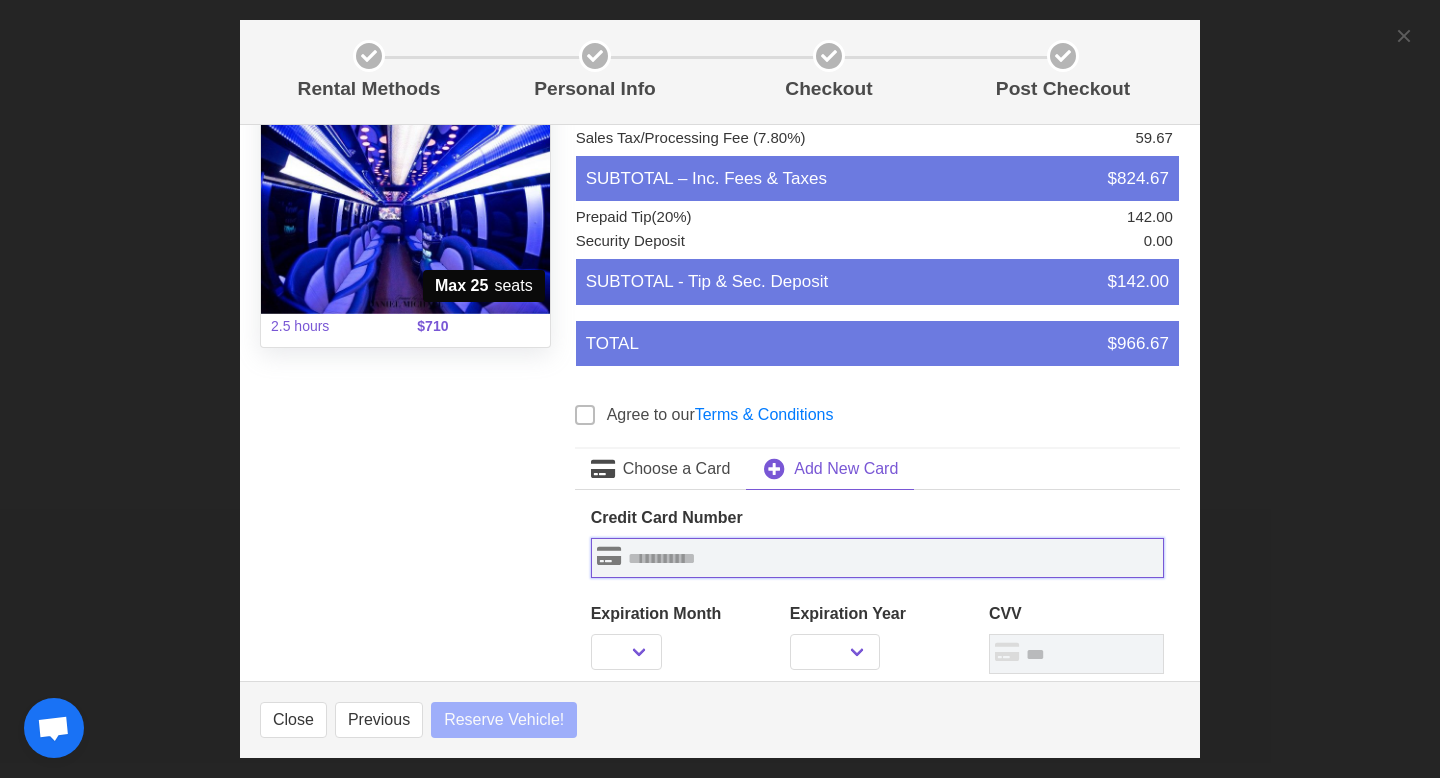select 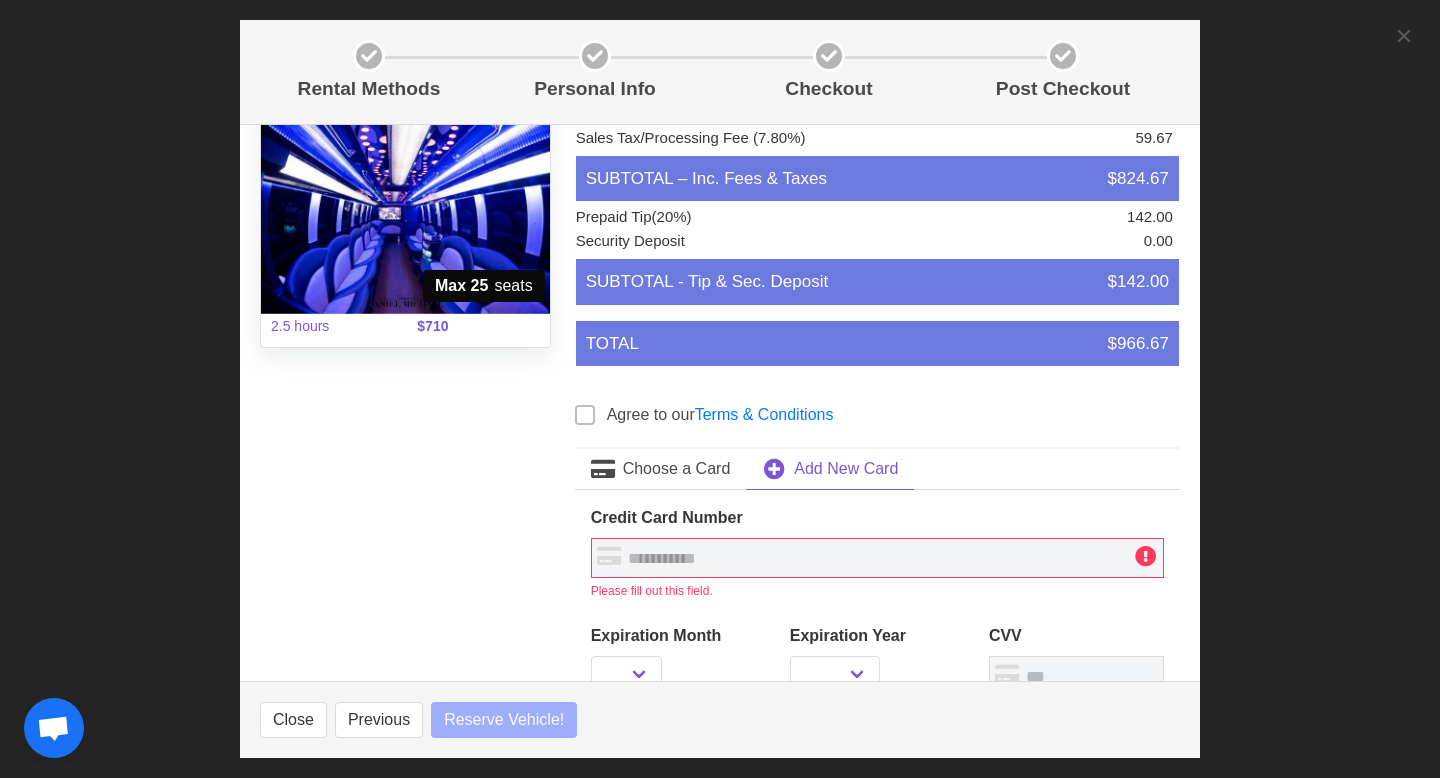 select 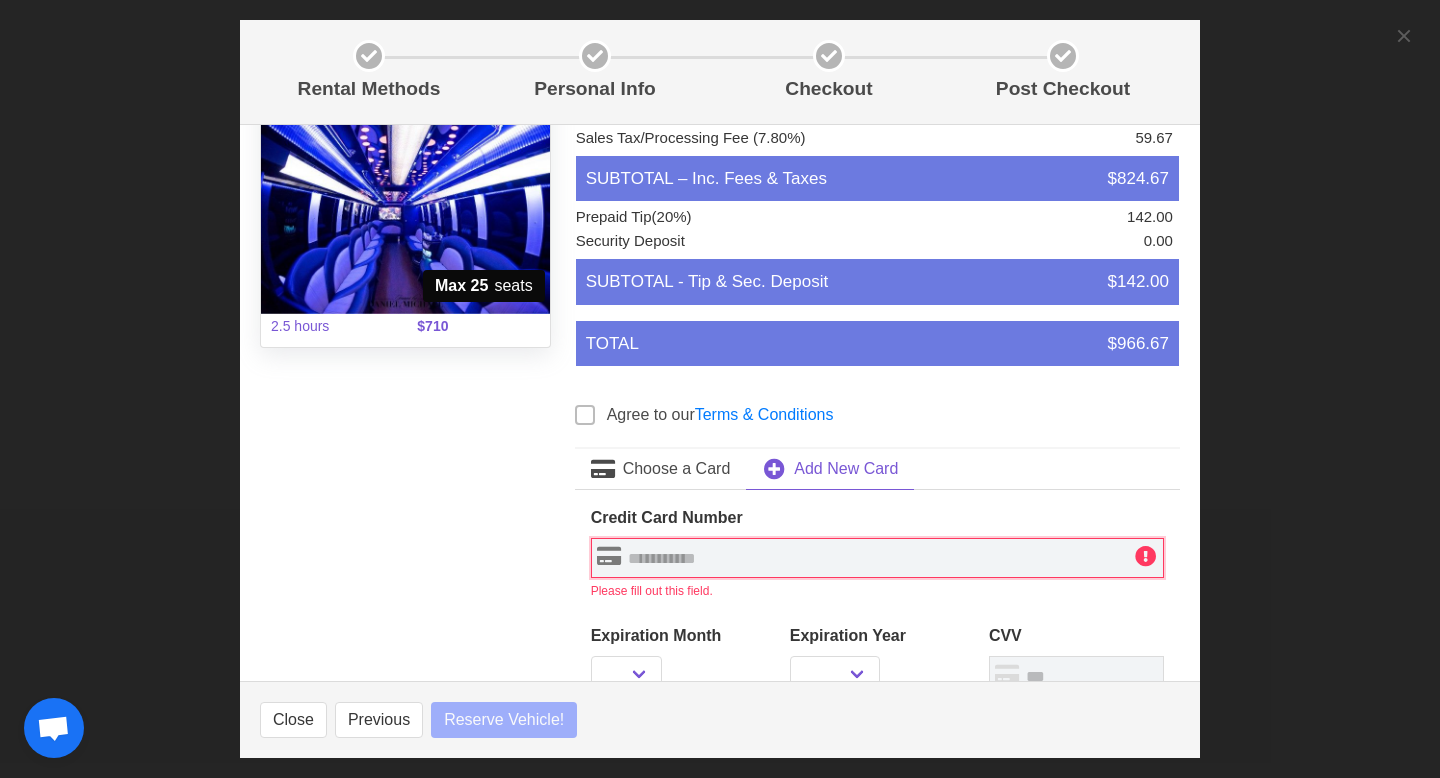 type on "**********" 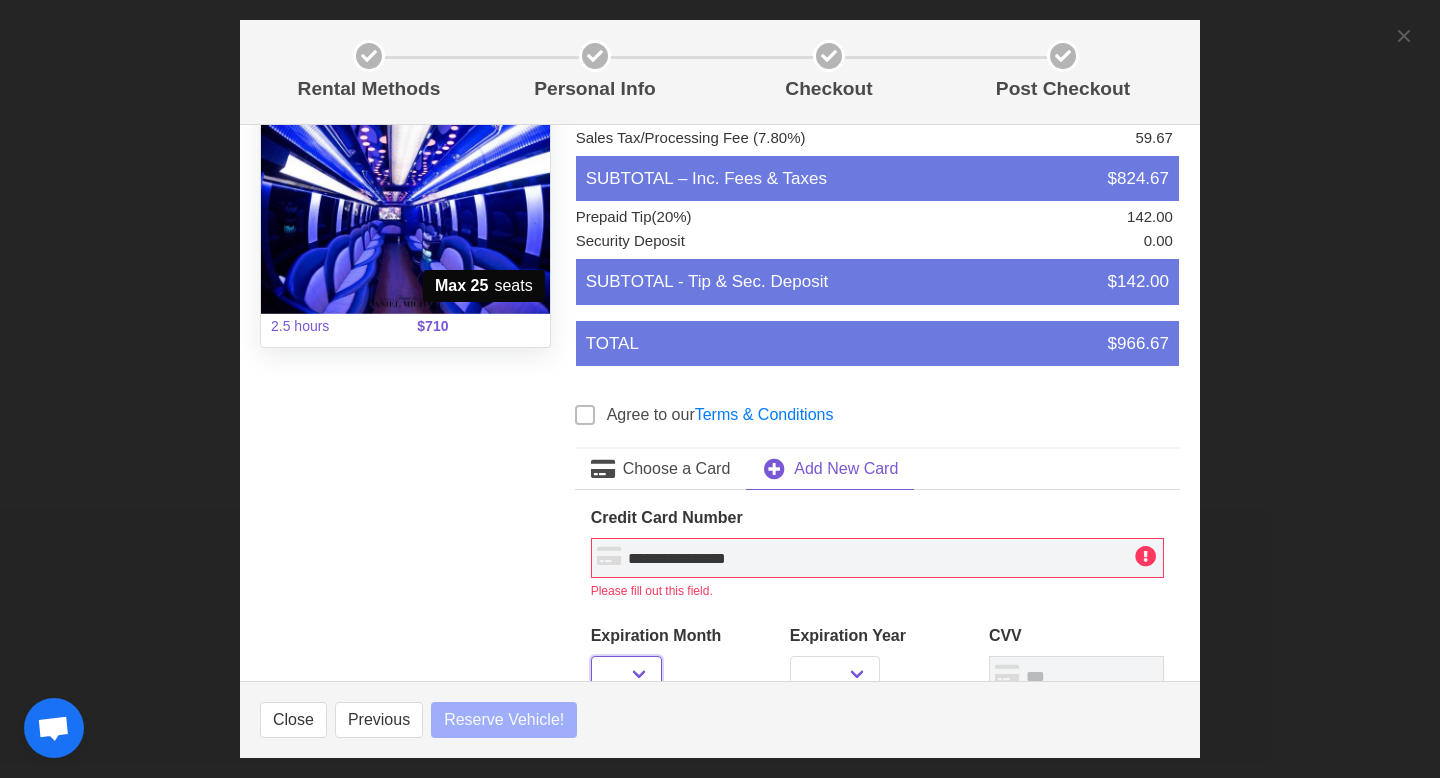 select on "**" 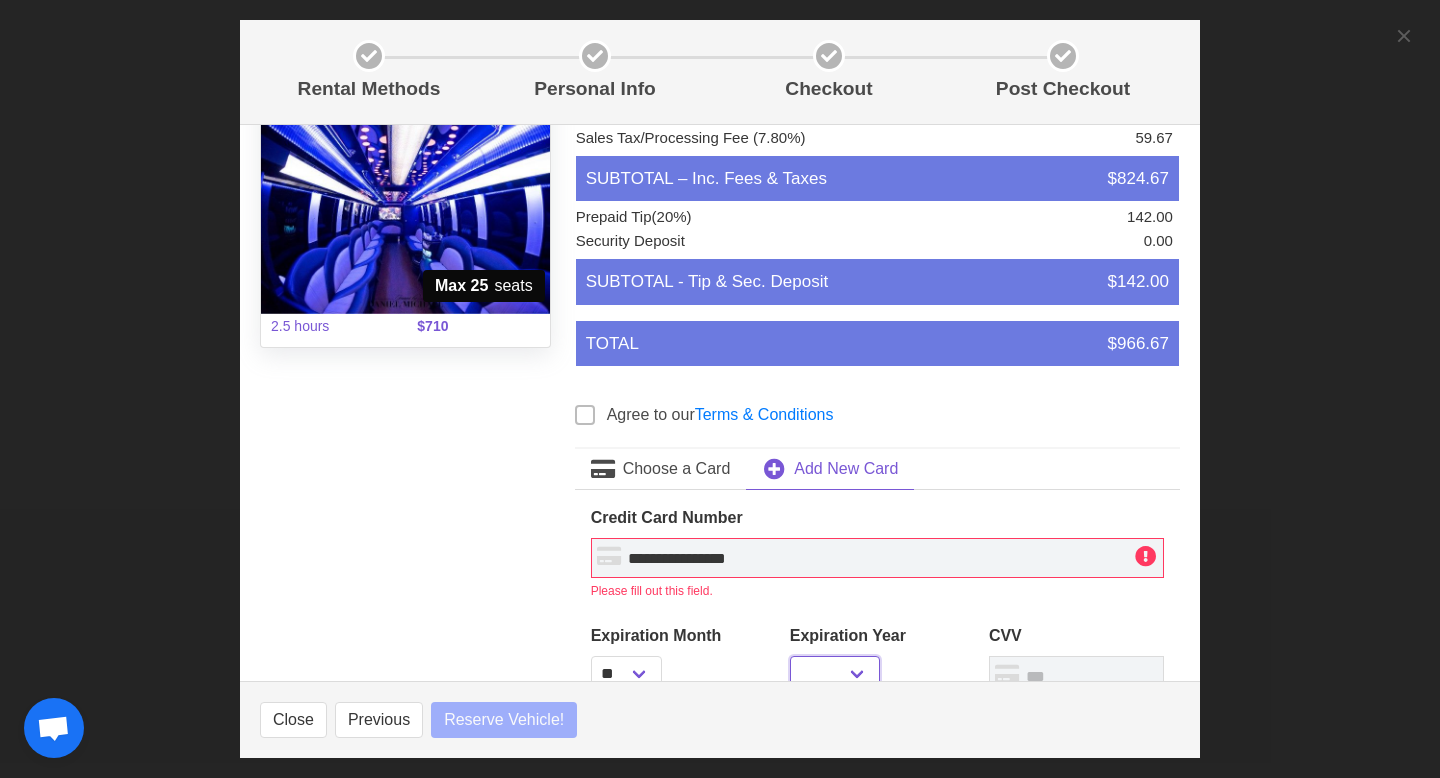 select on "****" 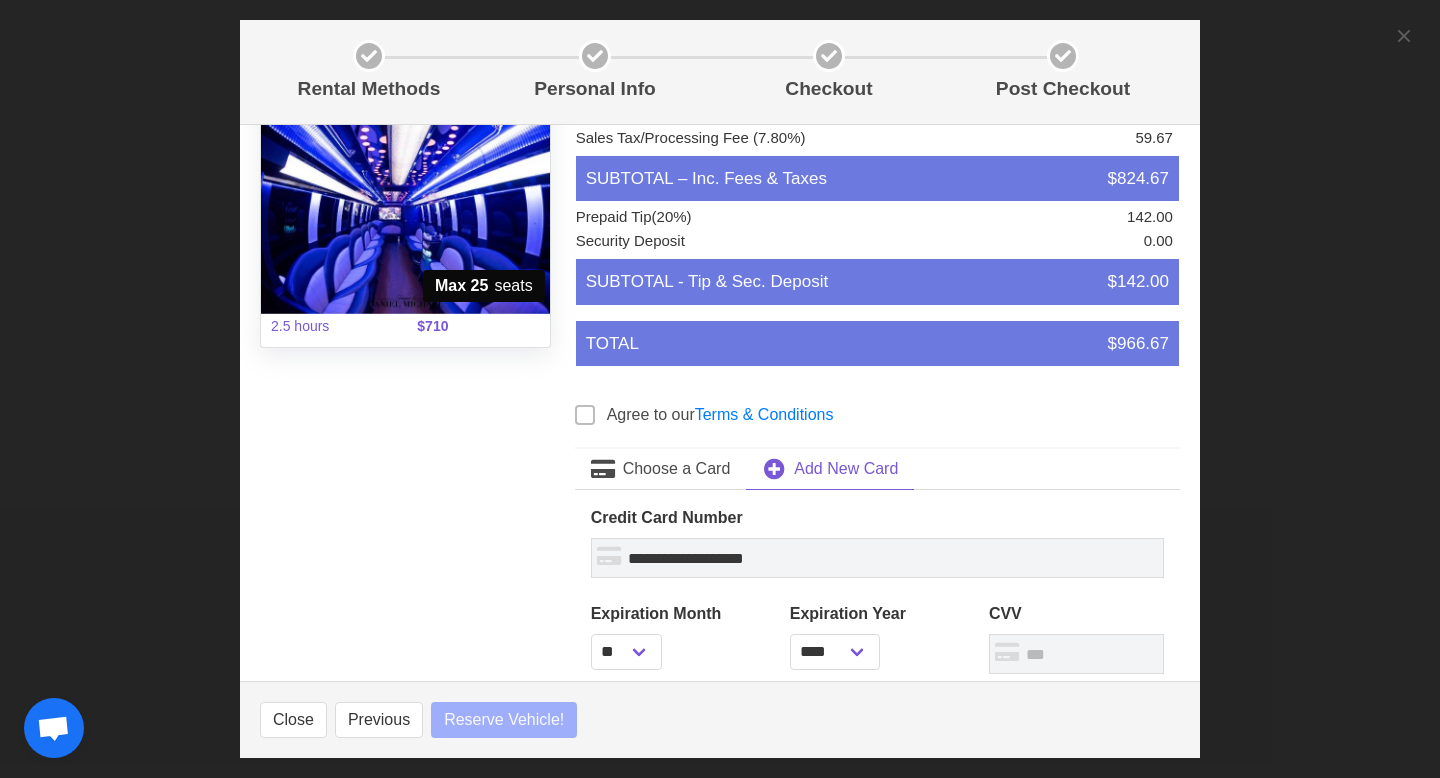 type on "**********" 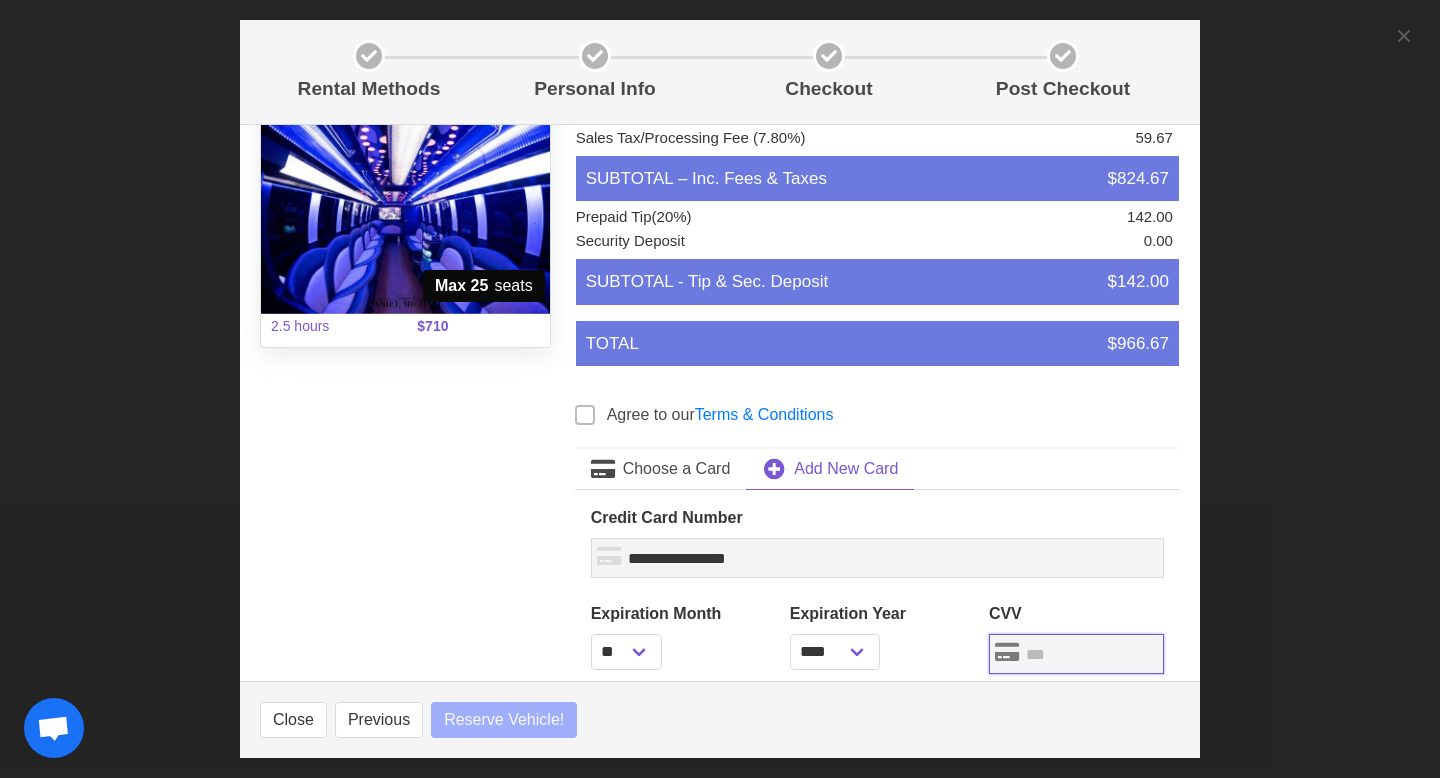 click at bounding box center (1076, 654) 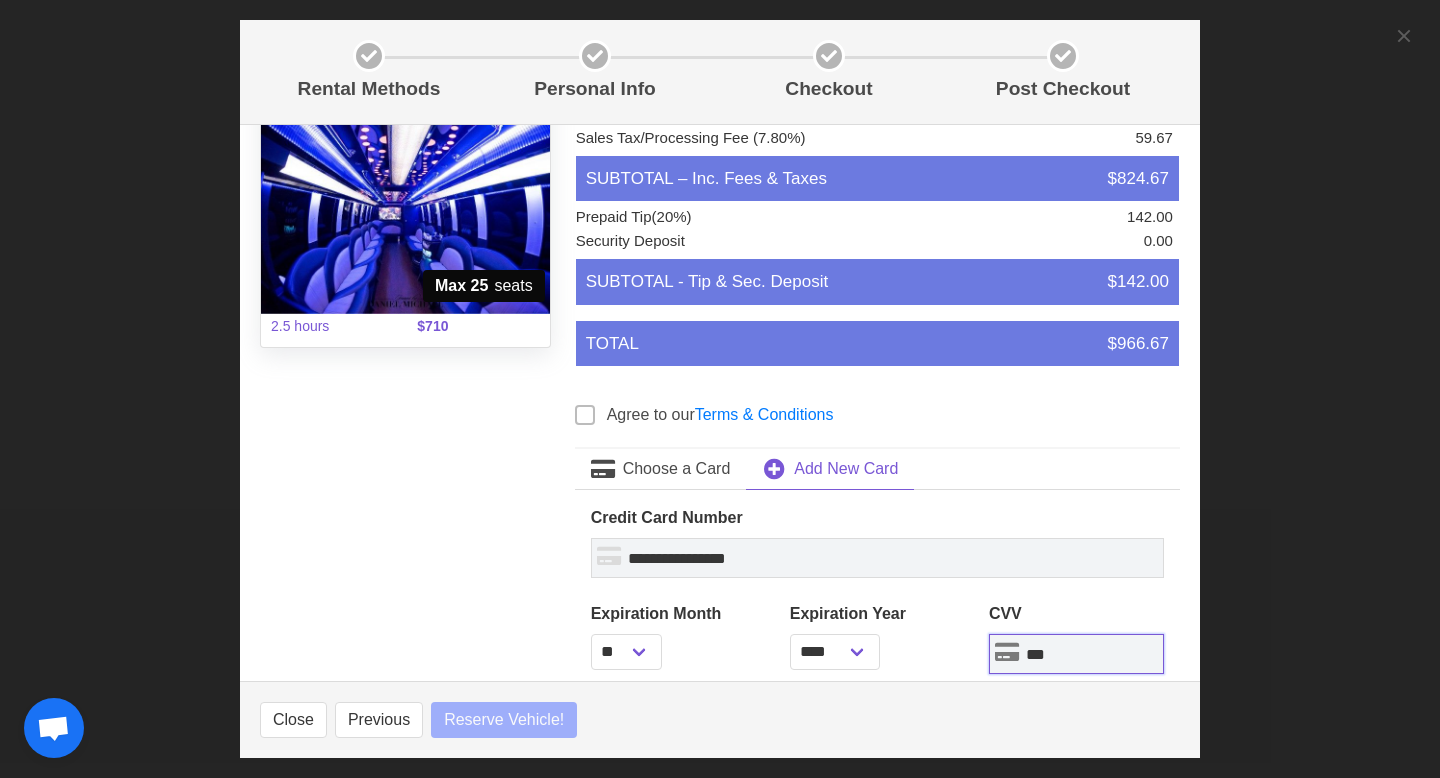 type on "***" 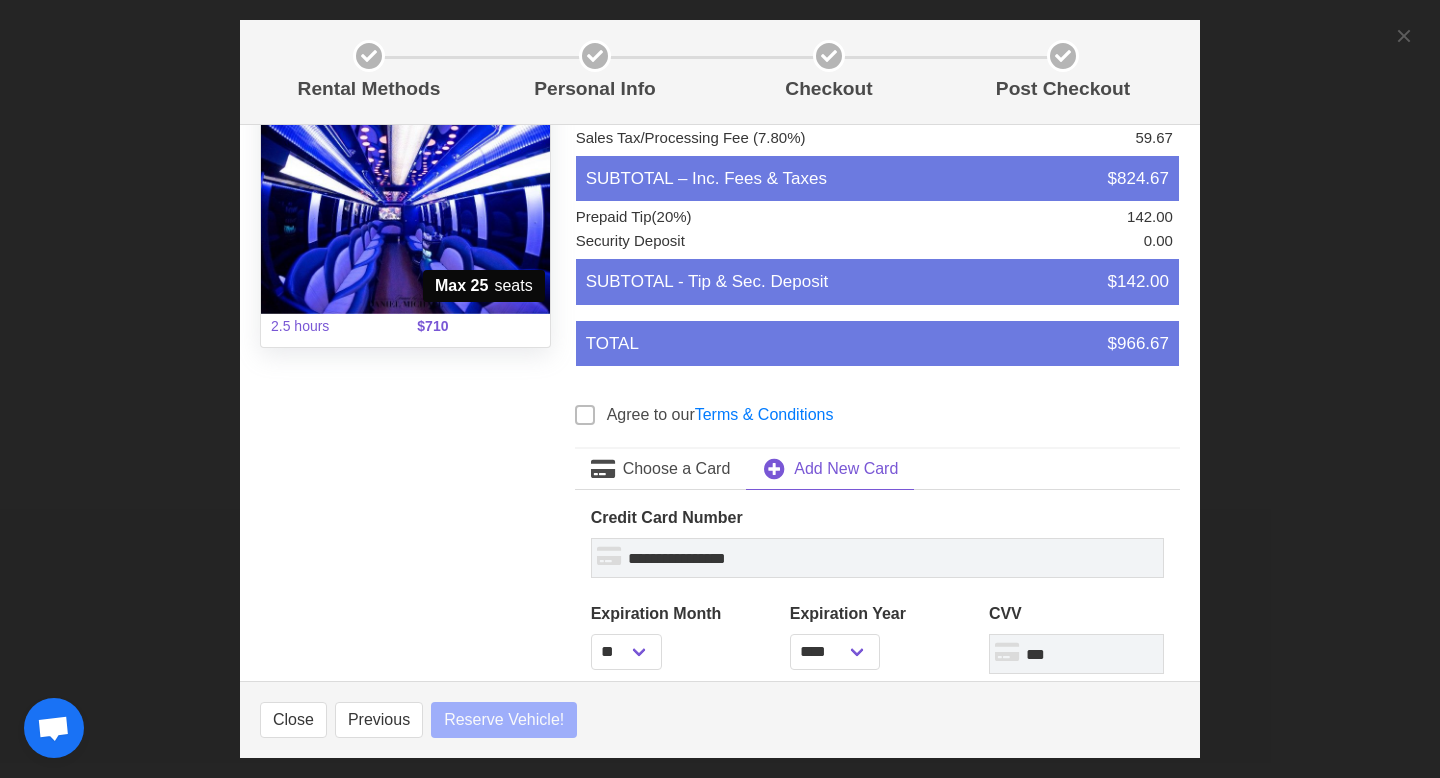 click on "Personal Info   Checkout   Post Checkout   [LAST NAME] [LAST NAME]    [TIME]   Unit [NUMBER]  [LAST NAME]   Party Bus with restroom   Max [NUMBER] Passengers   [DAY]. [DATE]   [TIME] - [TIME]       Max [NUMBER]  seats
[DURATION]     $[PRICE]   Select a button to see details, such as tax & tip
Rent It                   You are [NUMBER] or more screens away from making a purchase.   You are just gathering info at this point.  You are not committing to anything.       Vehicle Price   [PRICE]   Chauffeur Fee   included       Travel Fees
[PRICE]       Fuel Surcharge   [PRICE]         Sales Tax/Processing Fee   [PRICE]       TOTAL   $[PRICE]     When you click “Next”, you are just gathering info about tips, which is on the next screen.   You are not committing to anything.       Vehicle Price   [PRICE]   Chauffeur Fee   included       Travel Fee
[PRICE]
SUBTOTAL
$[PRICE]   Fuel Surcharge   [PRICE]                         [PRICE]   $[PRICE]" at bounding box center (720, 389) 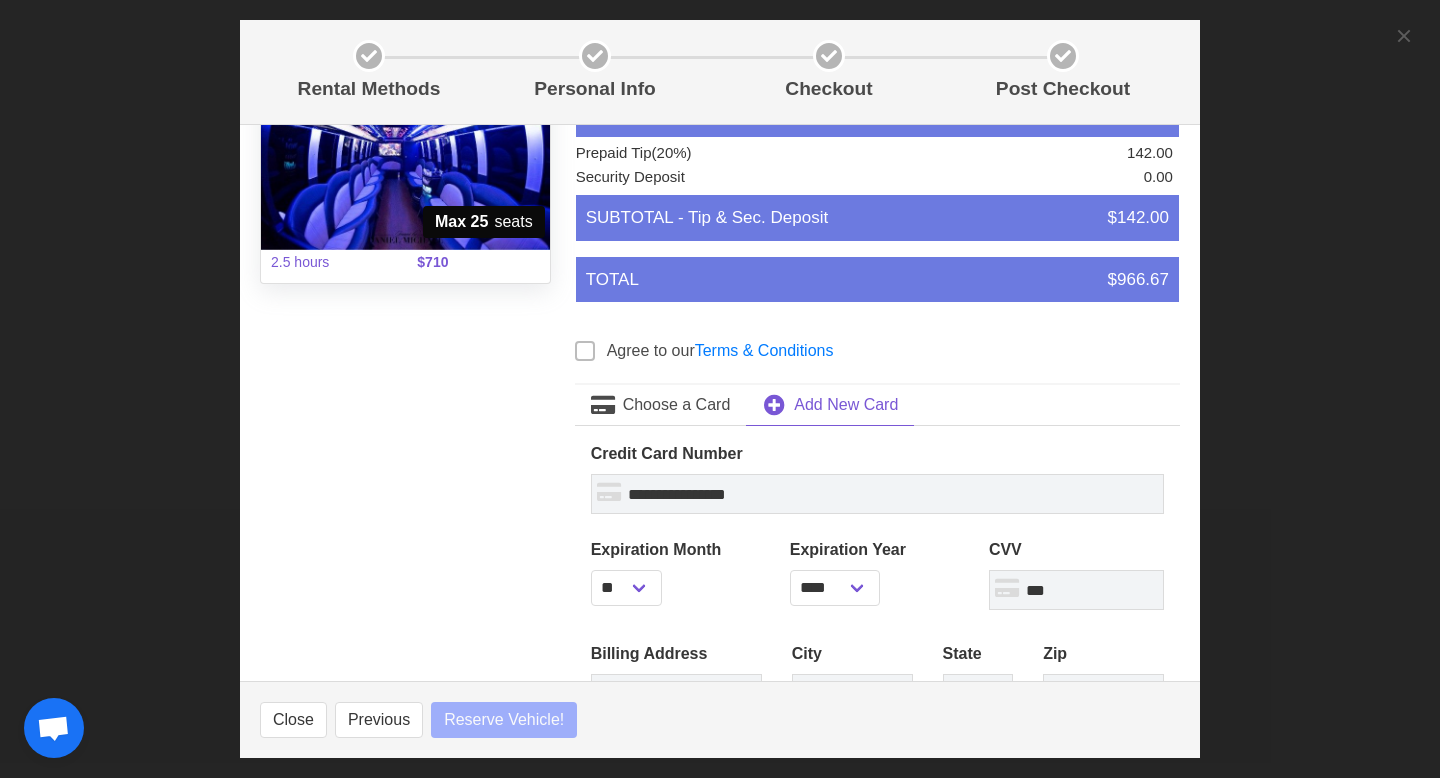 click at bounding box center (585, 351) 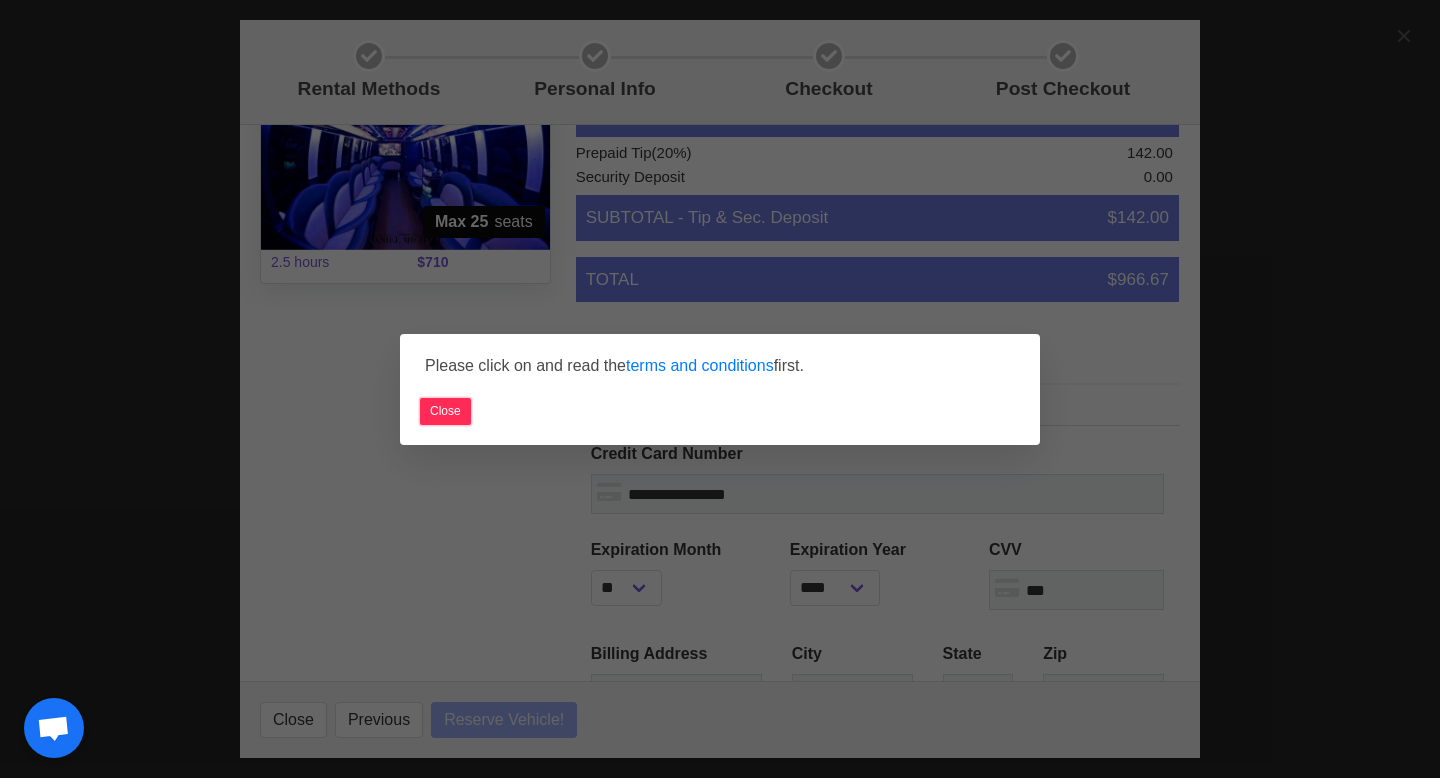 click on "Close" at bounding box center (445, 411) 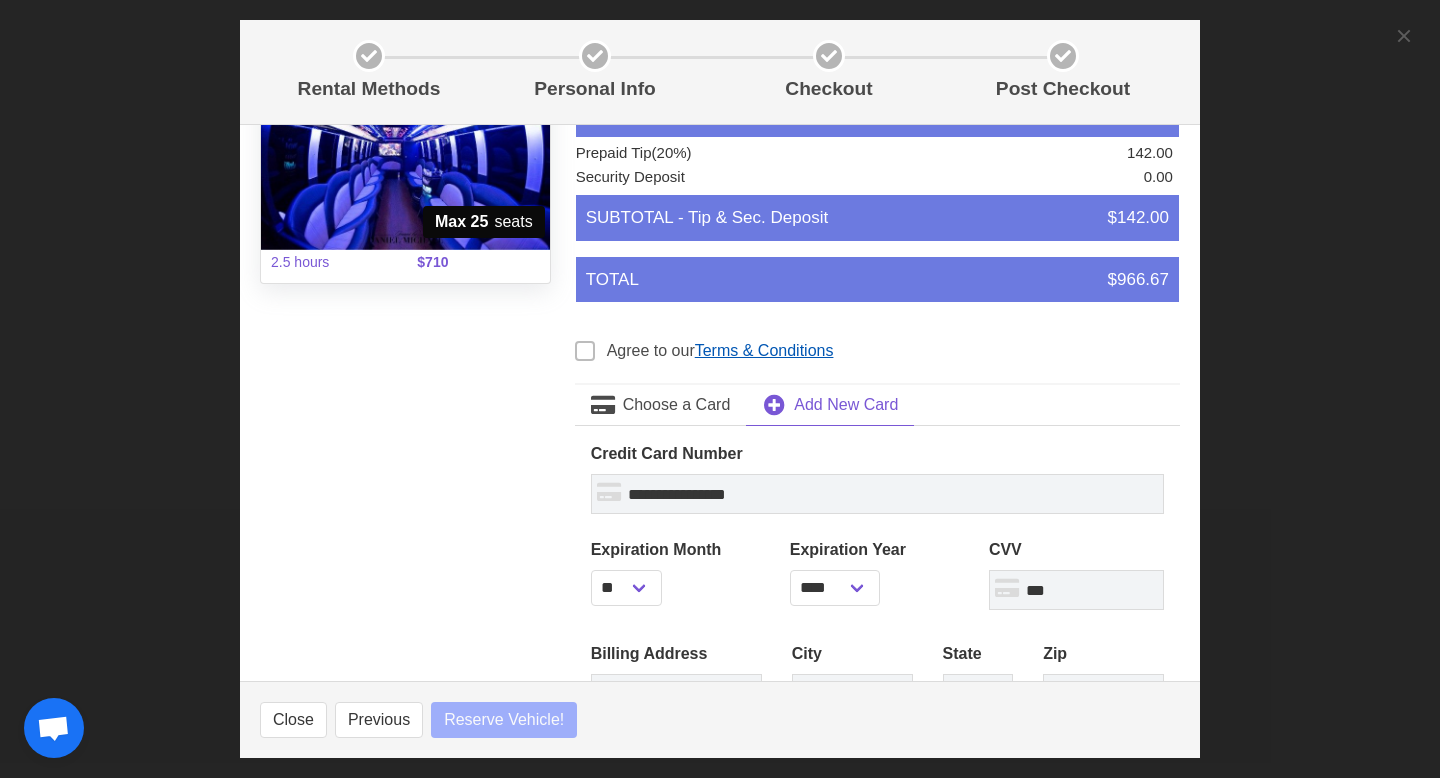 click on "Terms & Conditions" at bounding box center [764, 350] 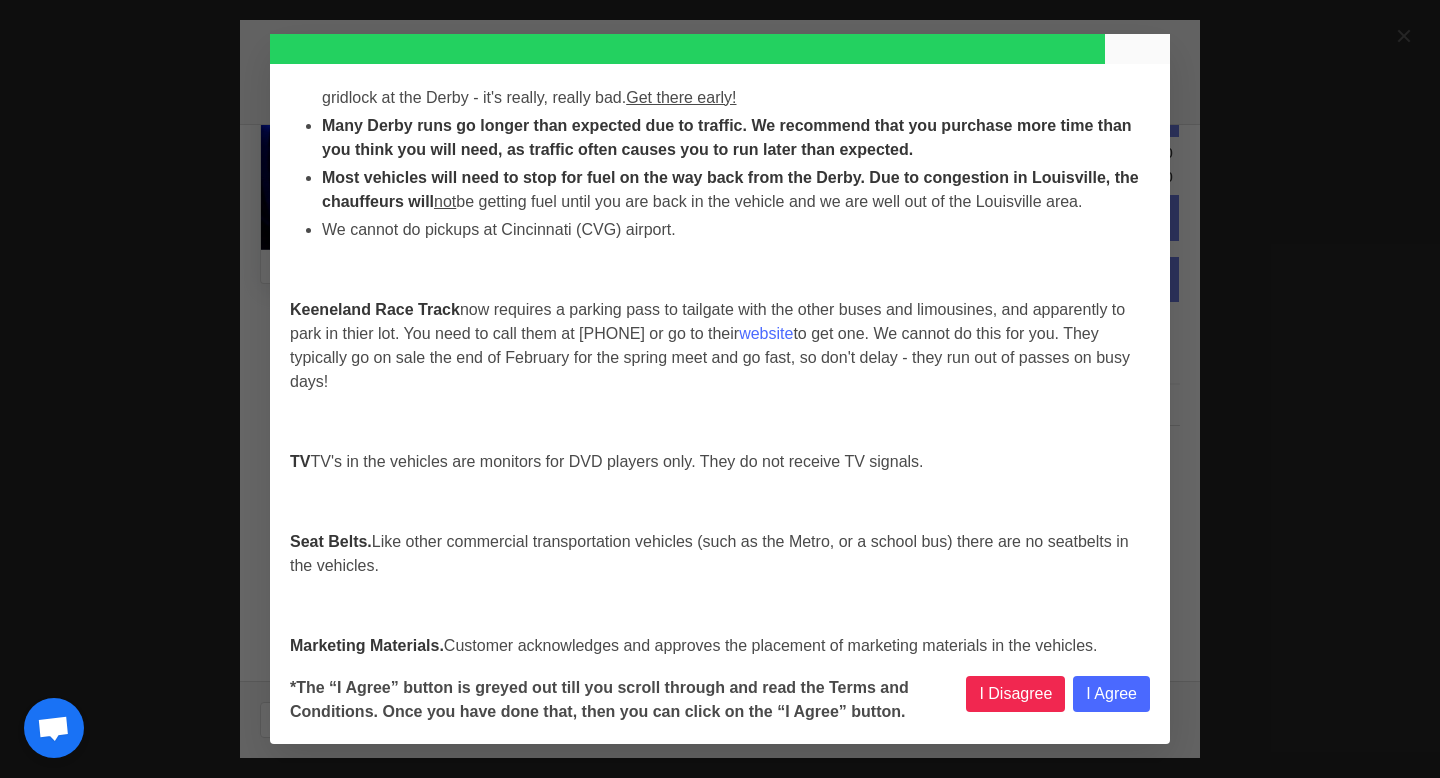 scroll, scrollTop: 8385, scrollLeft: 0, axis: vertical 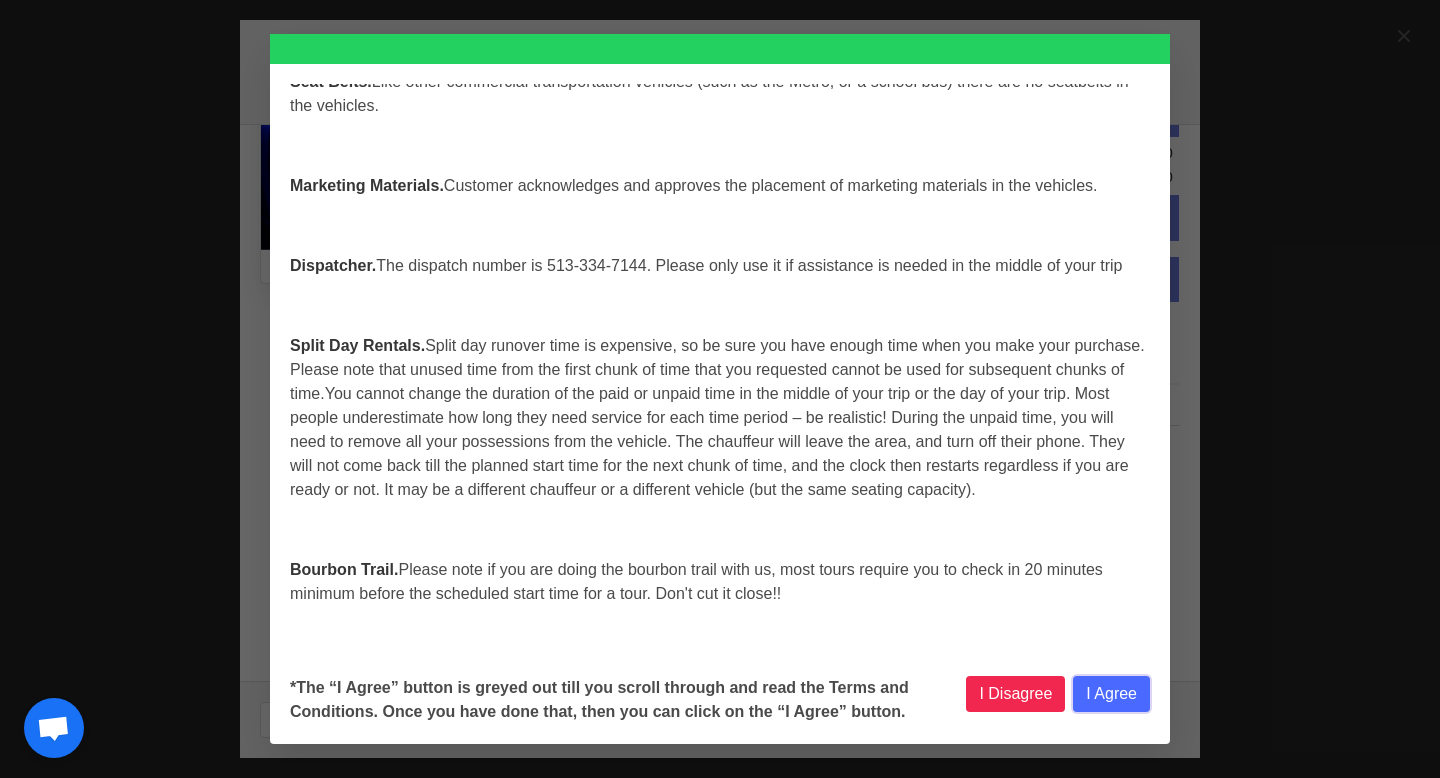 click on "I Agree" at bounding box center (1111, 694) 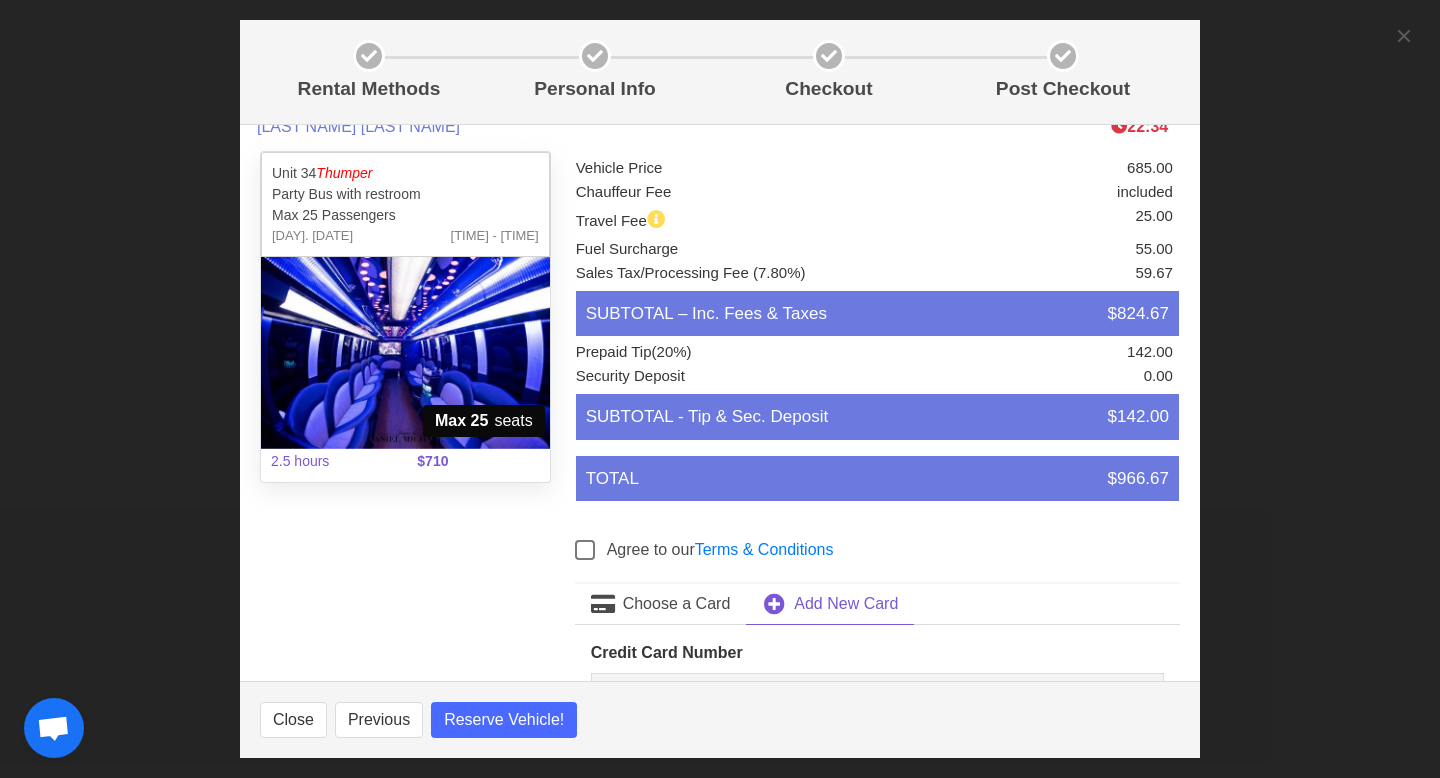scroll, scrollTop: 0, scrollLeft: 0, axis: both 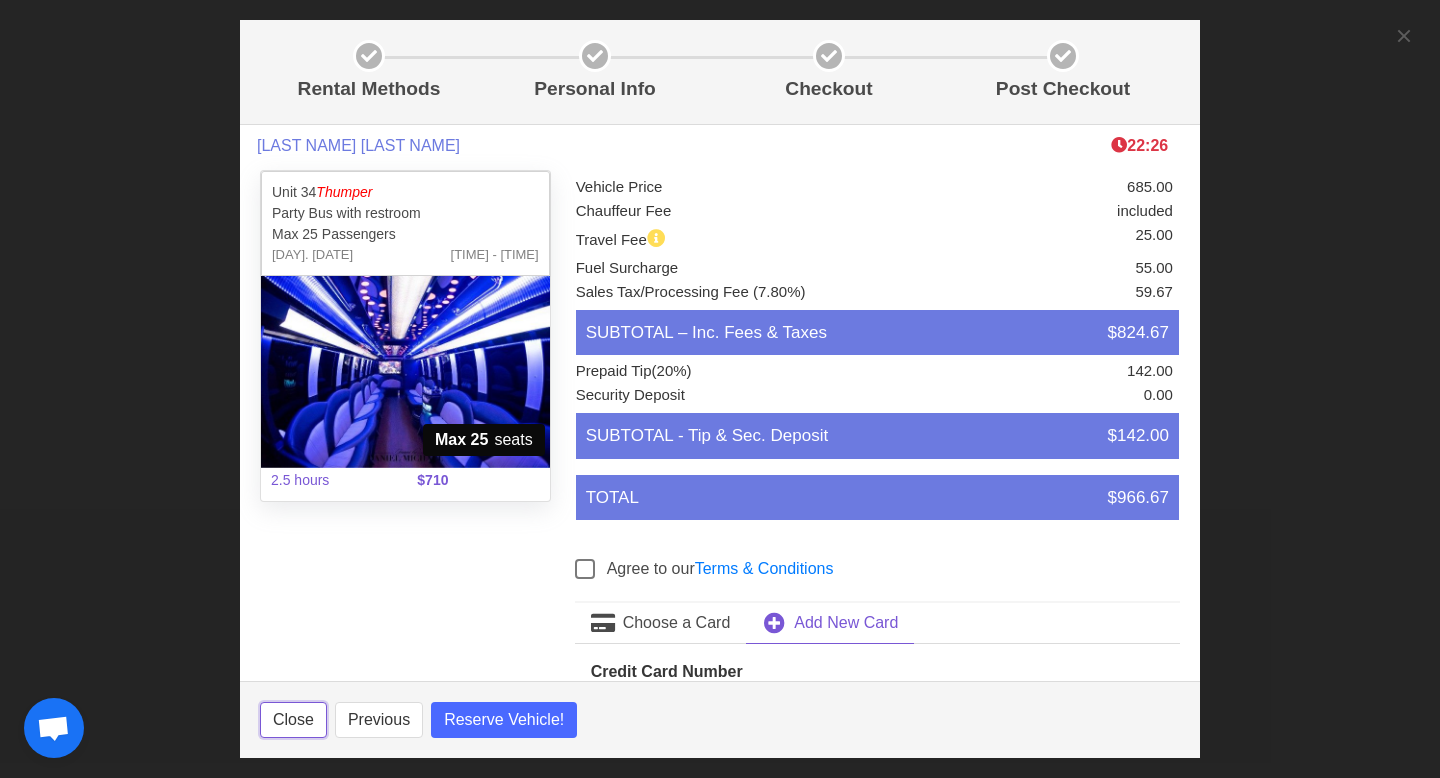 click on "Close" at bounding box center [293, 720] 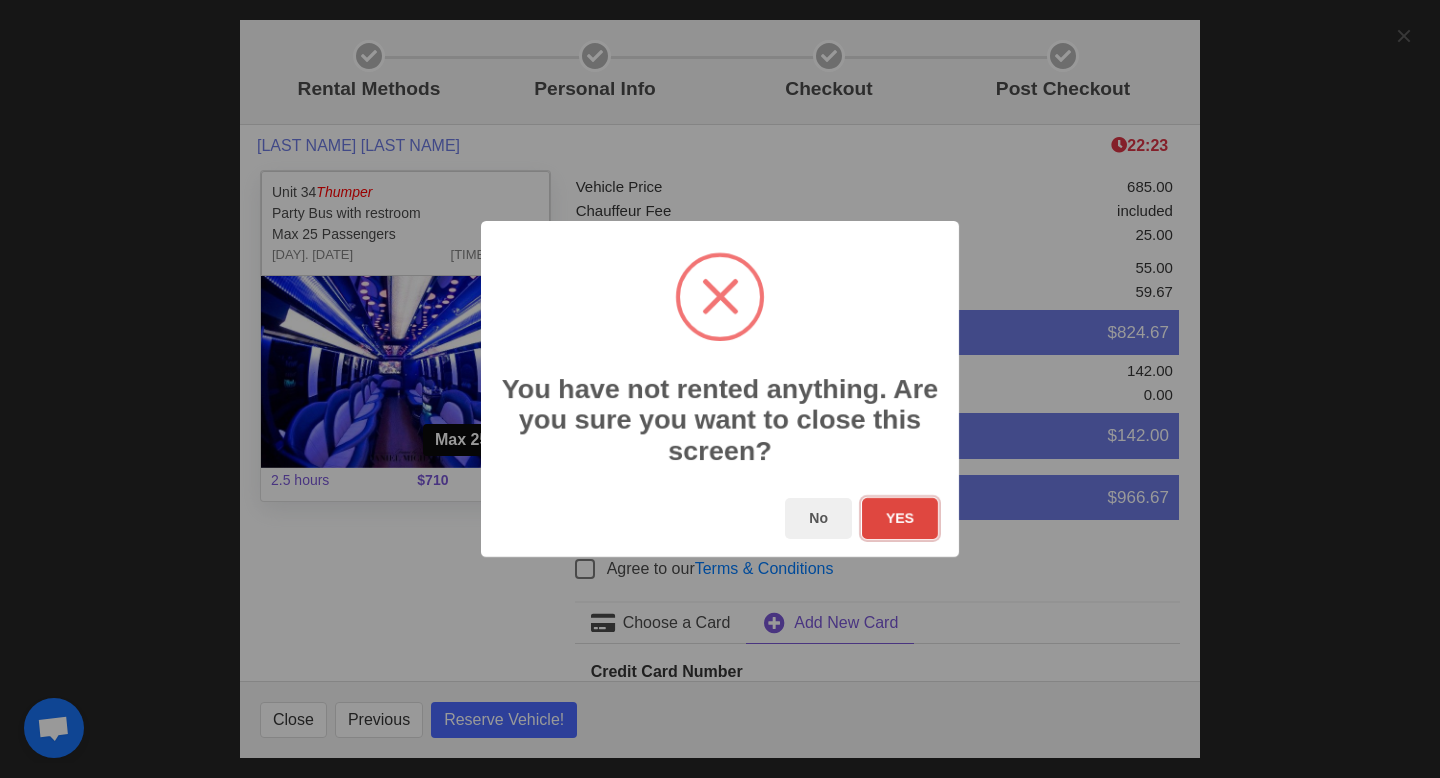click on "YES" at bounding box center [900, 518] 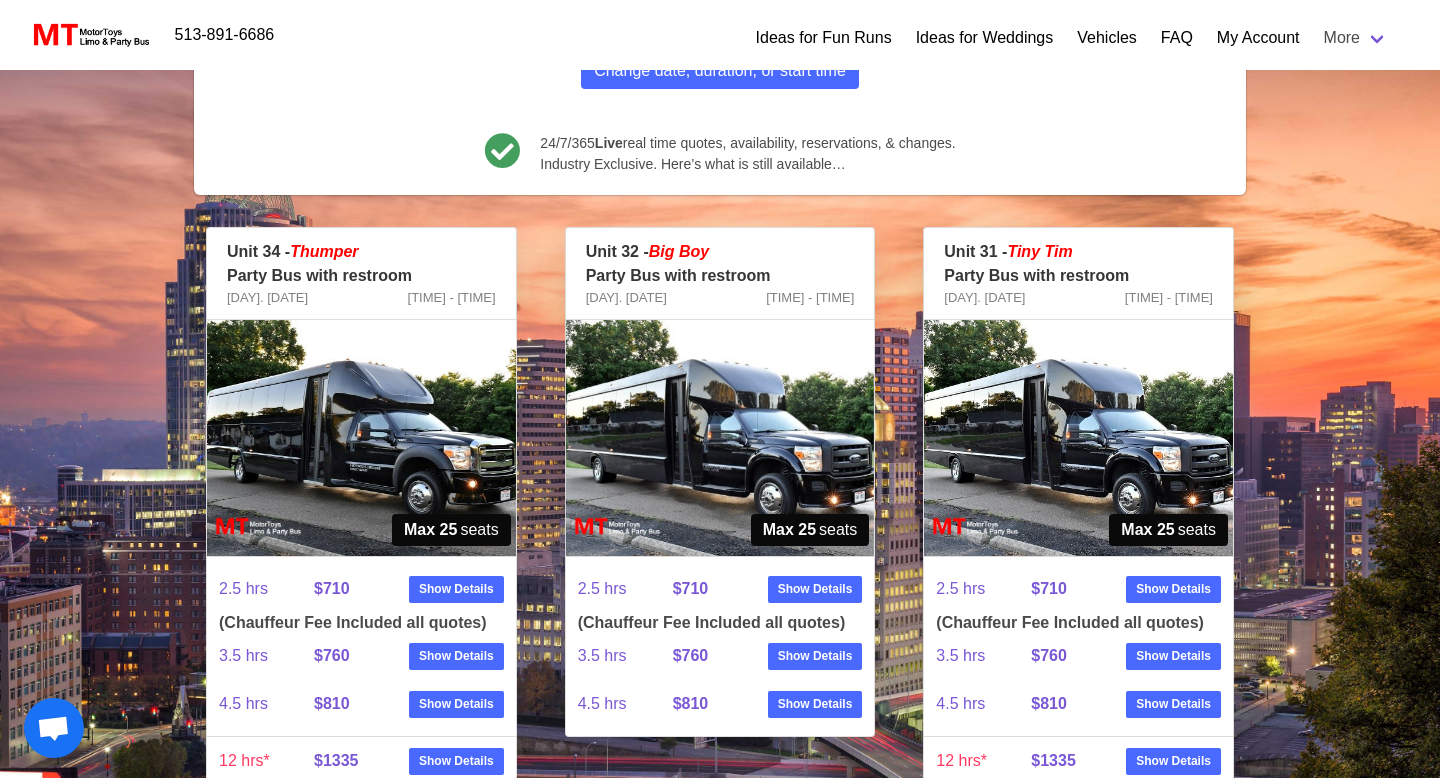 click on "Unit [NUMBER] -  [LAST NAME]   Party Bus with restroom   [DAY]. [DATE]   [TIME] - [TIME]       [LAST NAME]   Vehicle not eligible for discount             Max [NUMBER]  seats
[DURATION]   $[PRICE]/hr     $[PRICE]   Show Details   (Chauffeur Fee Included all quotes)   [DURATION]     $[PRICE]   Show Details [DURATION]     $[PRICE]   Show Details [DURATION]*     $[PRICE]   Show Details   * Only  $[PRICE] per hour!       [DURATION] discounted for a limited time.  Rent now!  Use some or all of the time - it's our best hourly rate!        Note: We do not provice service later than [TIME], even if you have time left." at bounding box center [361, 637] 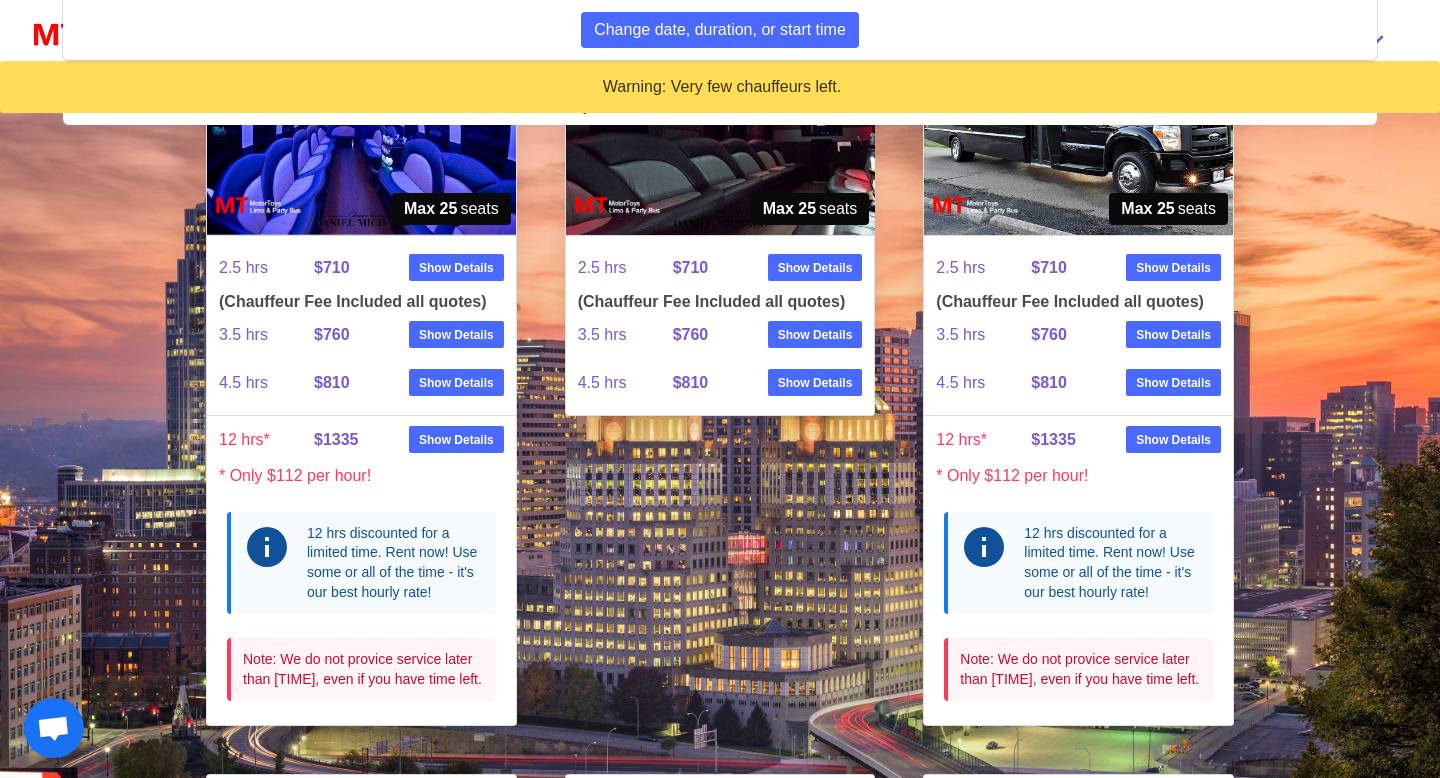 scroll, scrollTop: 421, scrollLeft: 0, axis: vertical 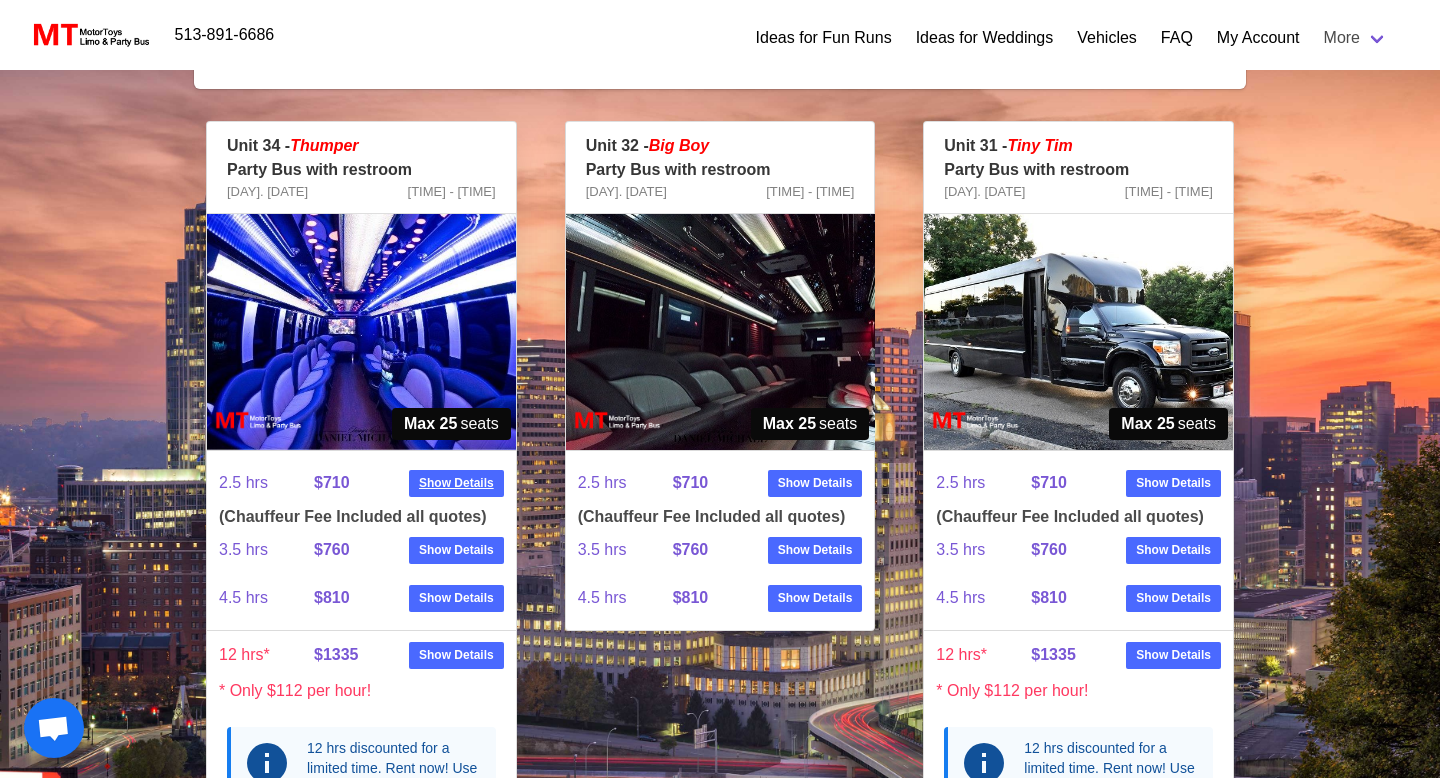click on "Show Details" at bounding box center (456, 483) 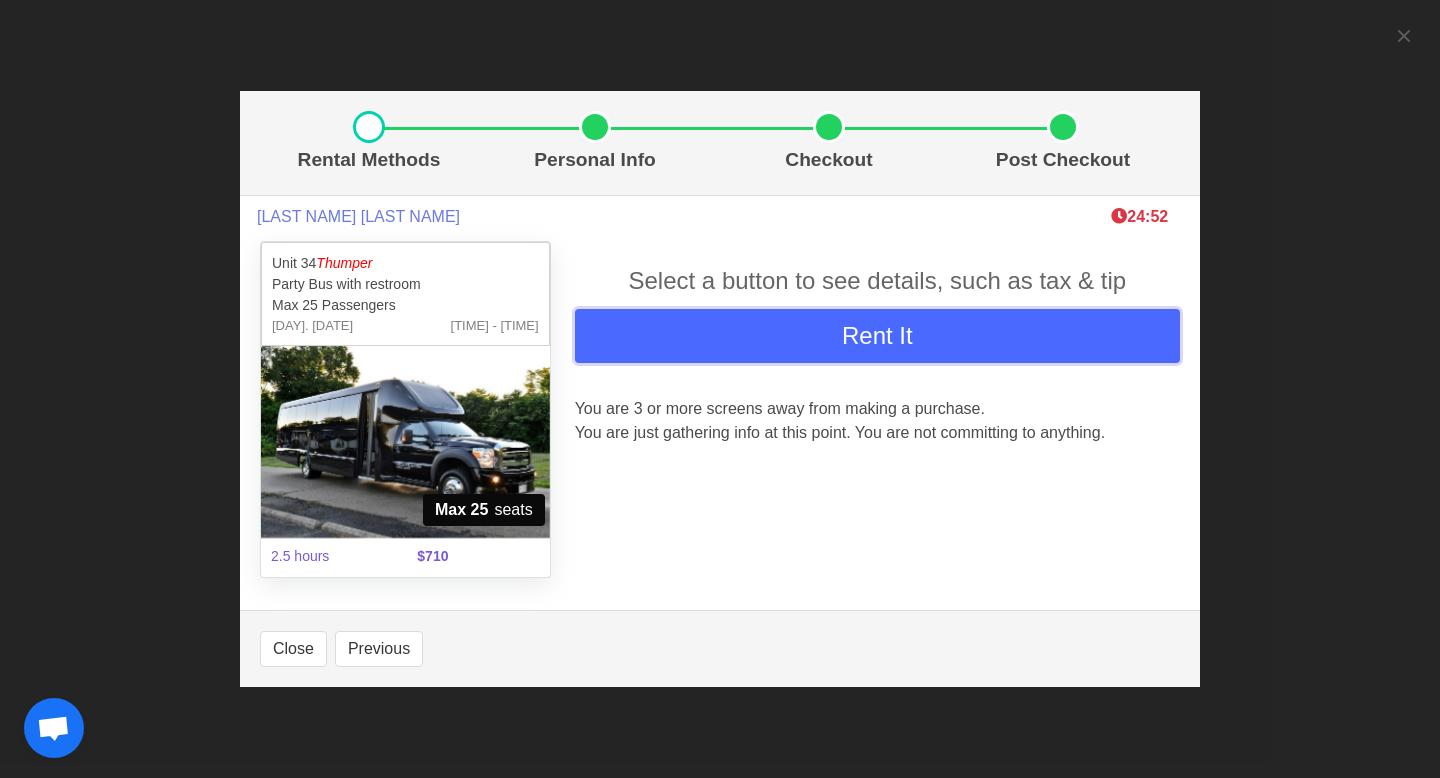 click on "Rent It" at bounding box center (877, 335) 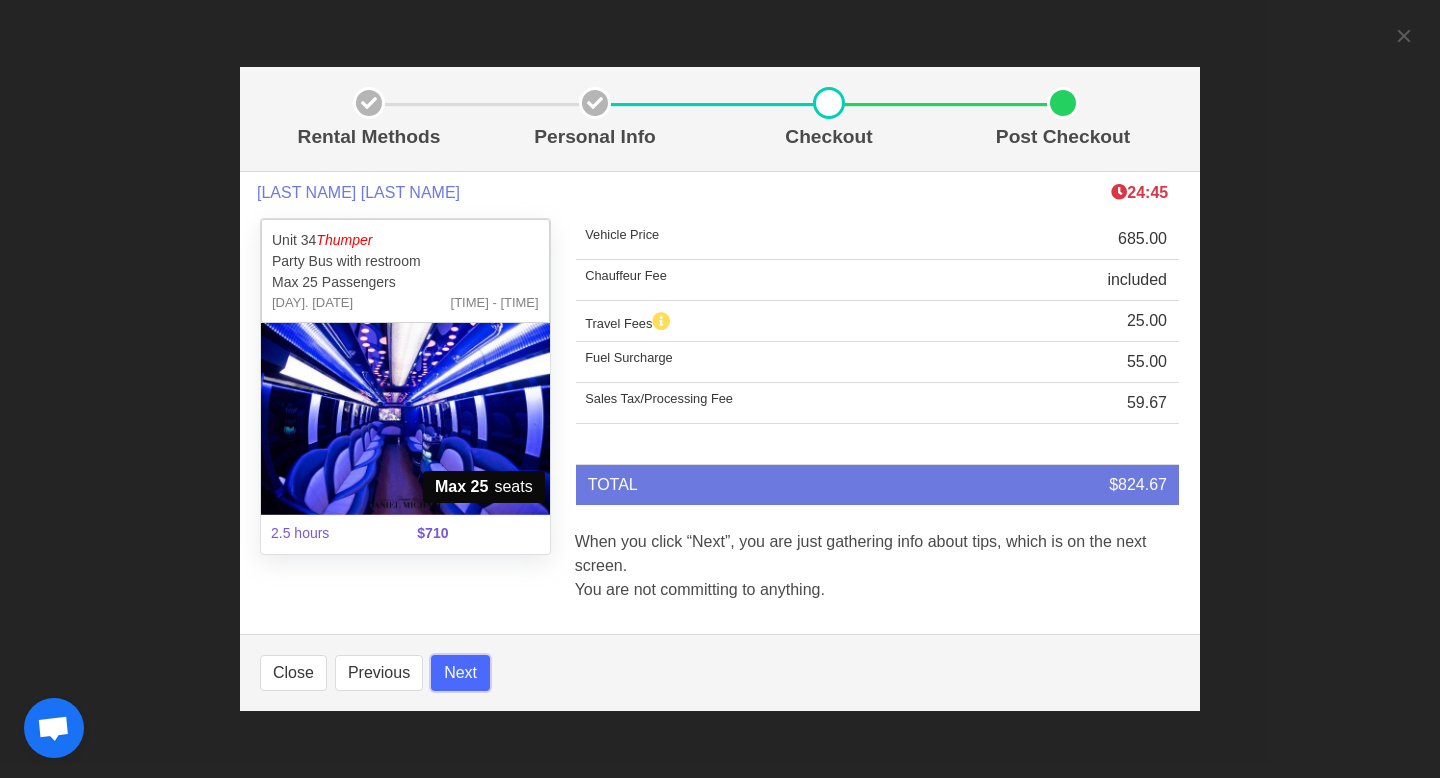 click on "Next" at bounding box center (460, 673) 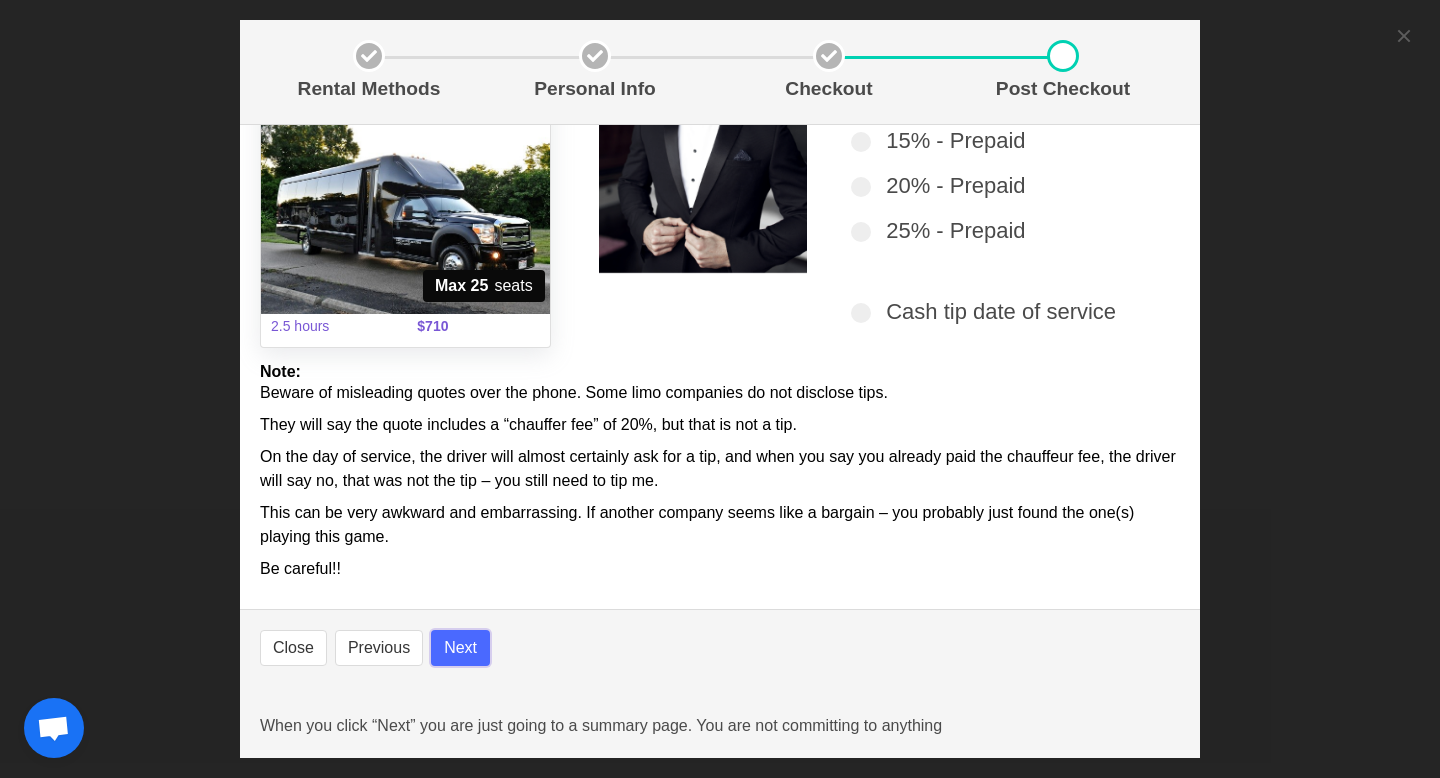 scroll, scrollTop: 136, scrollLeft: 0, axis: vertical 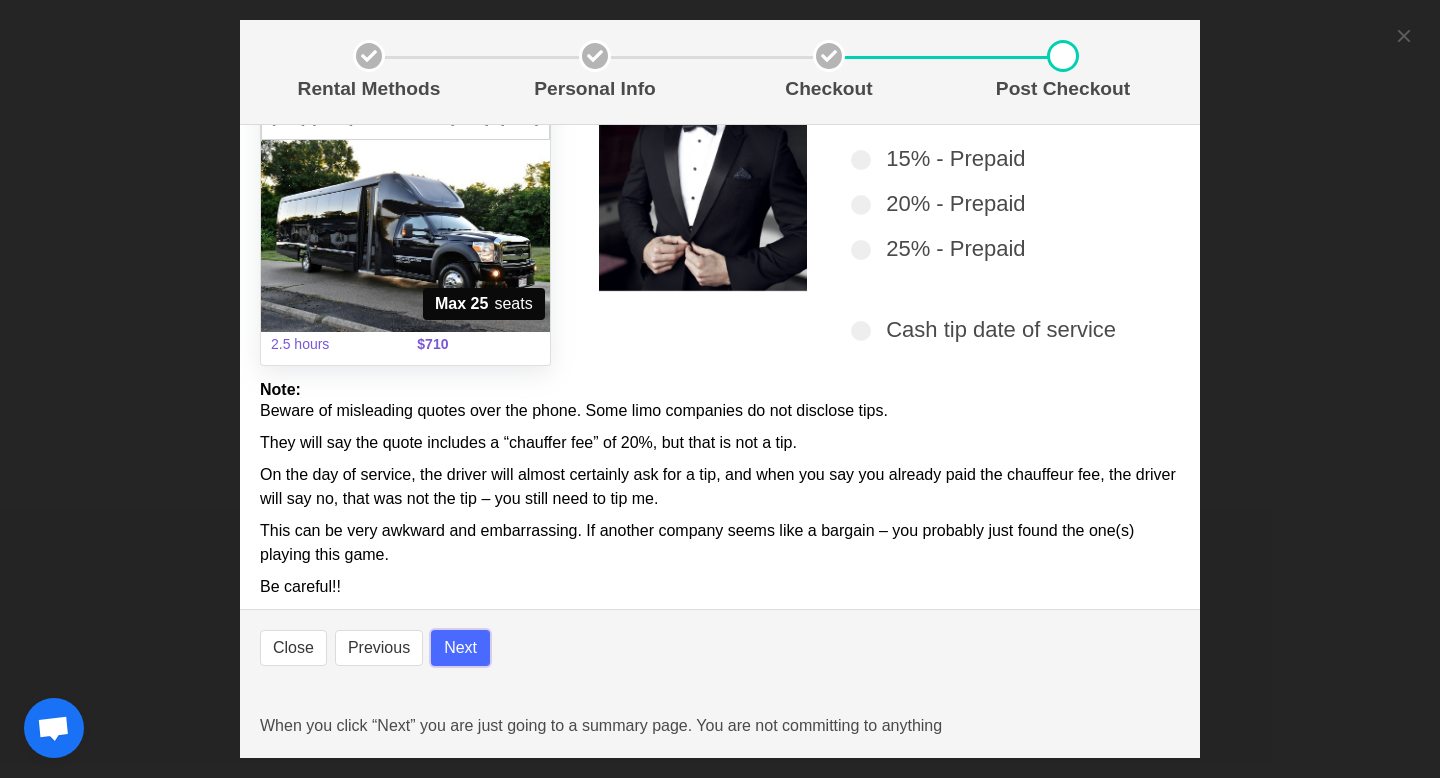 select 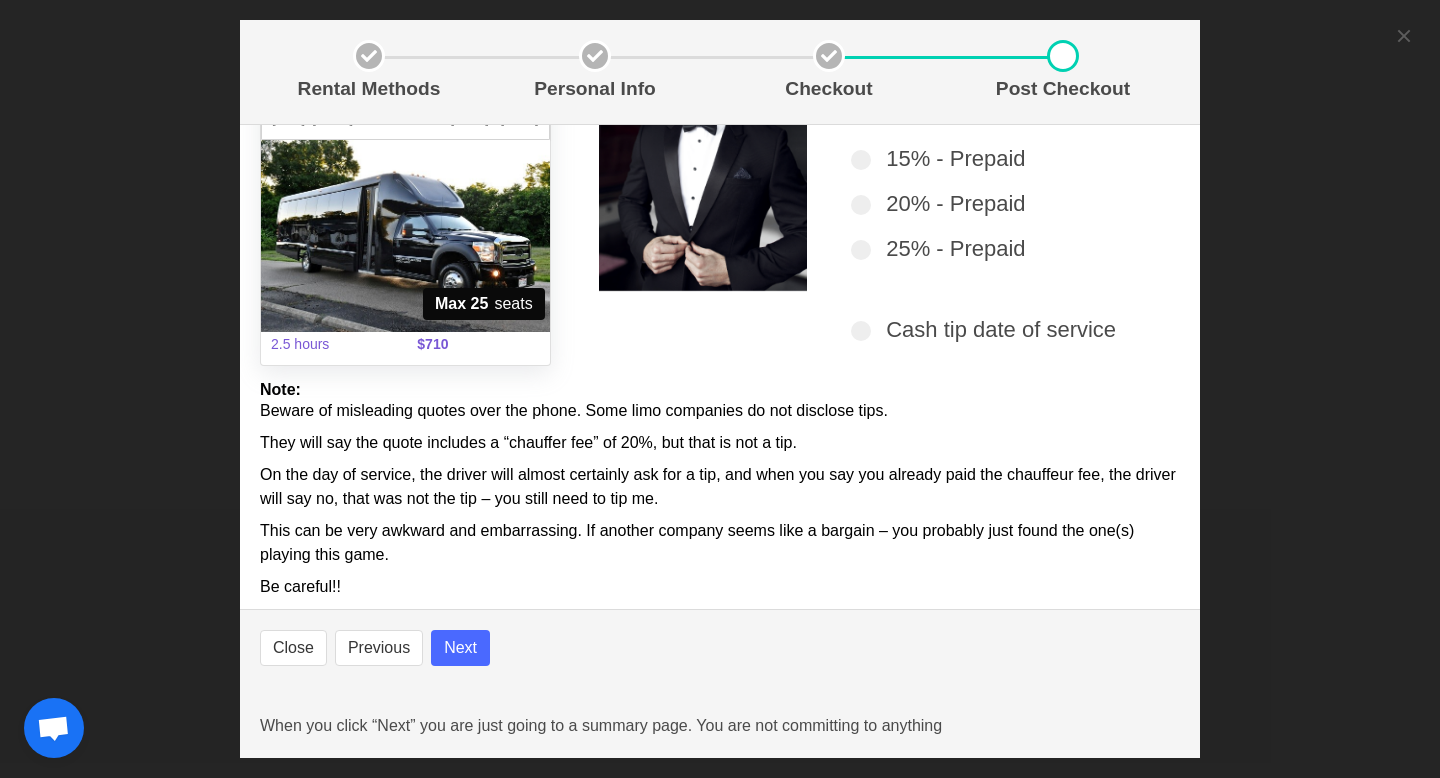 select 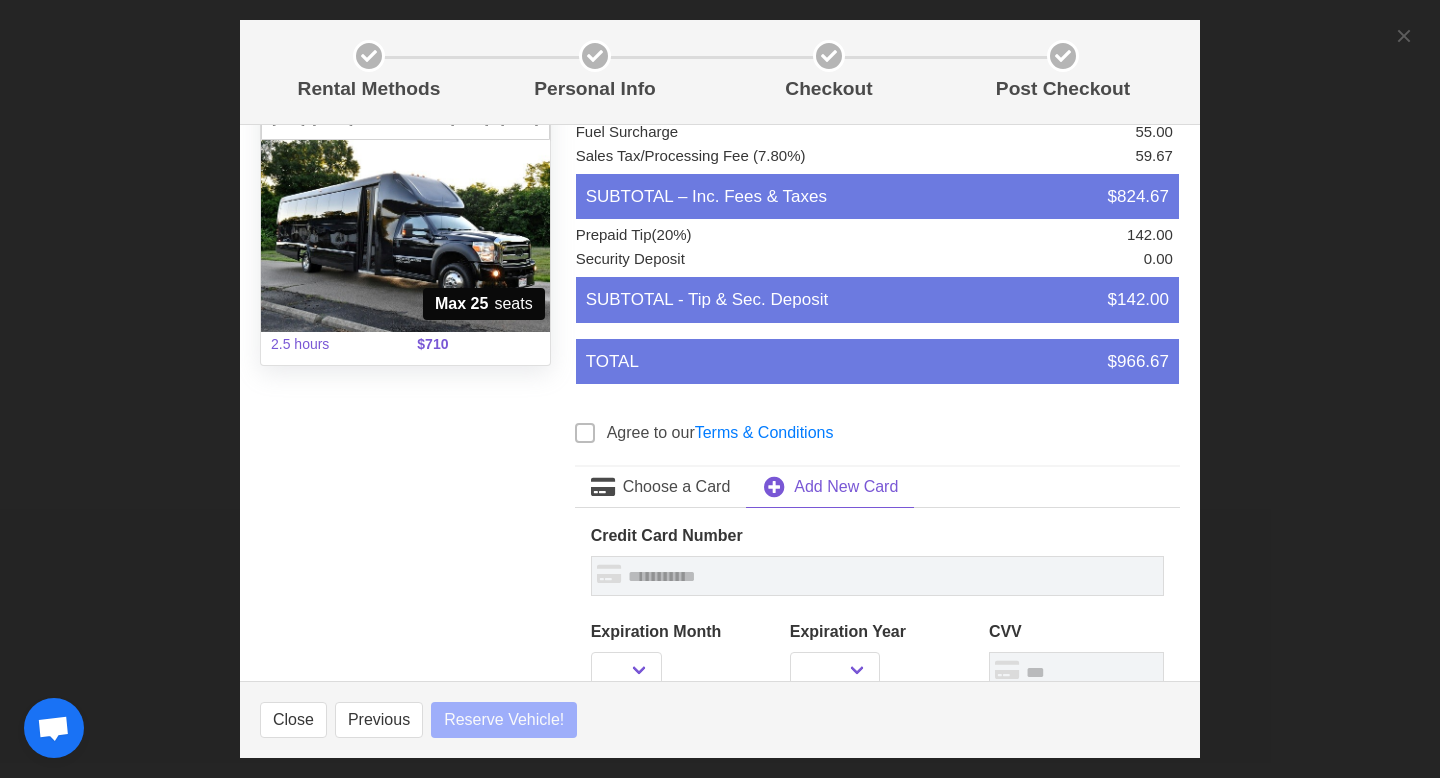 select 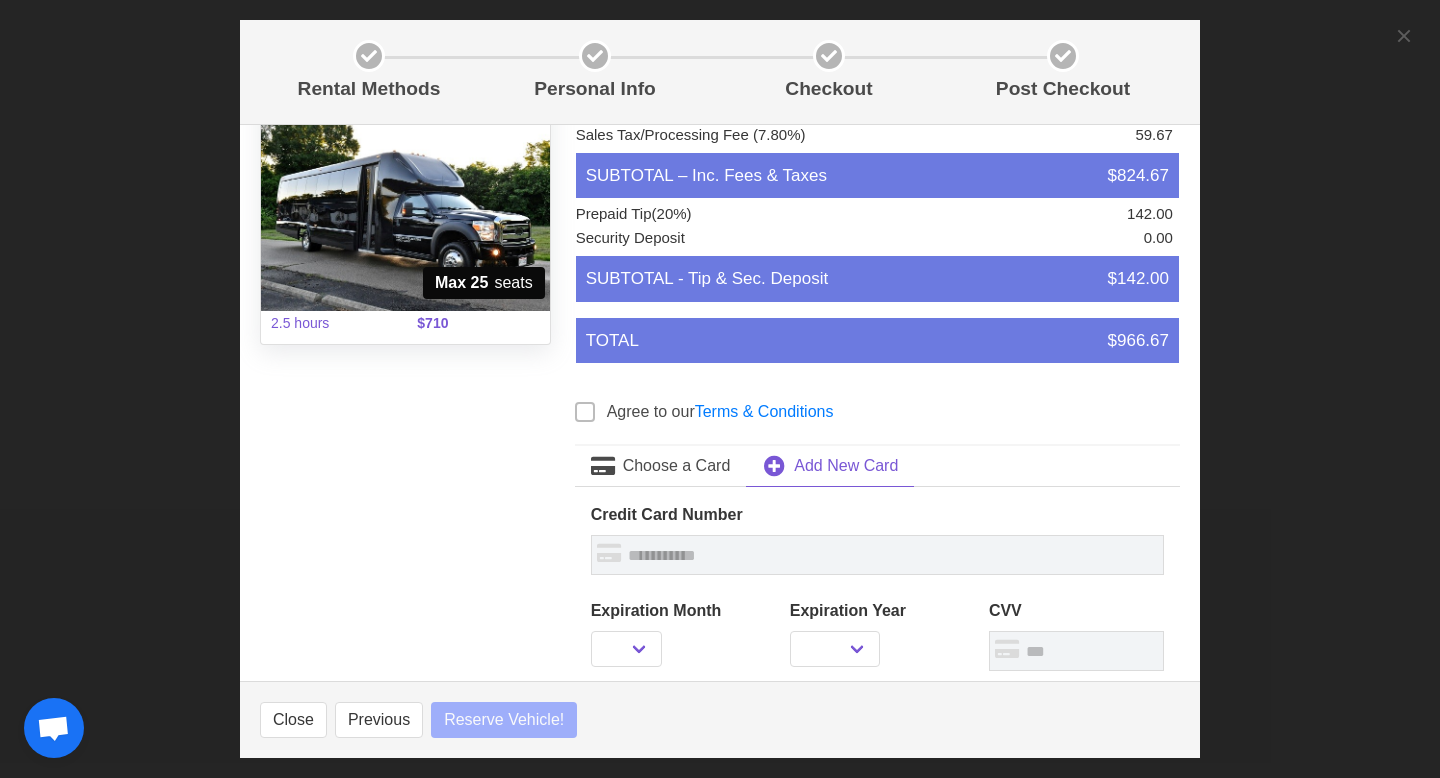 select 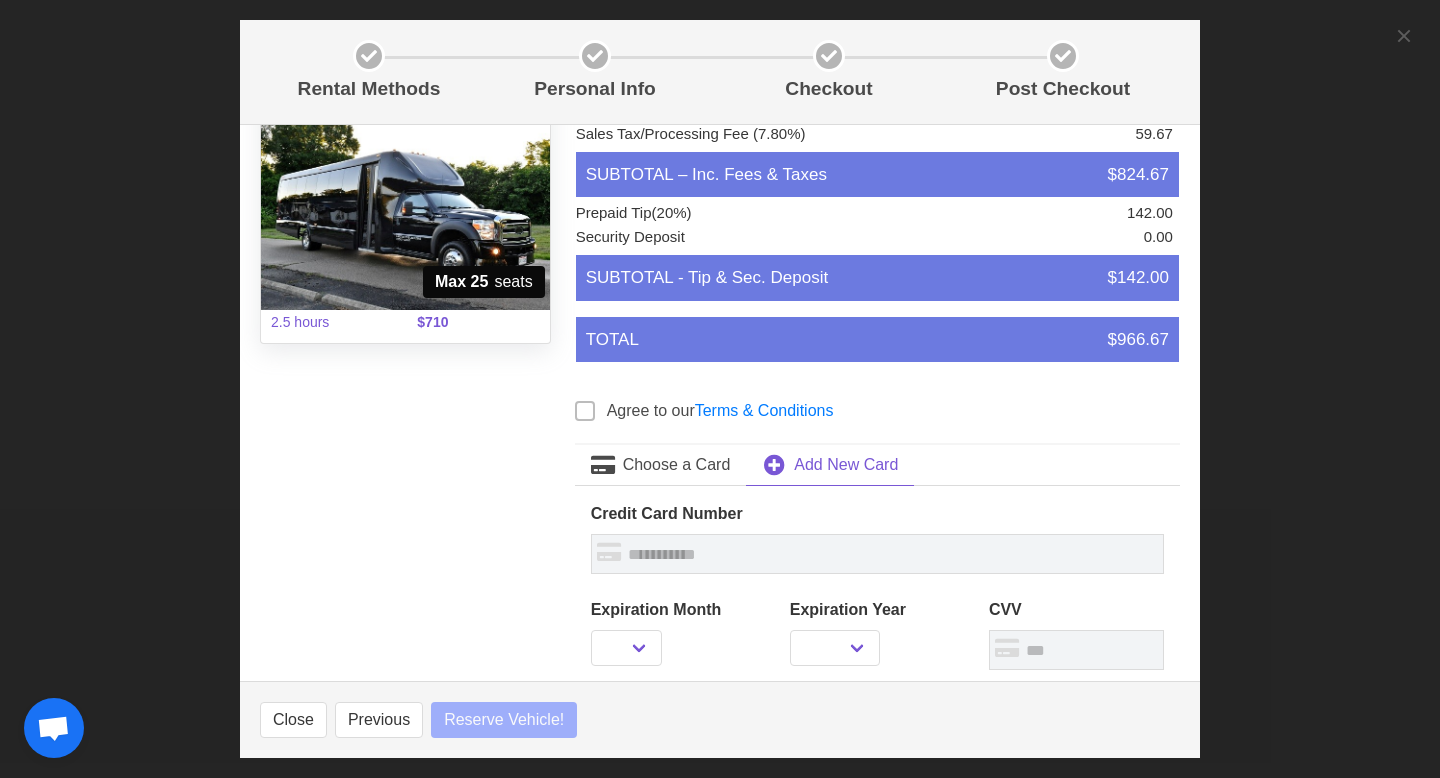 select 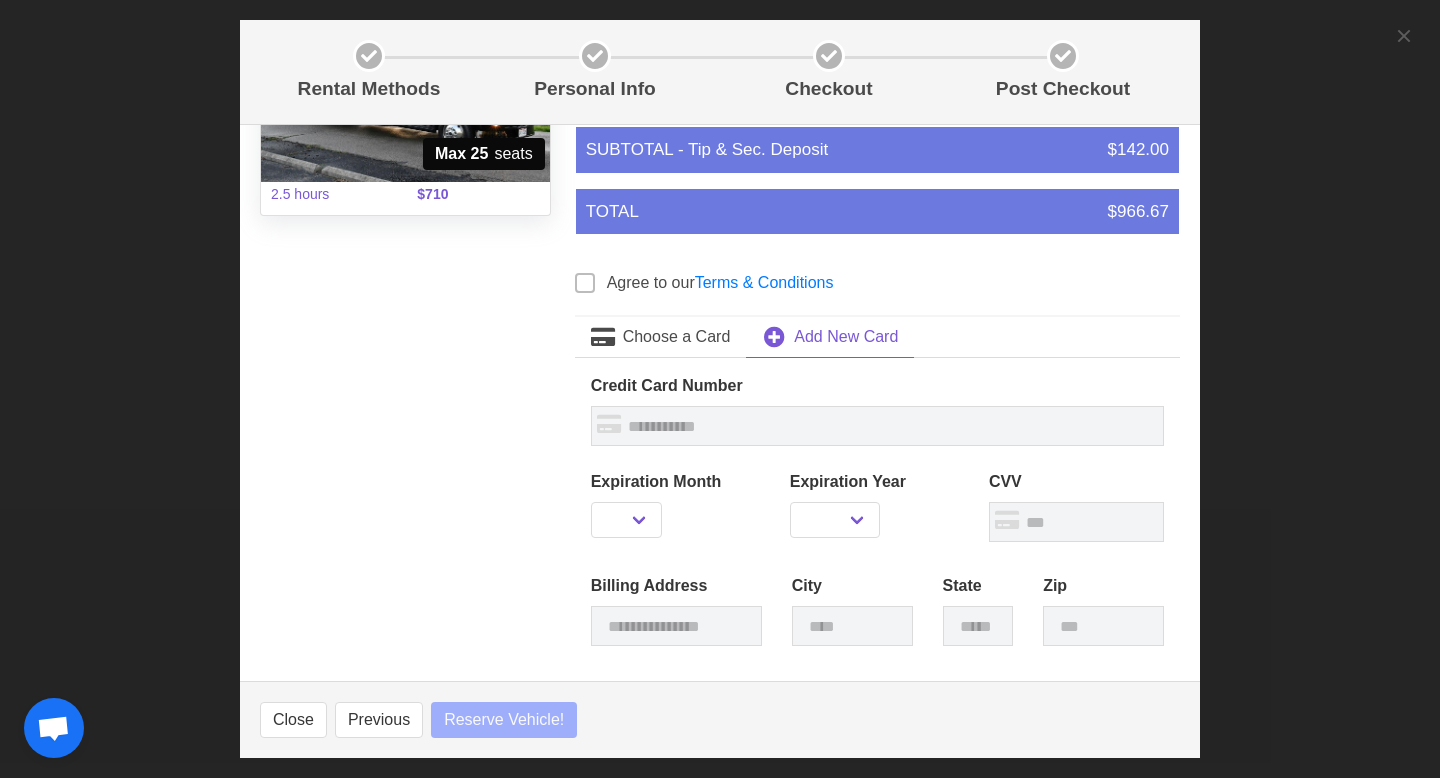 scroll, scrollTop: 441, scrollLeft: 0, axis: vertical 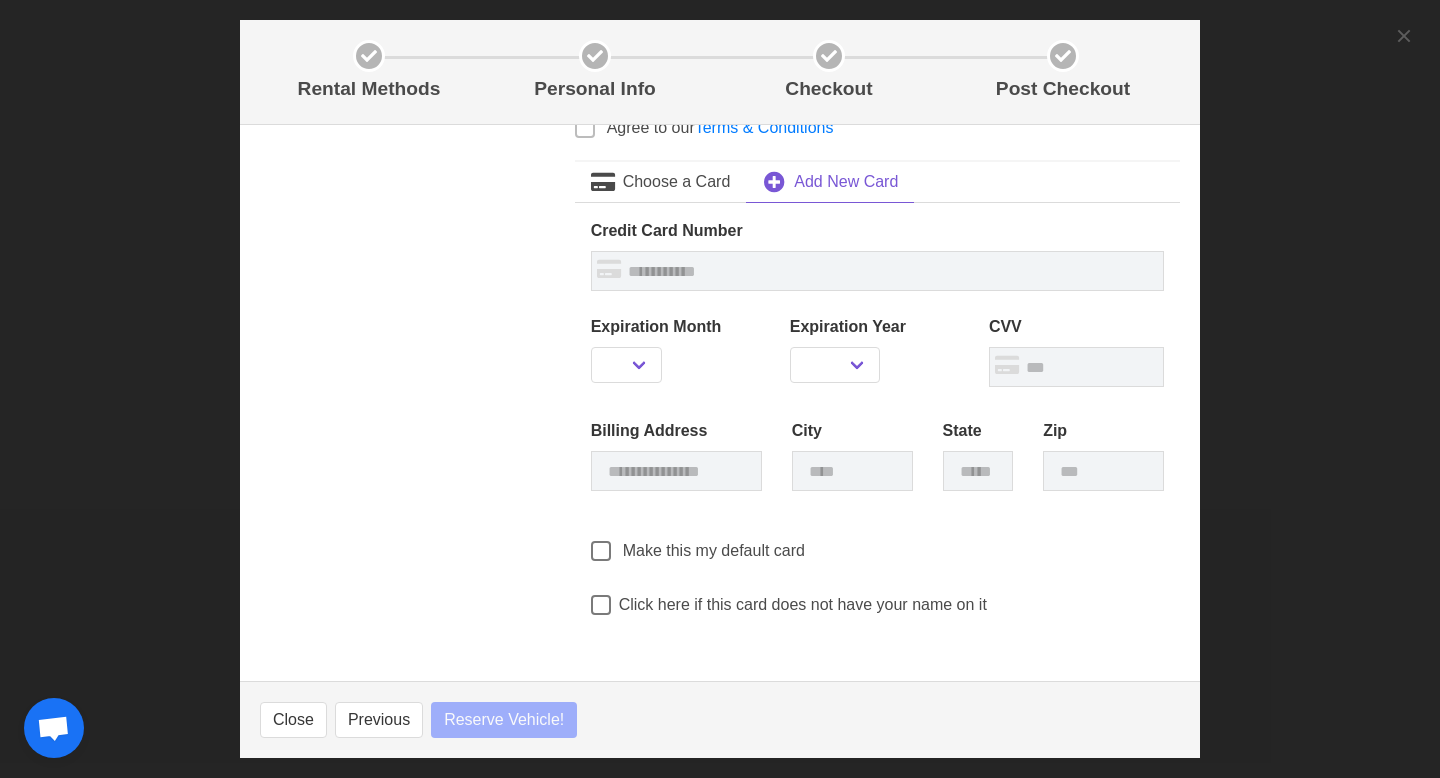 select 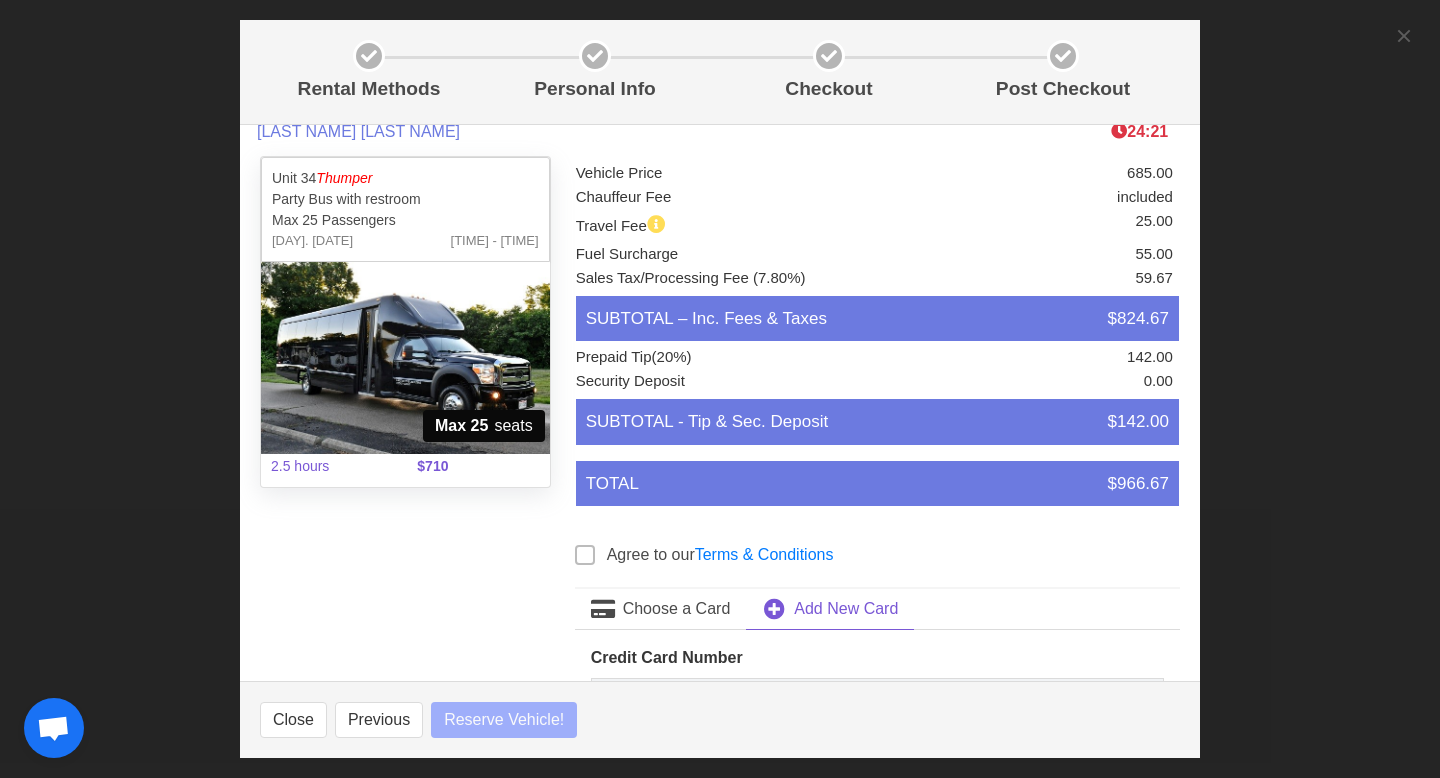scroll, scrollTop: 0, scrollLeft: 0, axis: both 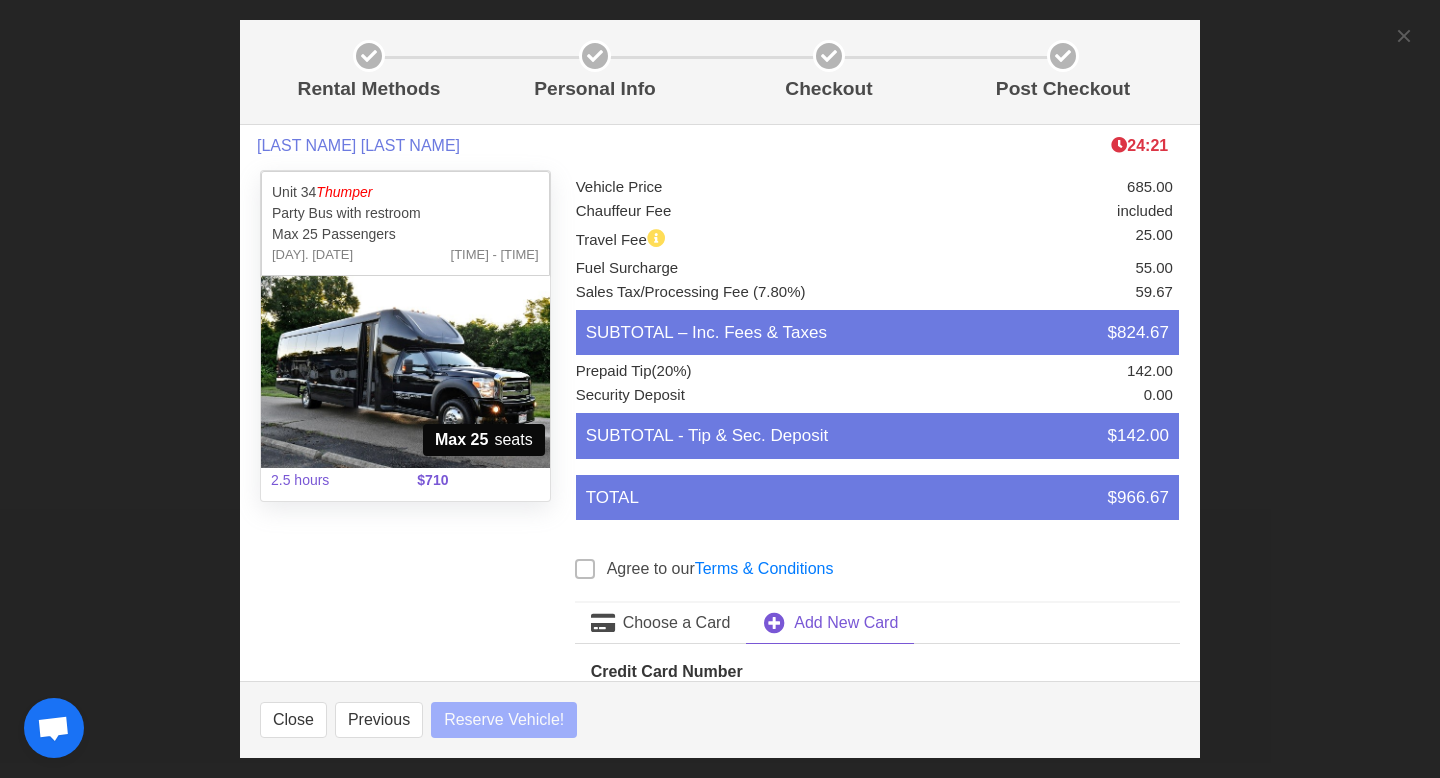select 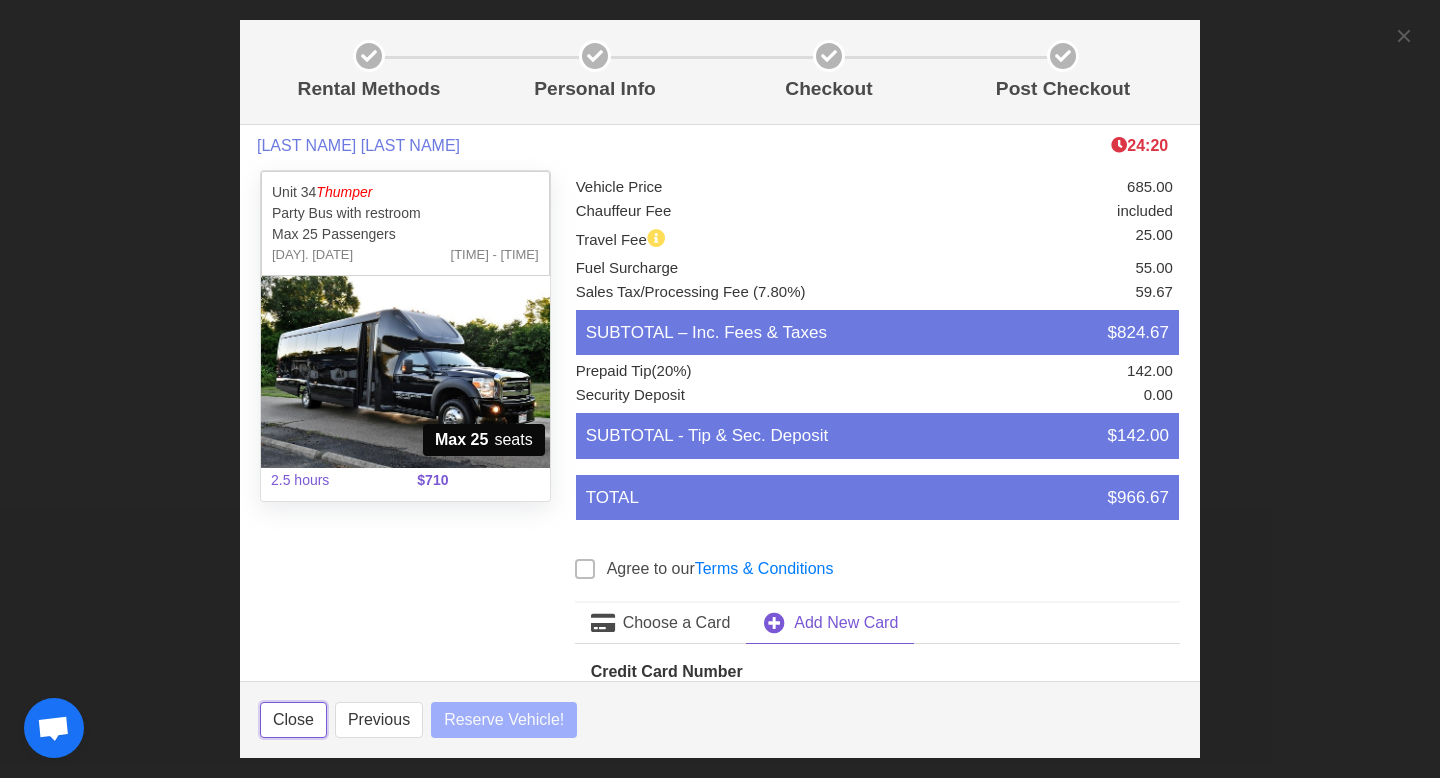 click on "Close" at bounding box center [293, 720] 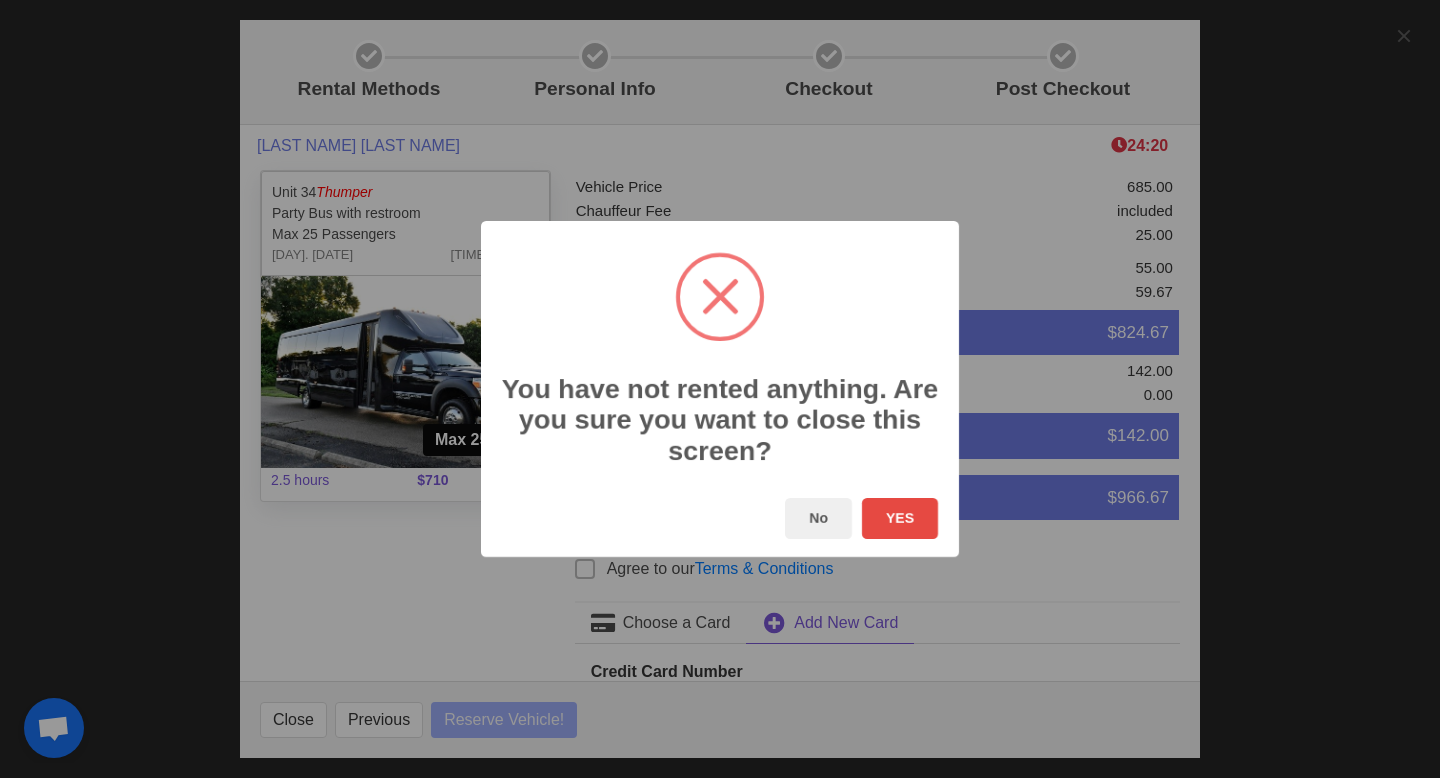 select 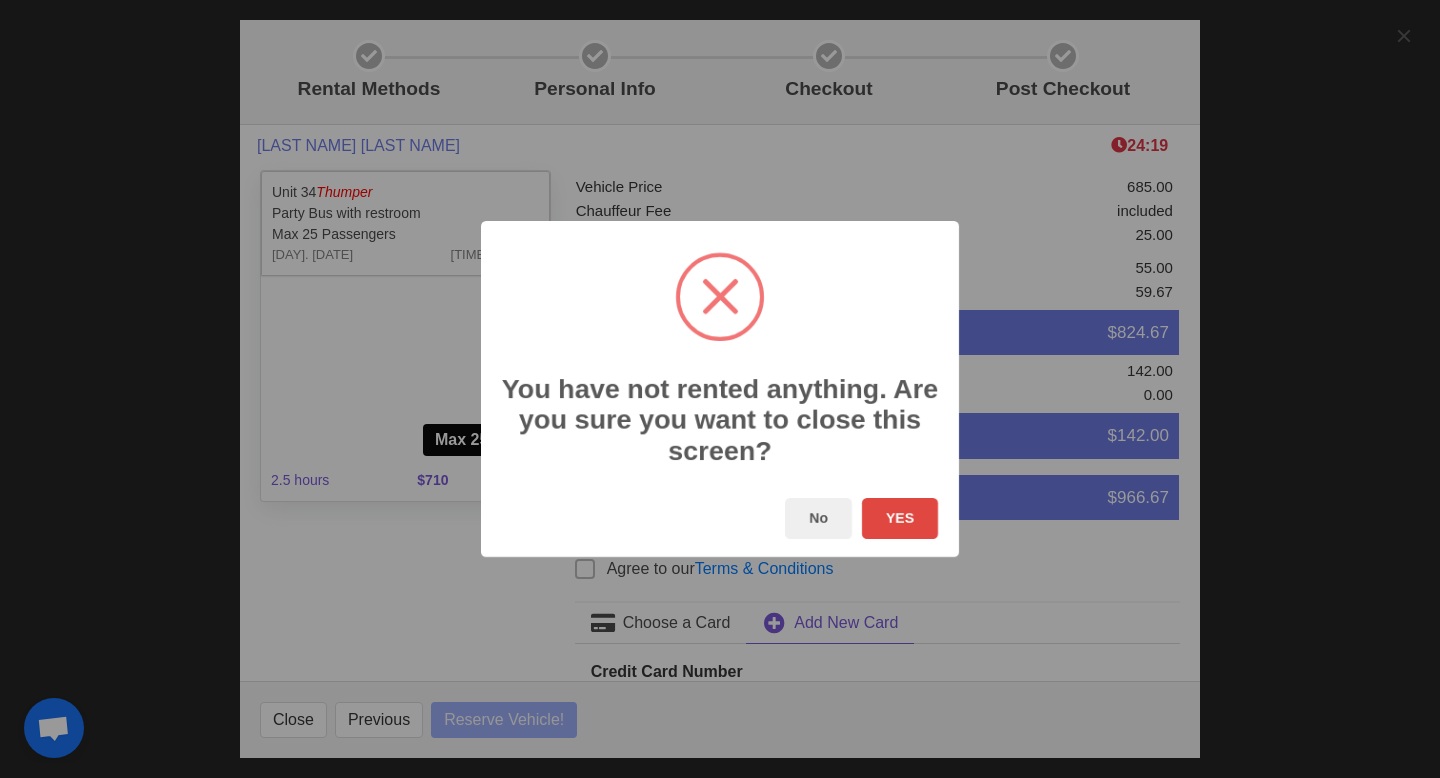 select 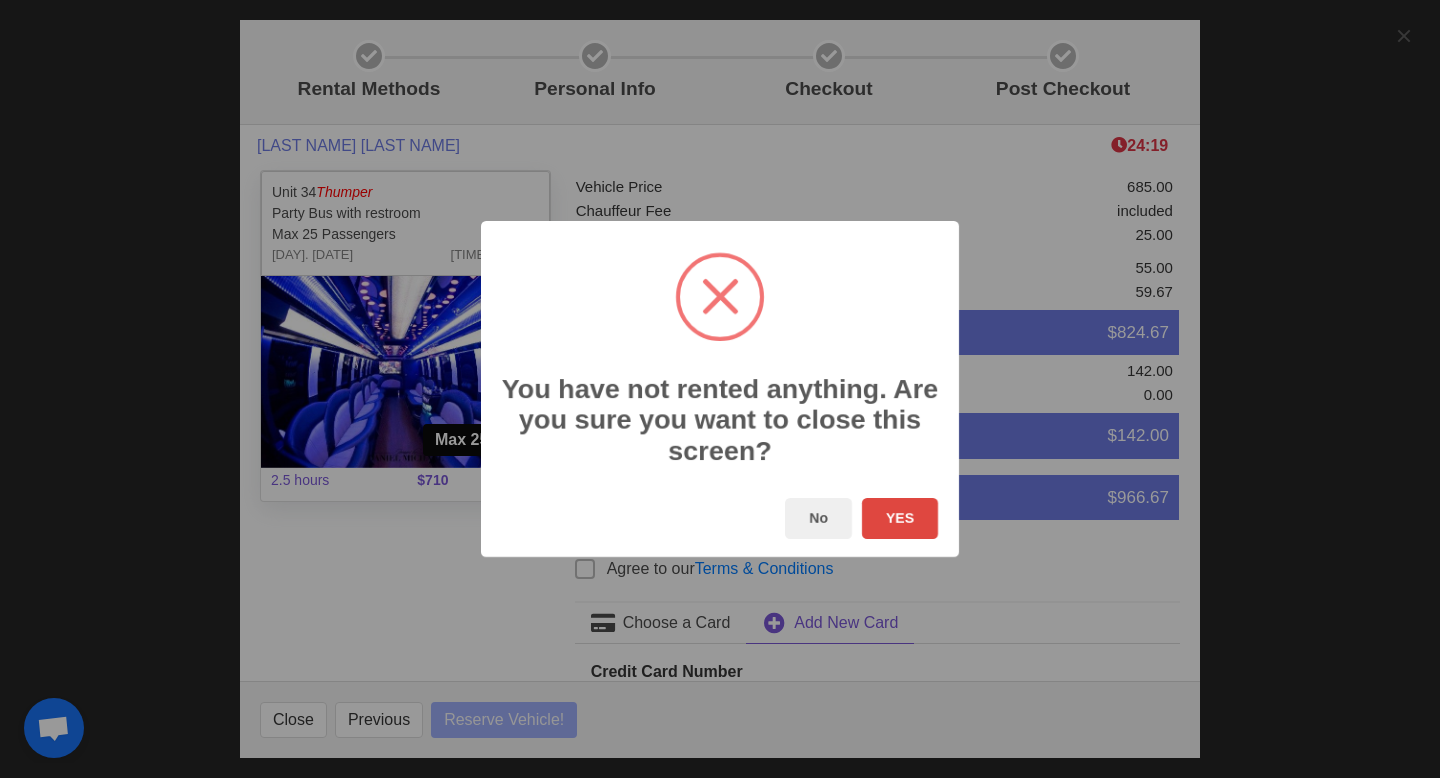 select 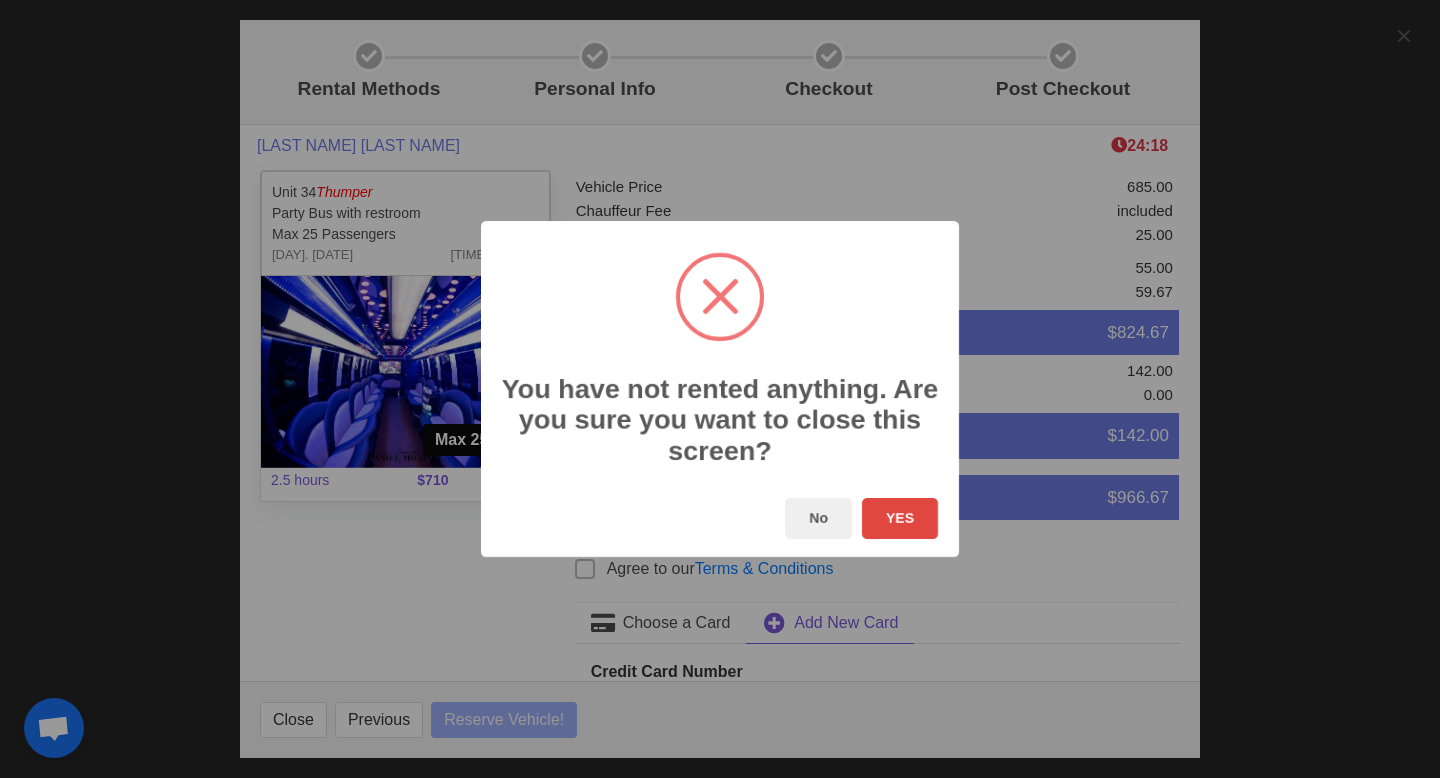 select 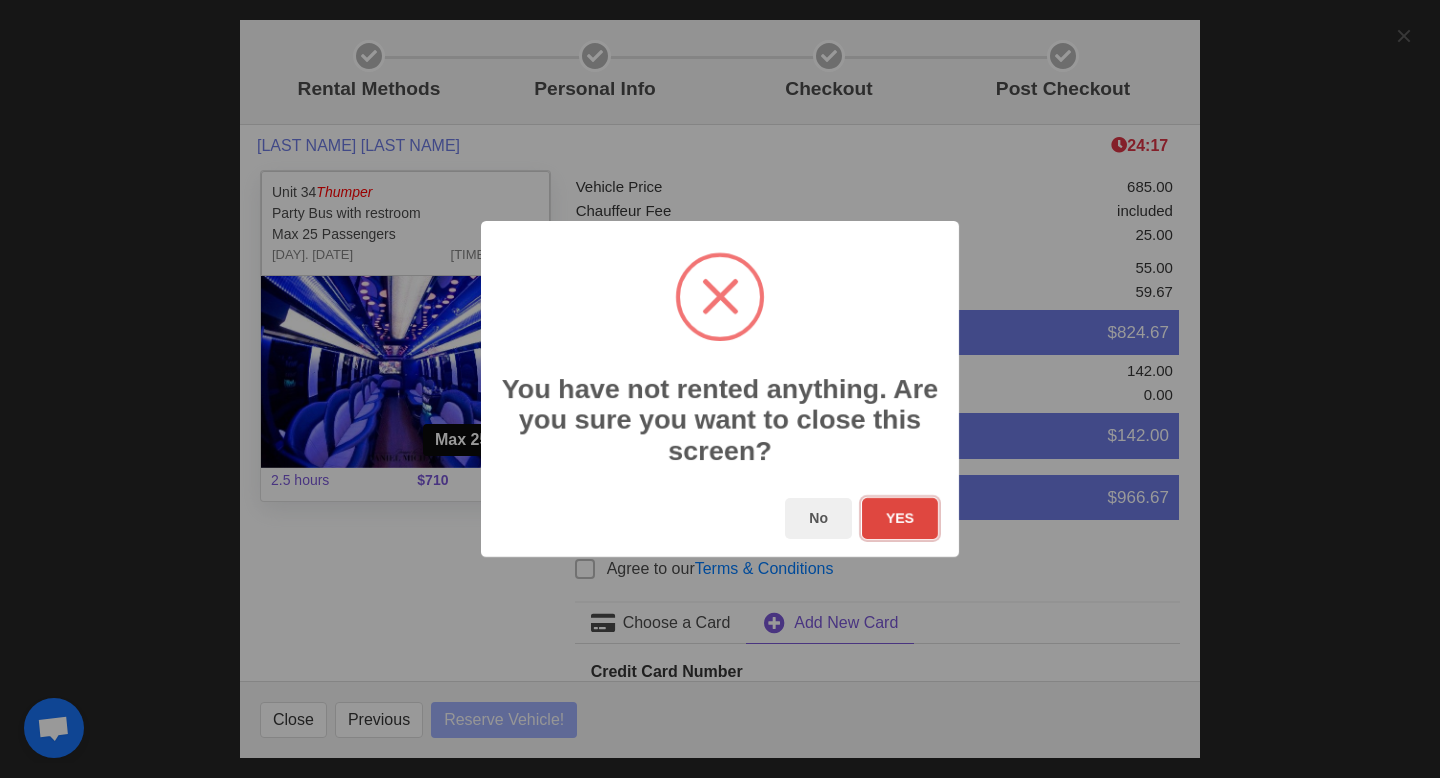 click on "YES" at bounding box center [900, 518] 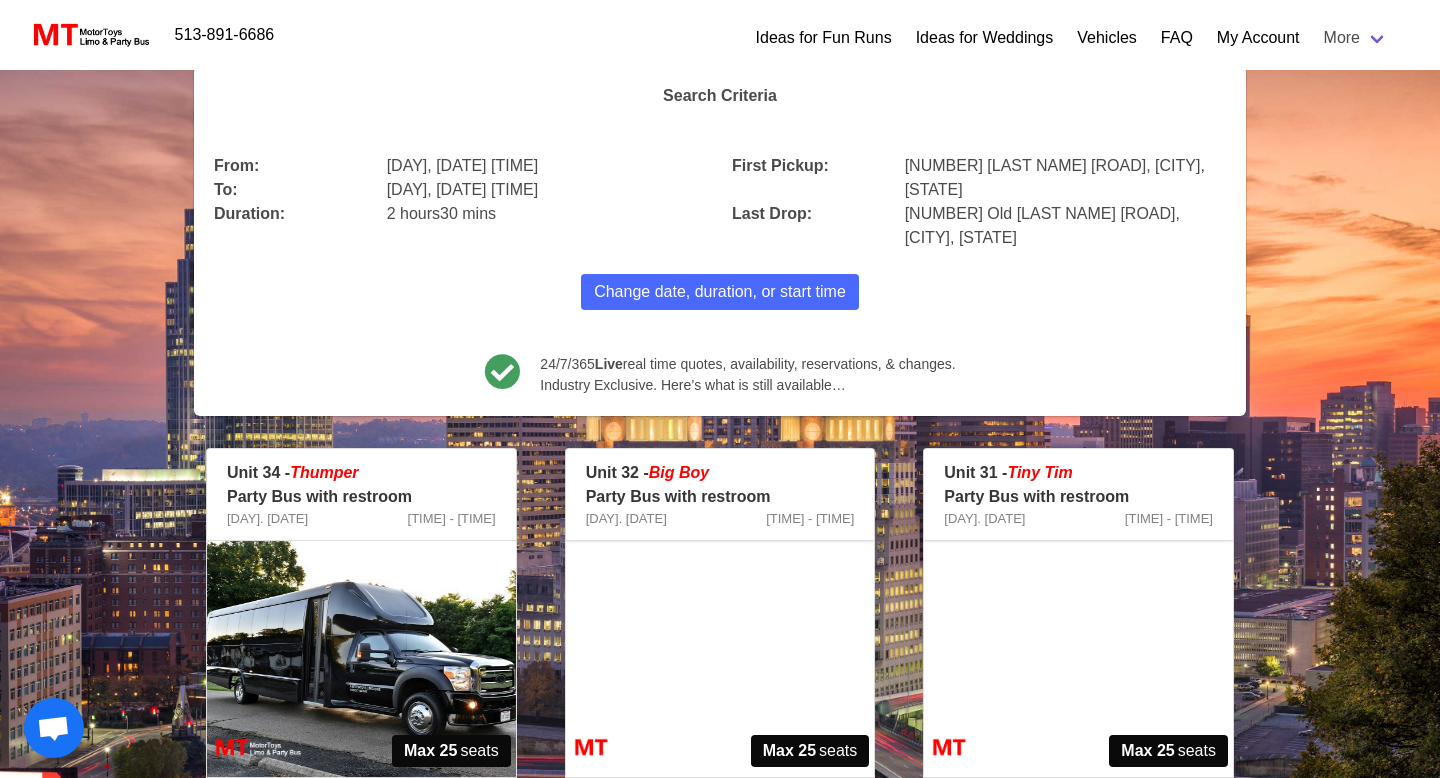 scroll, scrollTop: 0, scrollLeft: 0, axis: both 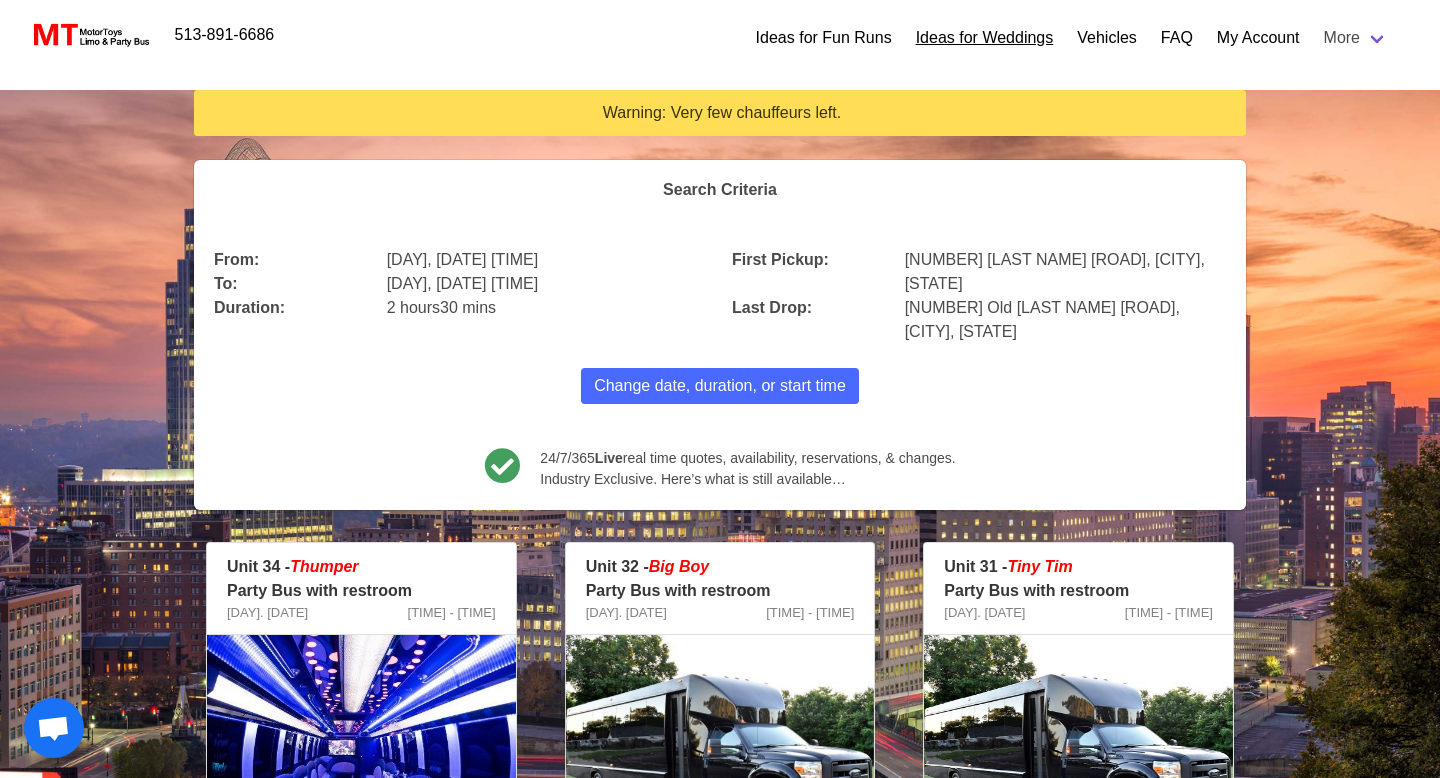 click on "Ideas for Weddings" at bounding box center [985, 38] 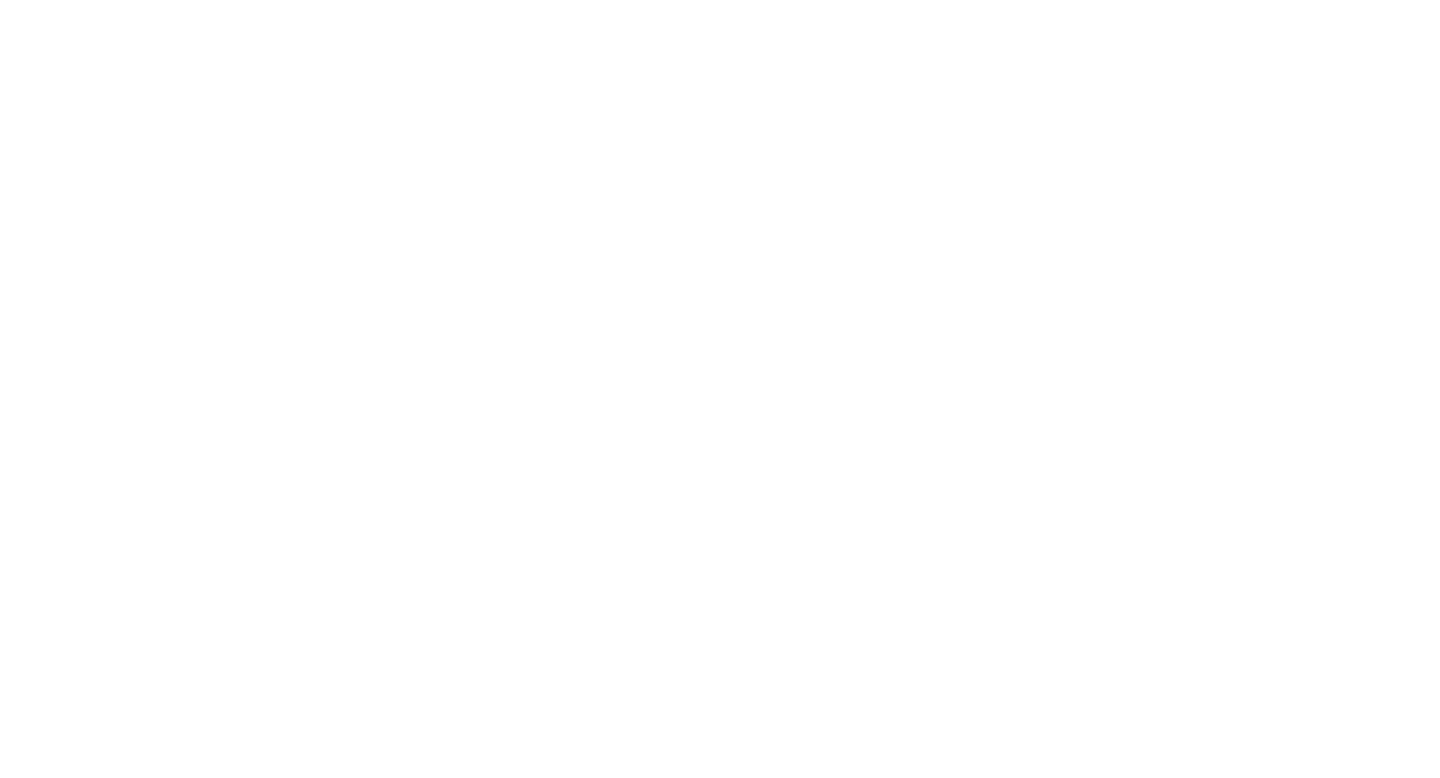 scroll, scrollTop: 0, scrollLeft: 0, axis: both 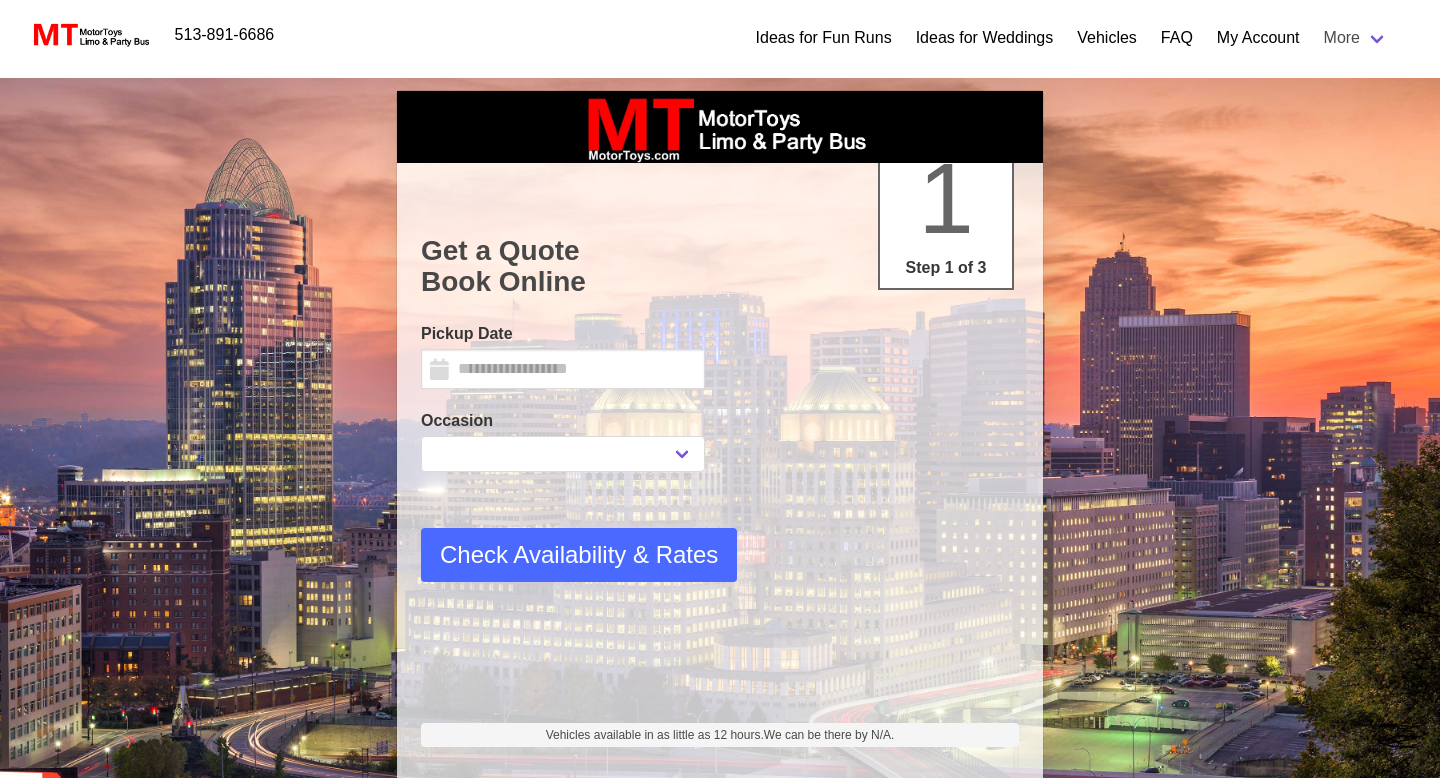 select 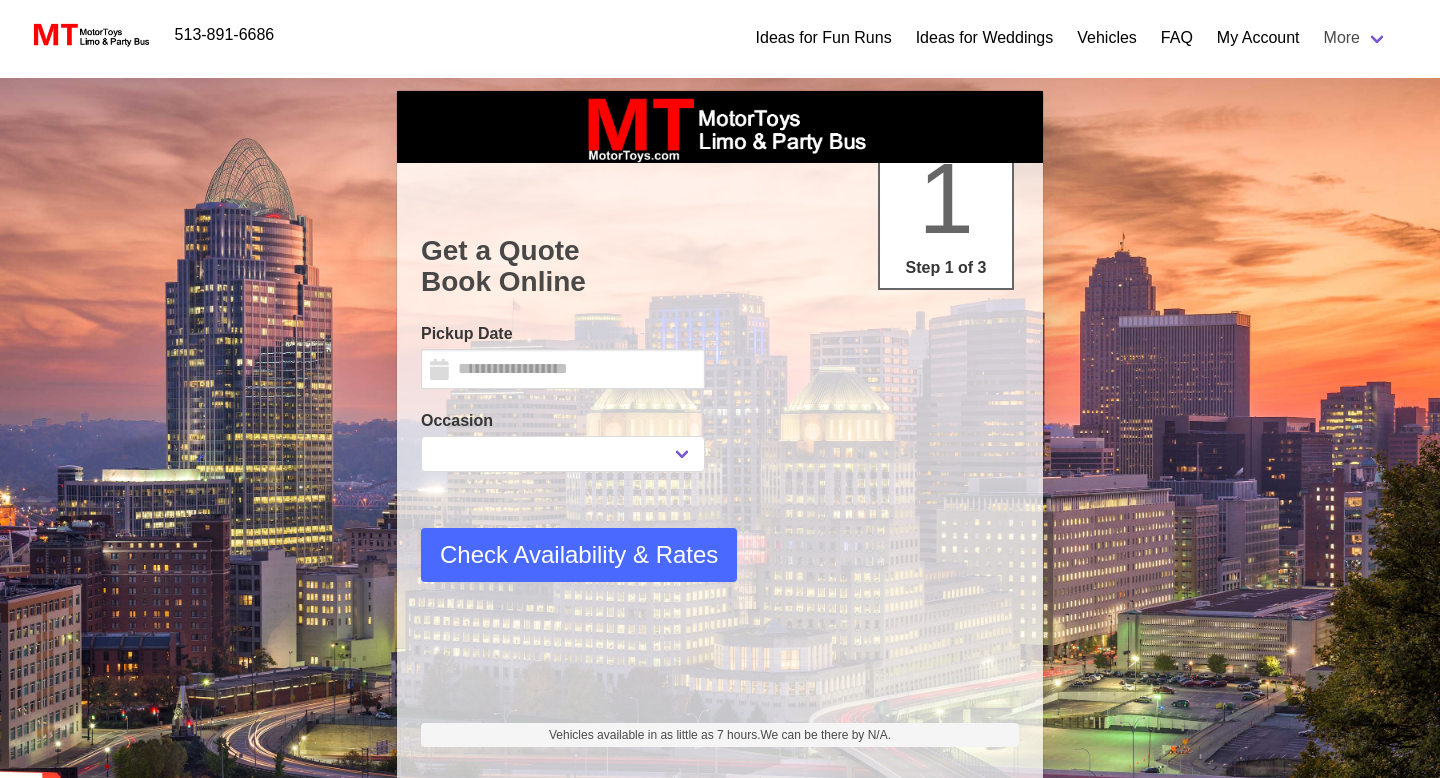 type on "********" 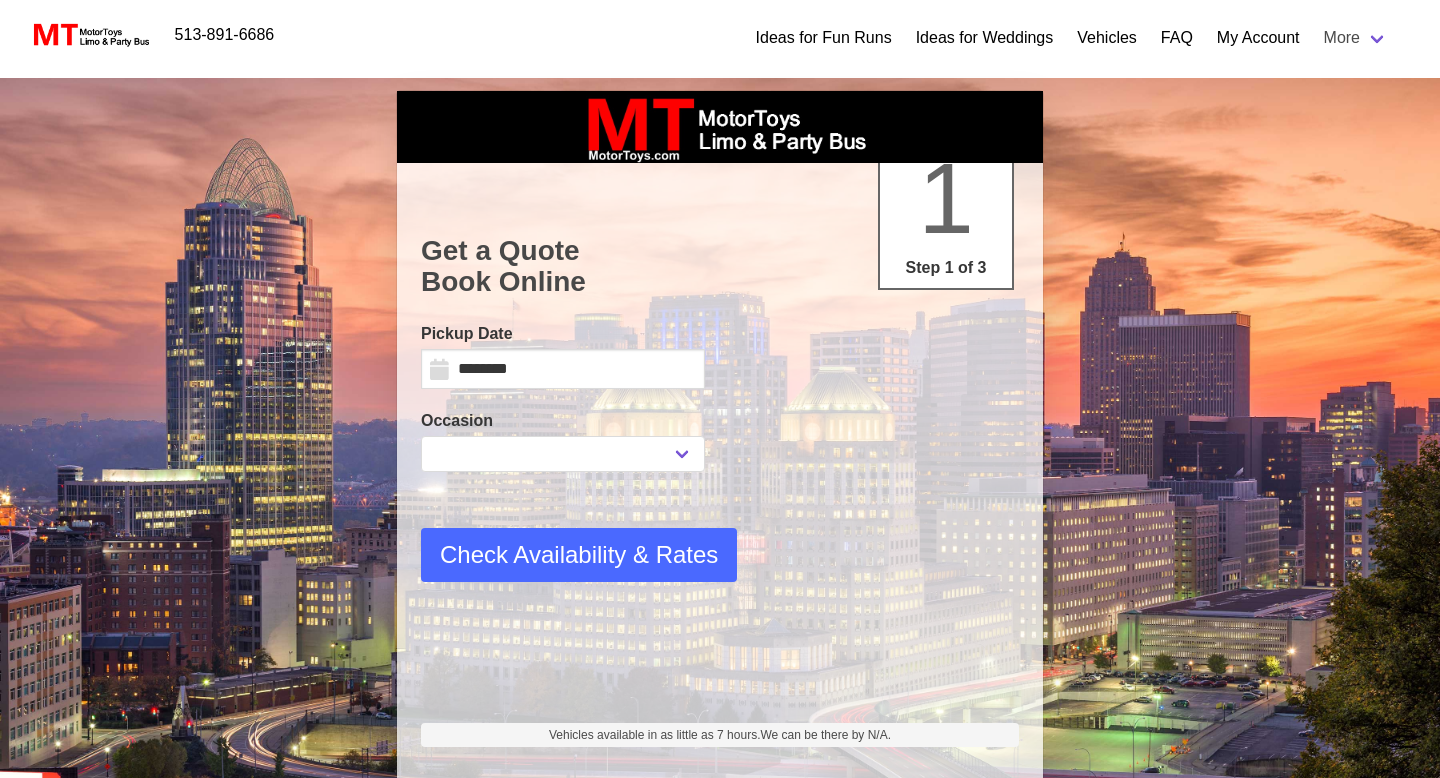 select 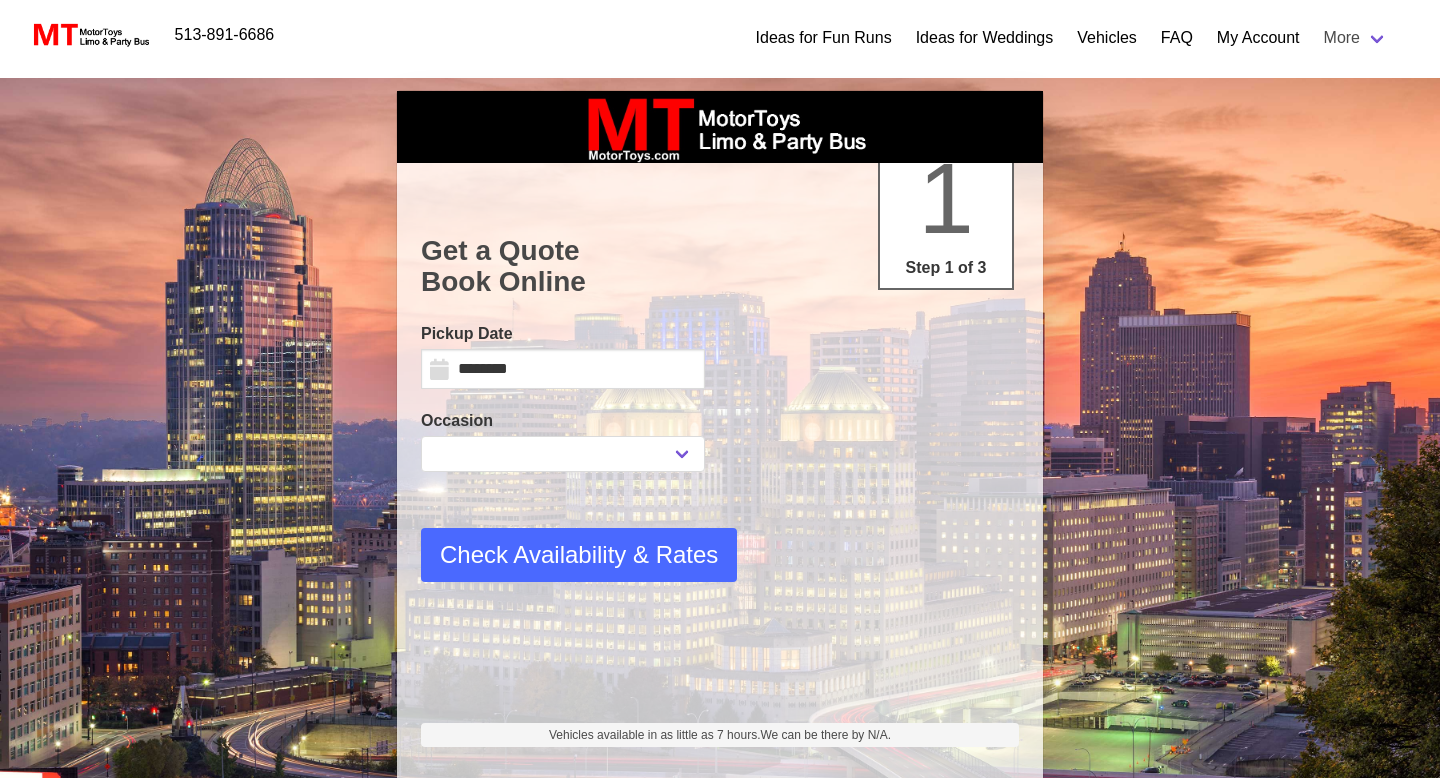 select on "**" 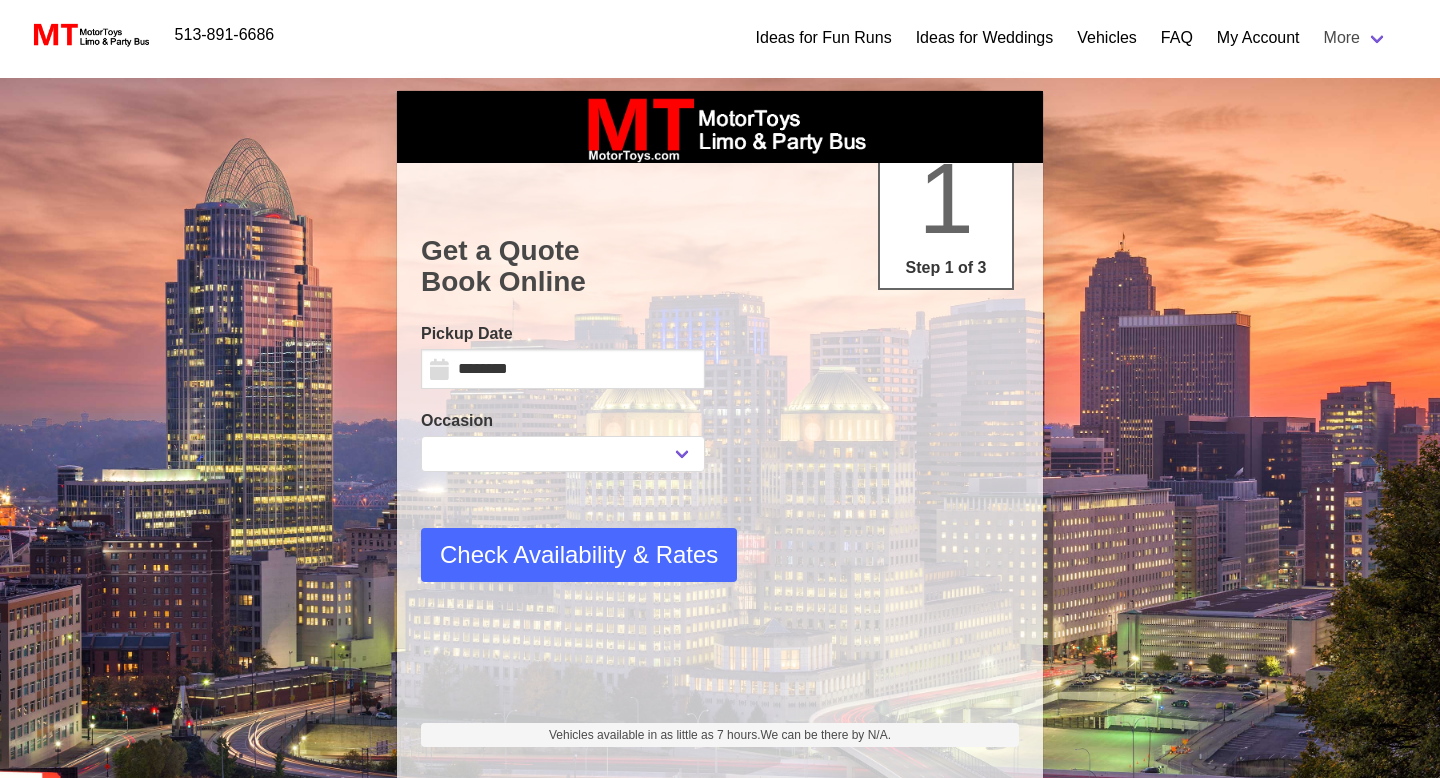 select on "**" 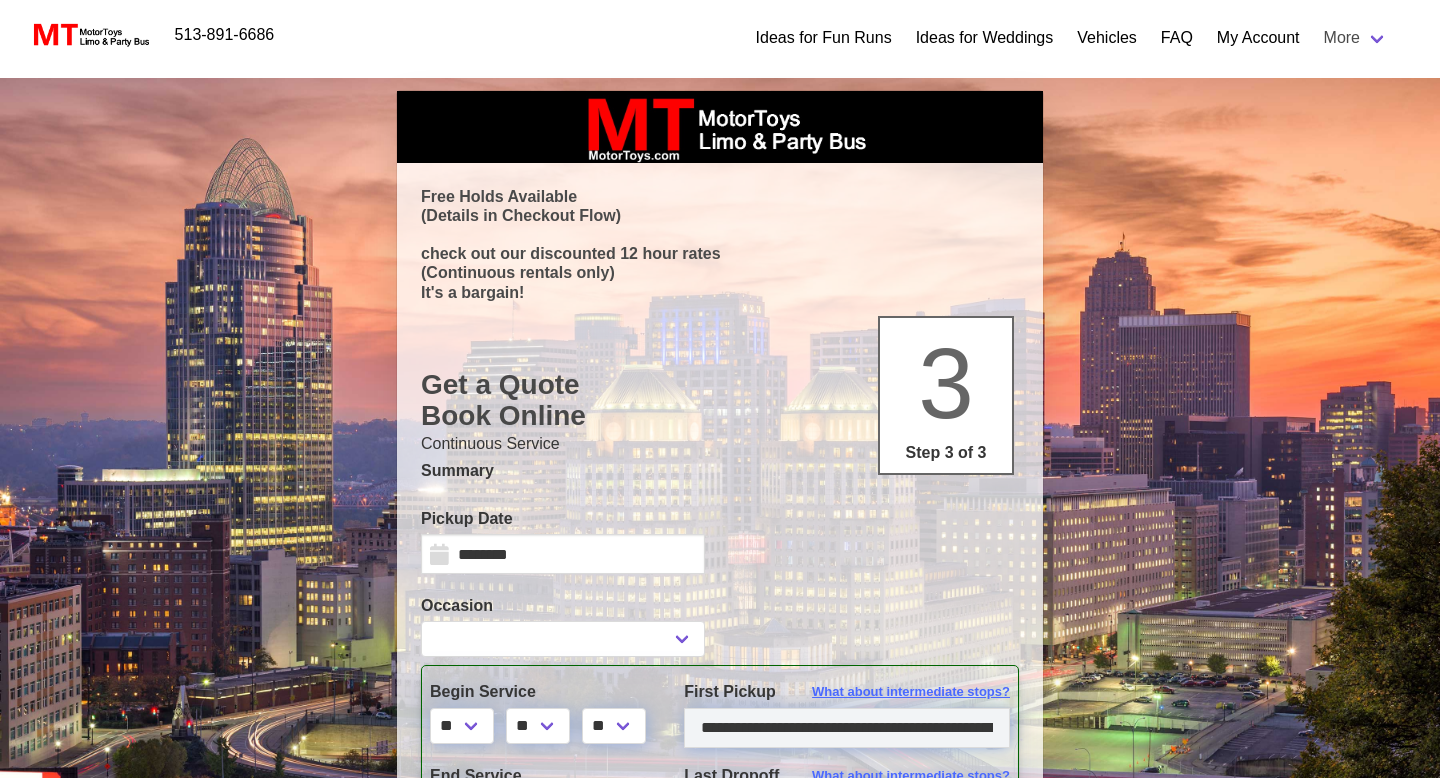 select 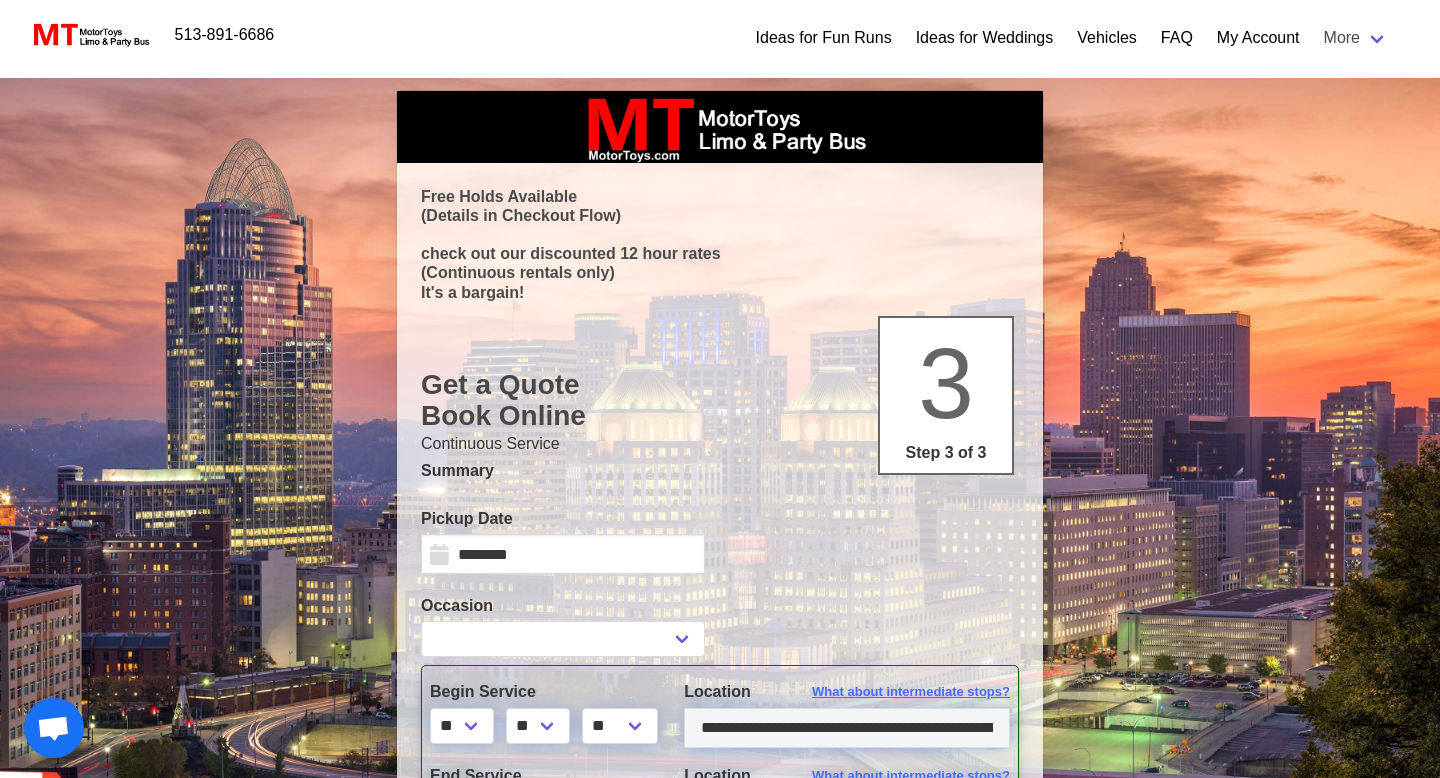 type on "**********" 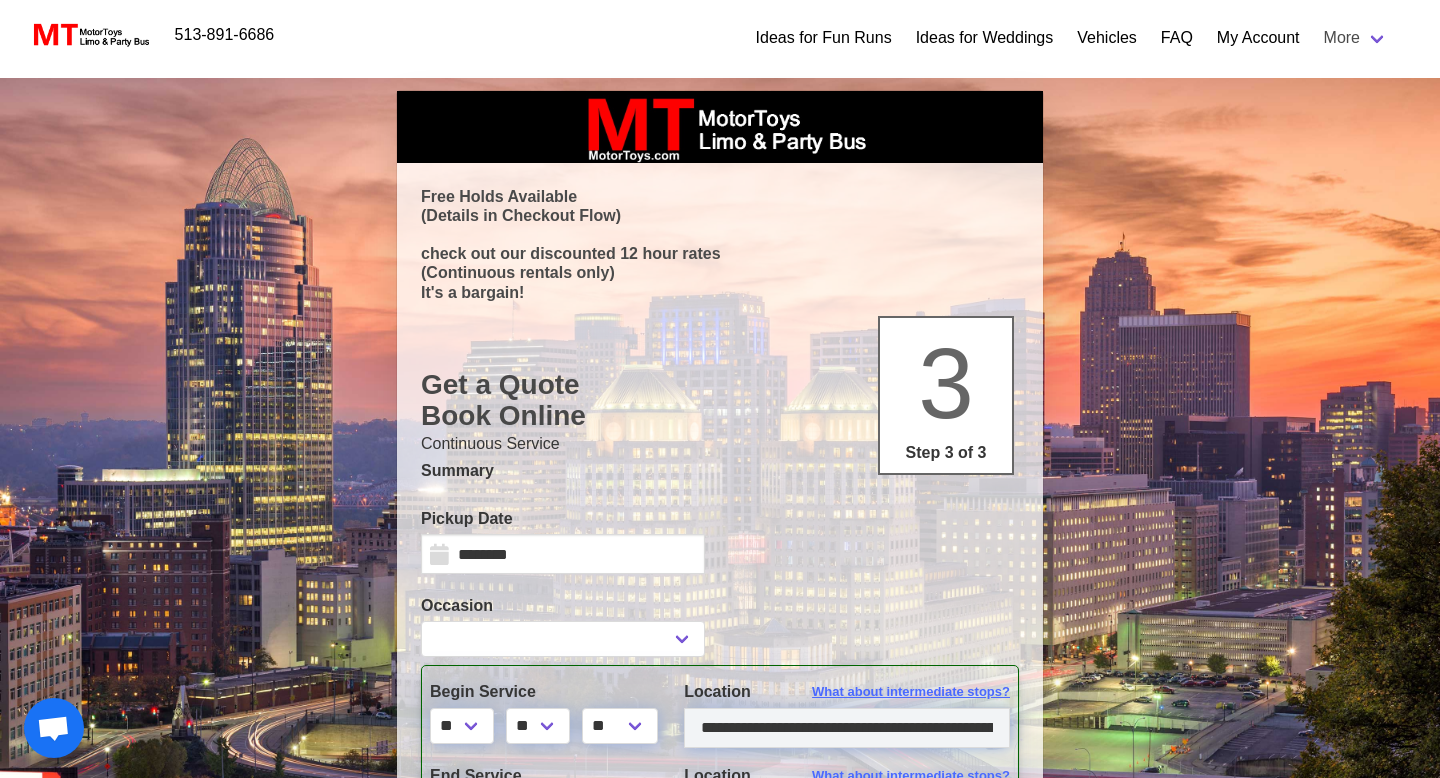 type on "**********" 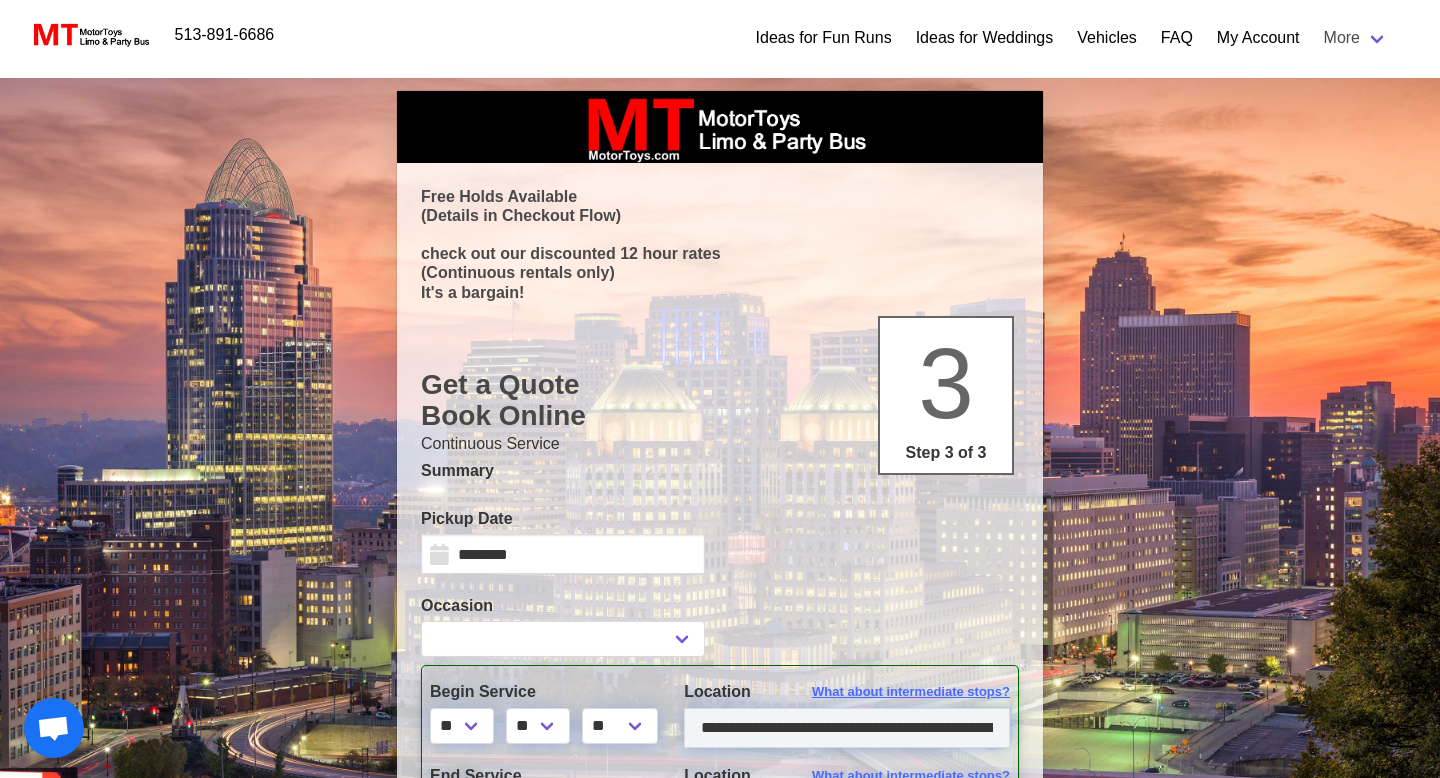select 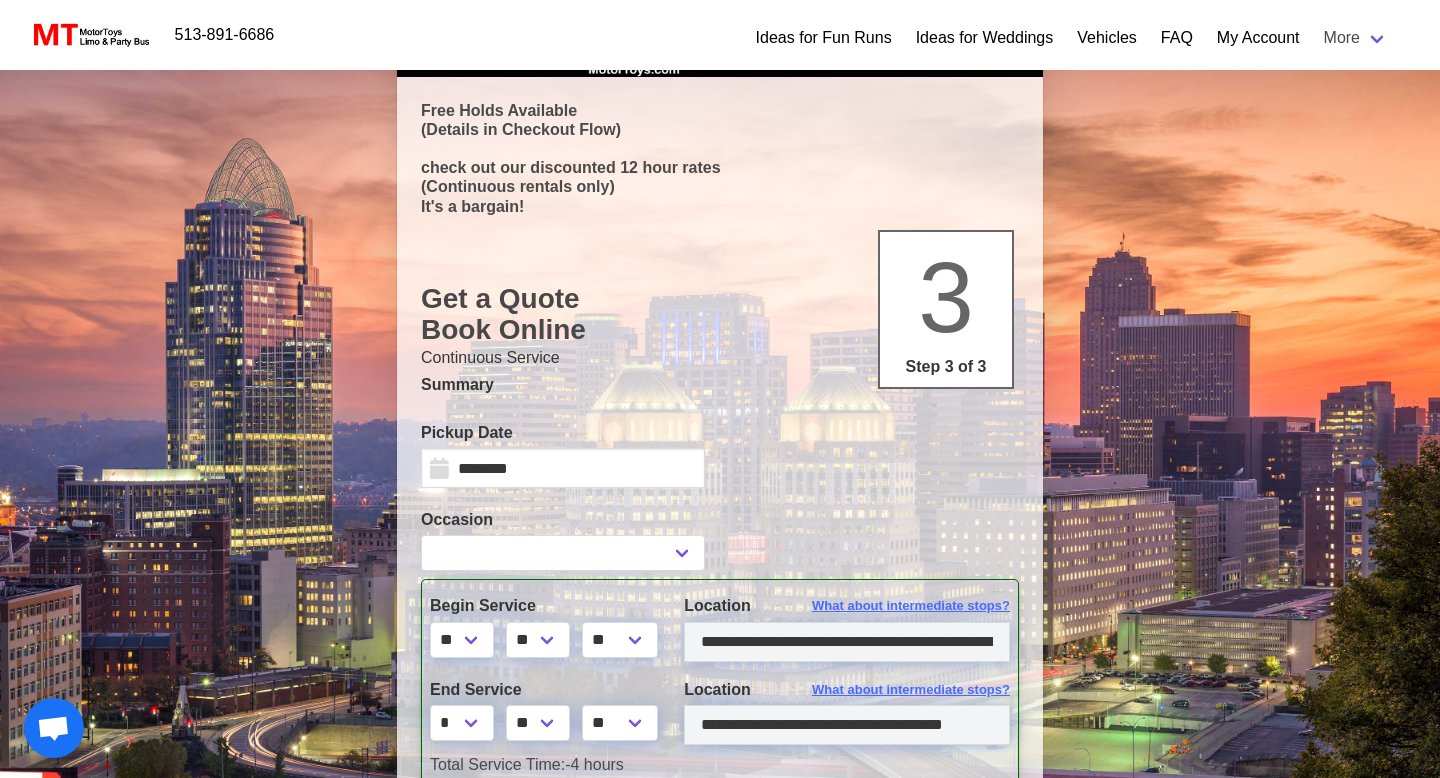 scroll, scrollTop: 0, scrollLeft: 0, axis: both 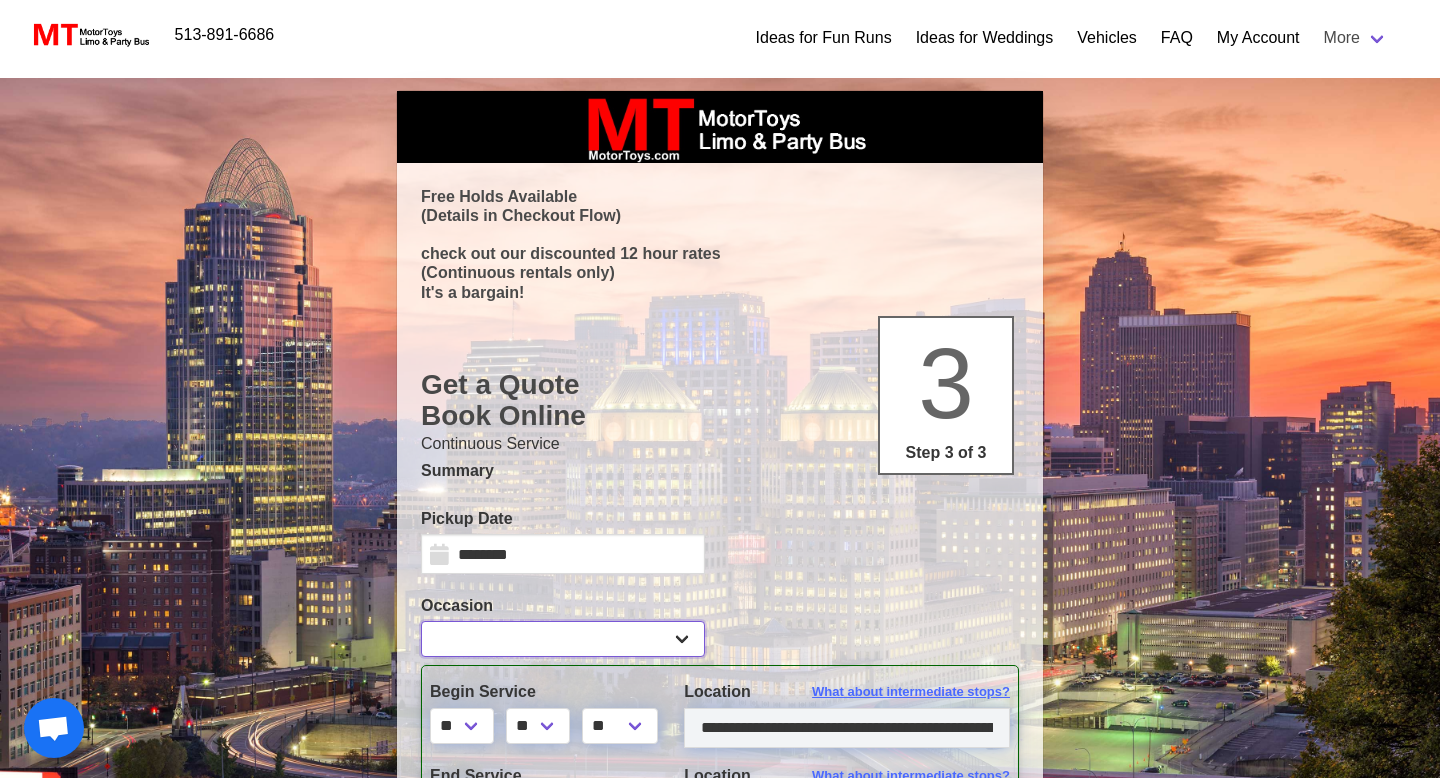 click on "**********" at bounding box center (563, 639) 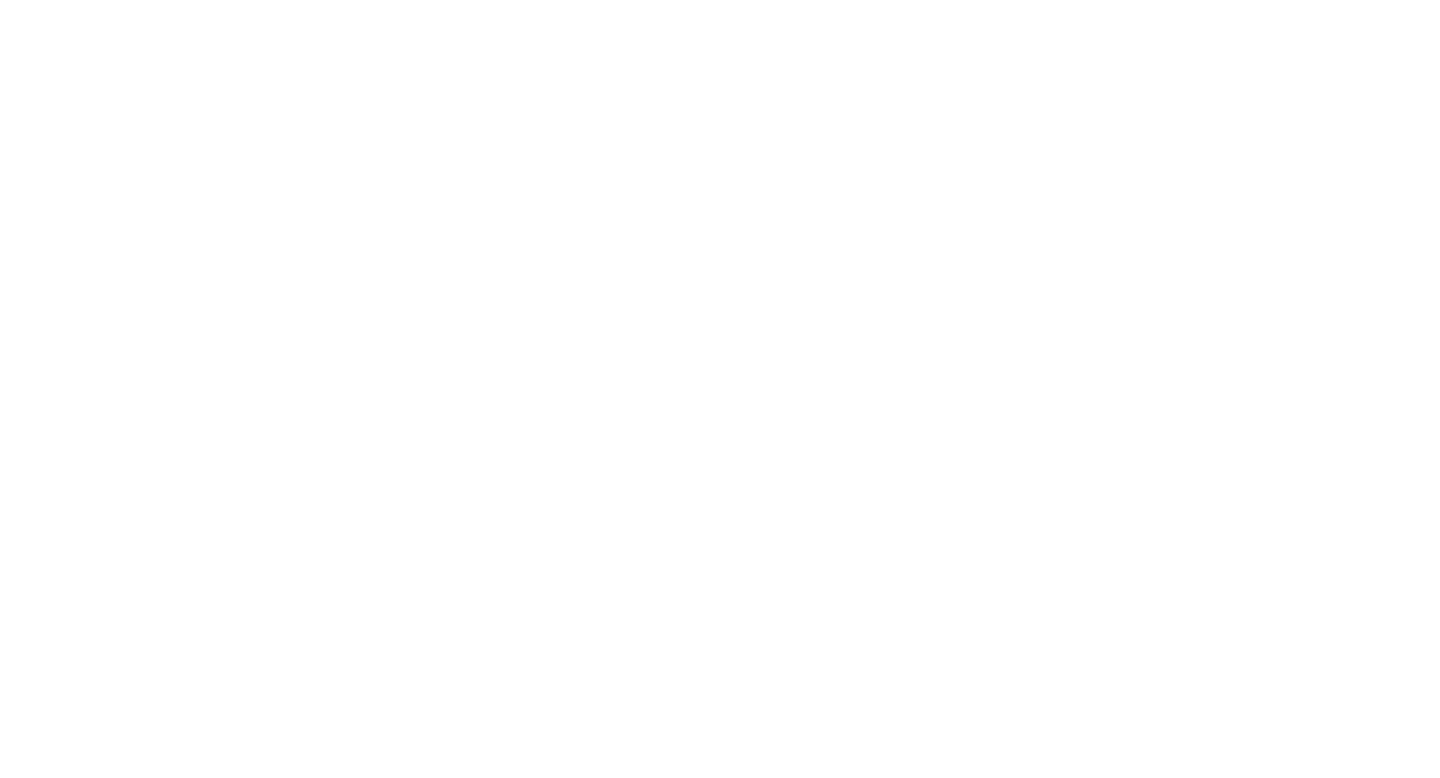 scroll, scrollTop: 0, scrollLeft: 0, axis: both 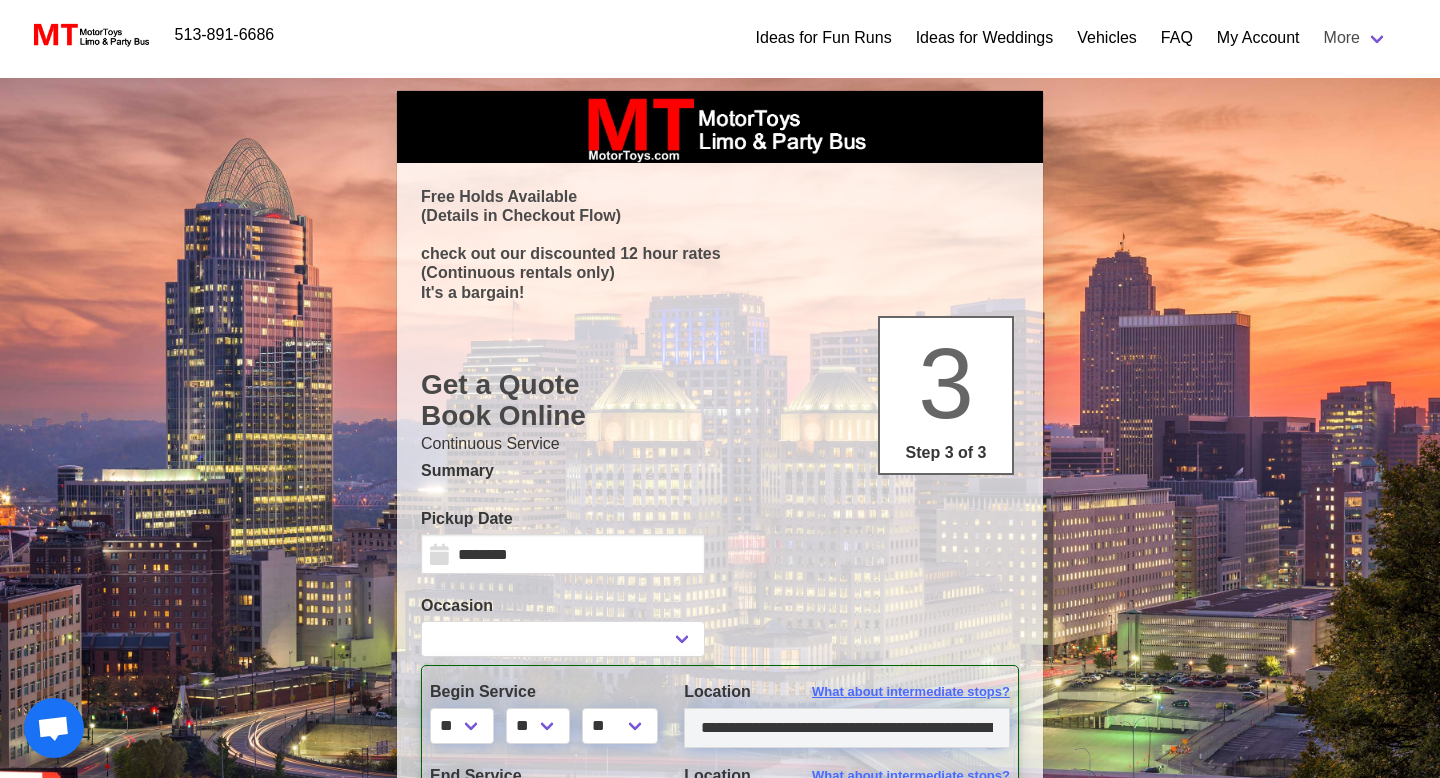 select 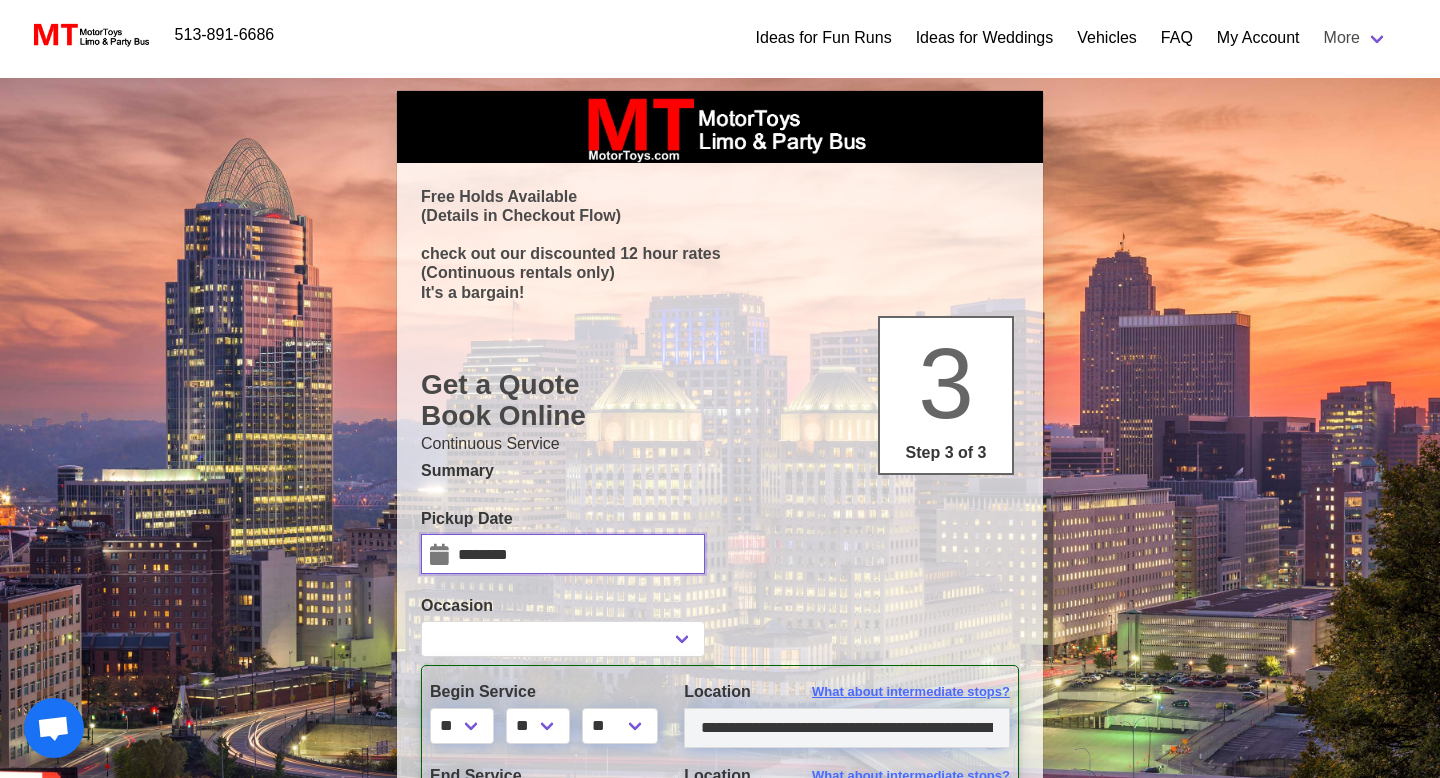 click on "********" at bounding box center (563, 554) 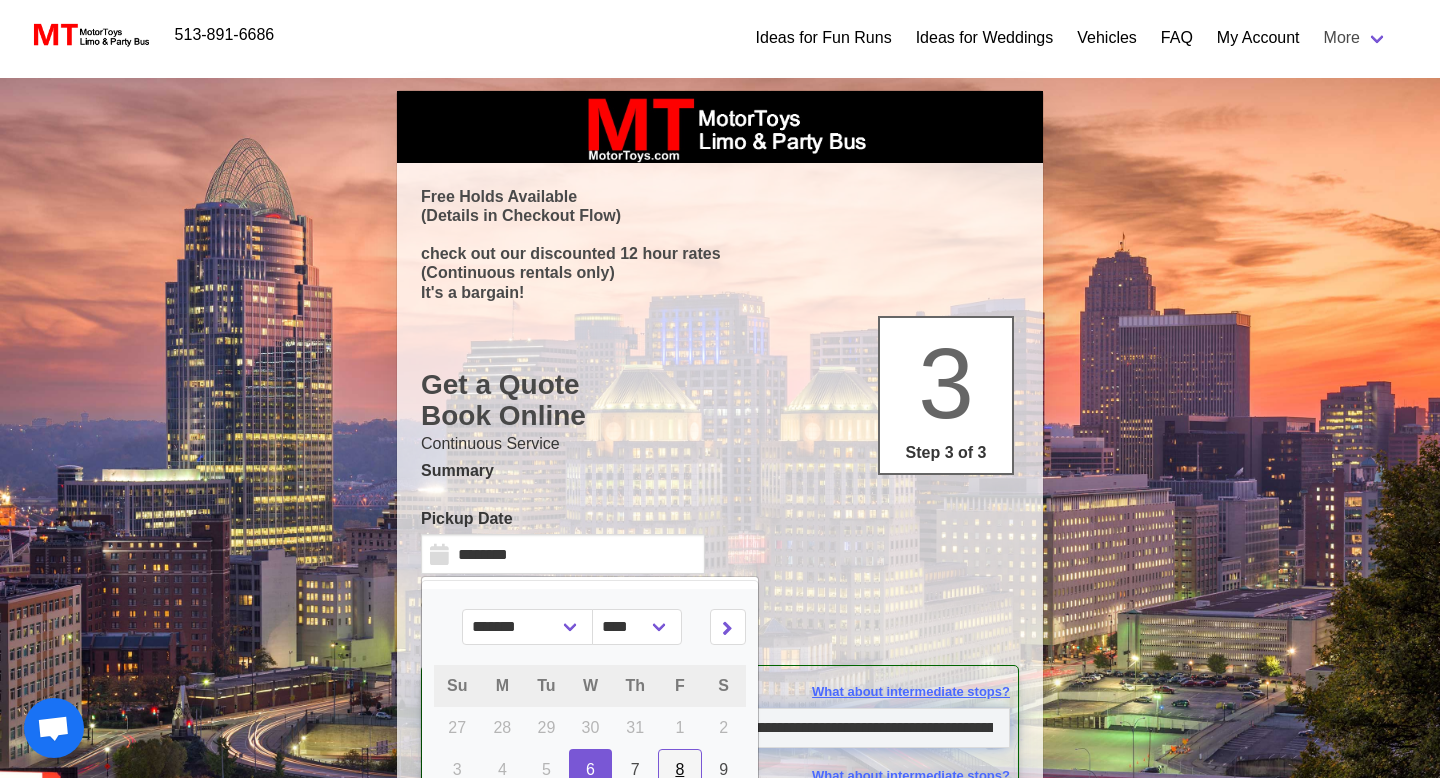 click on "8" at bounding box center (679, 769) 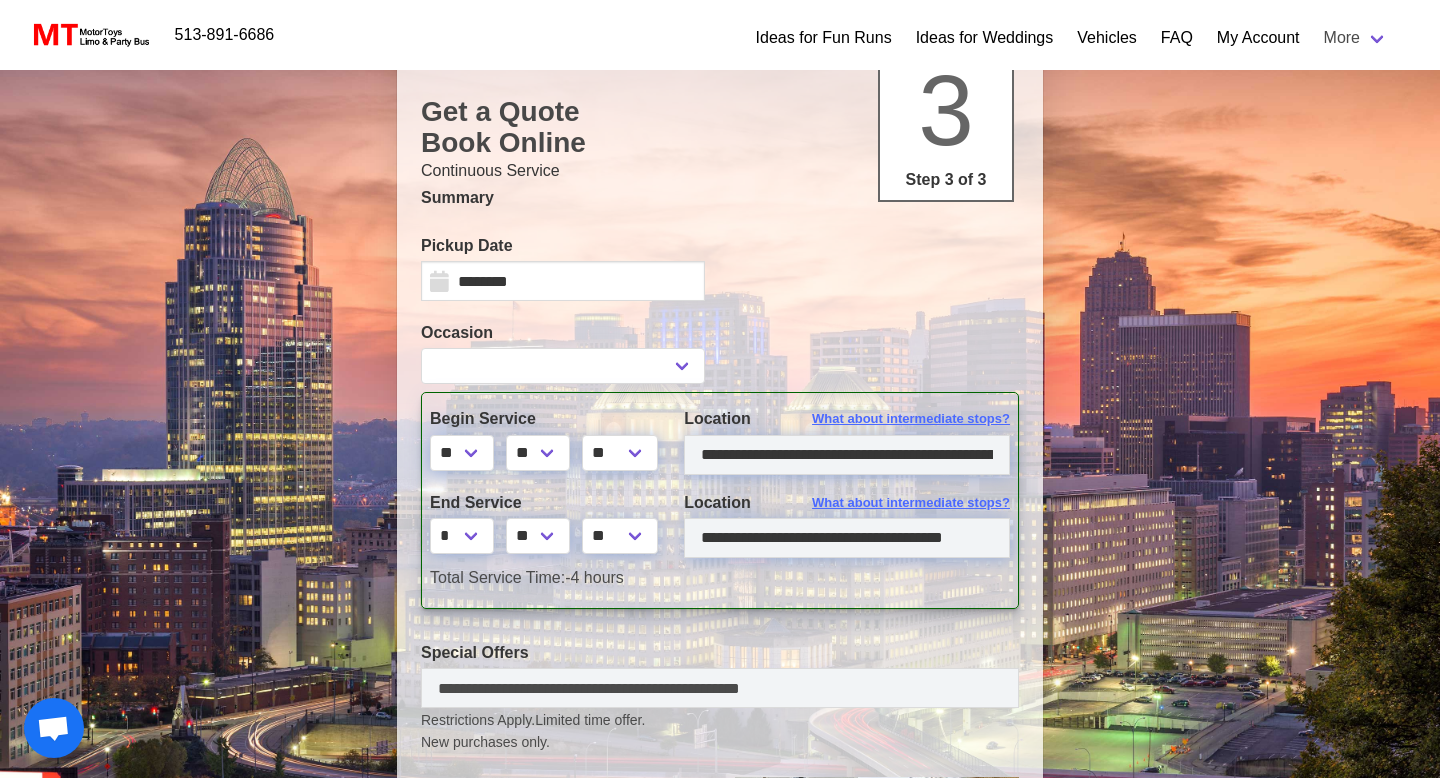 scroll, scrollTop: 278, scrollLeft: 0, axis: vertical 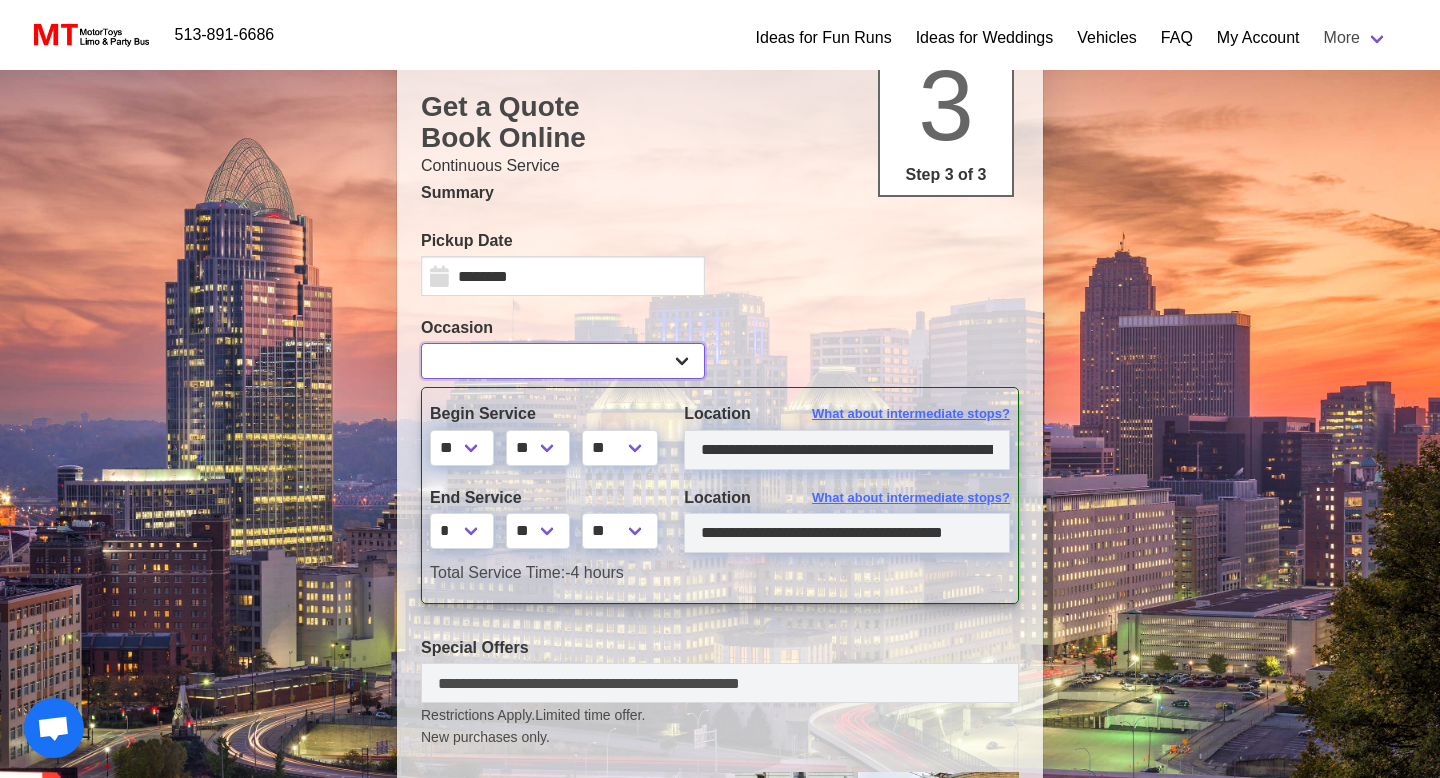 click on "**********" at bounding box center (563, 361) 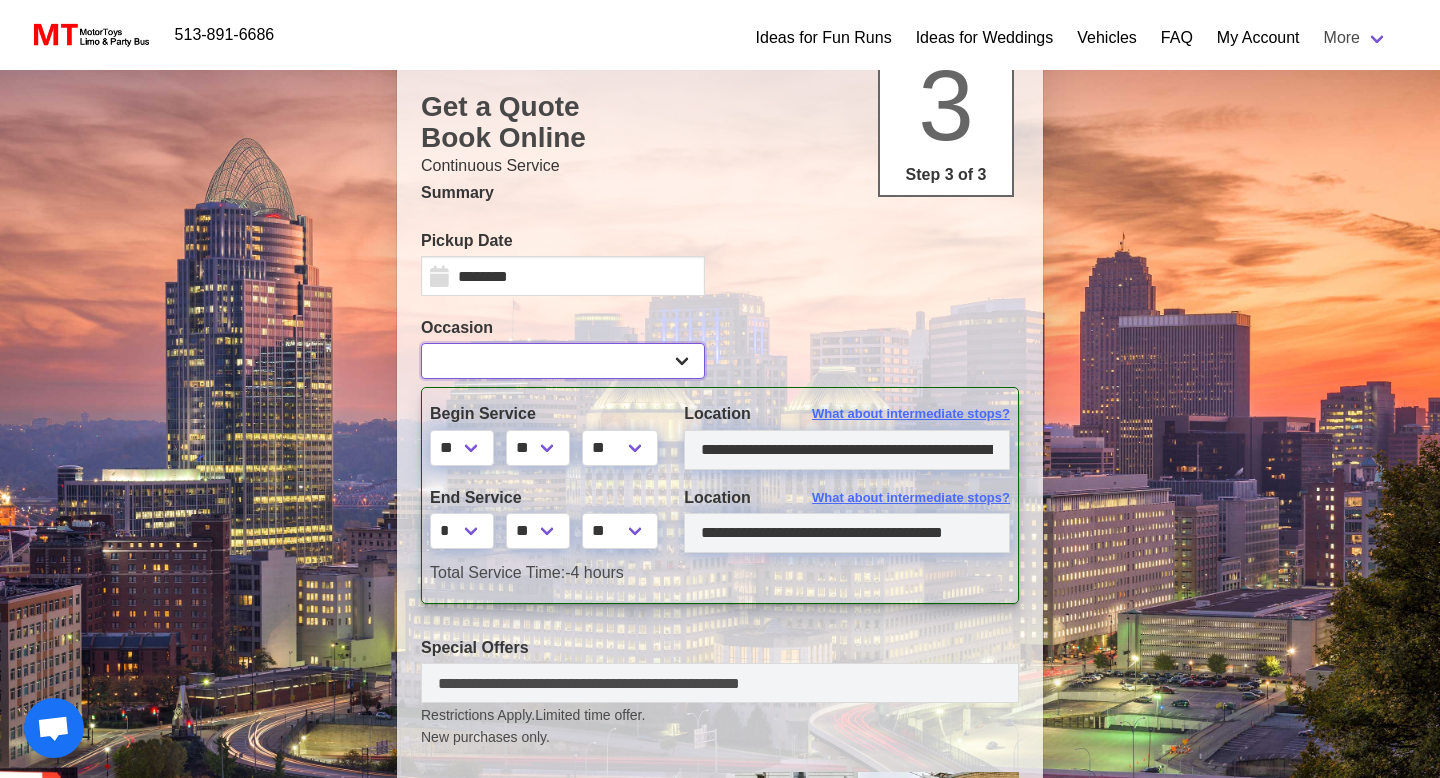 select on "*" 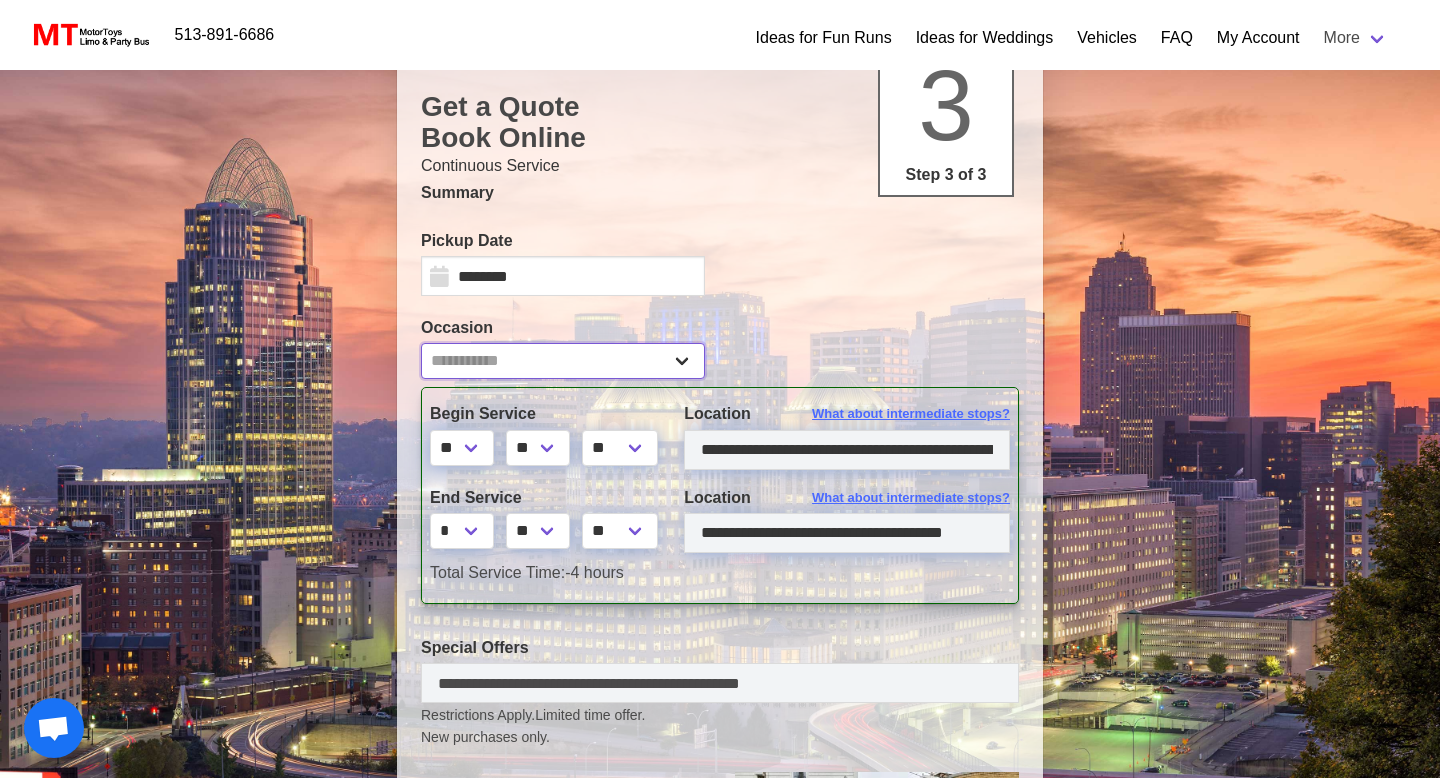 click on "**********" at bounding box center (563, 361) 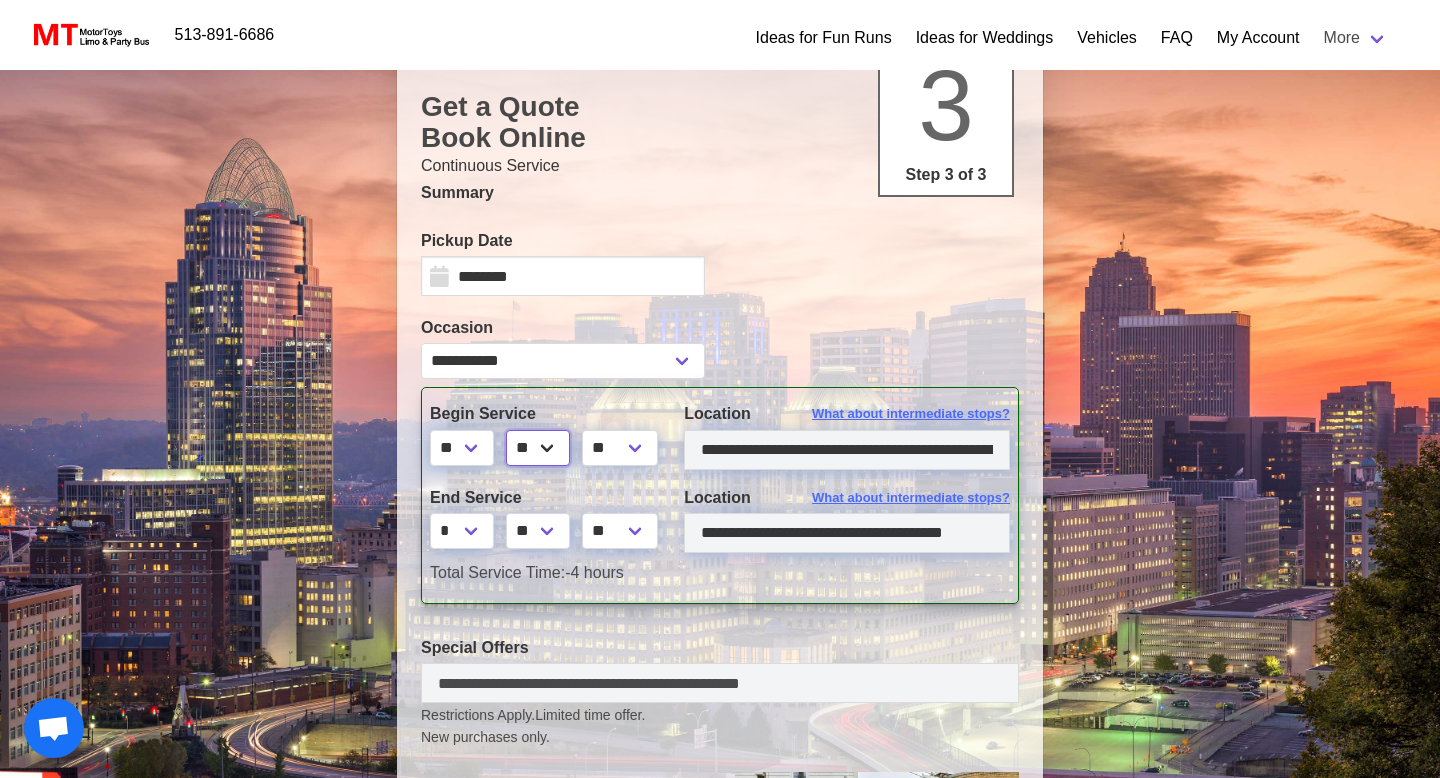 click on "** ** ** **" at bounding box center [538, 448] 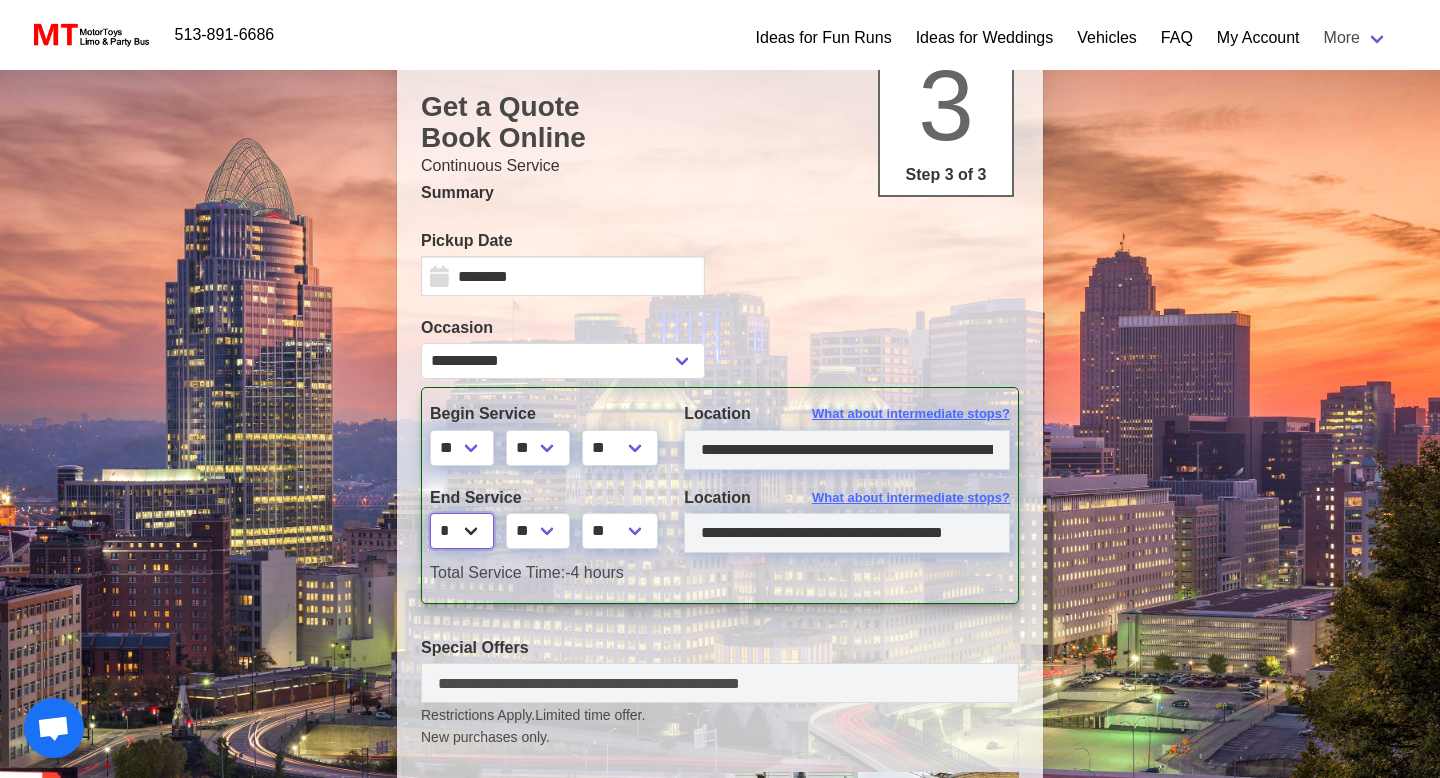 click on "* * * * * * * * * ** ** **" at bounding box center (462, 531) 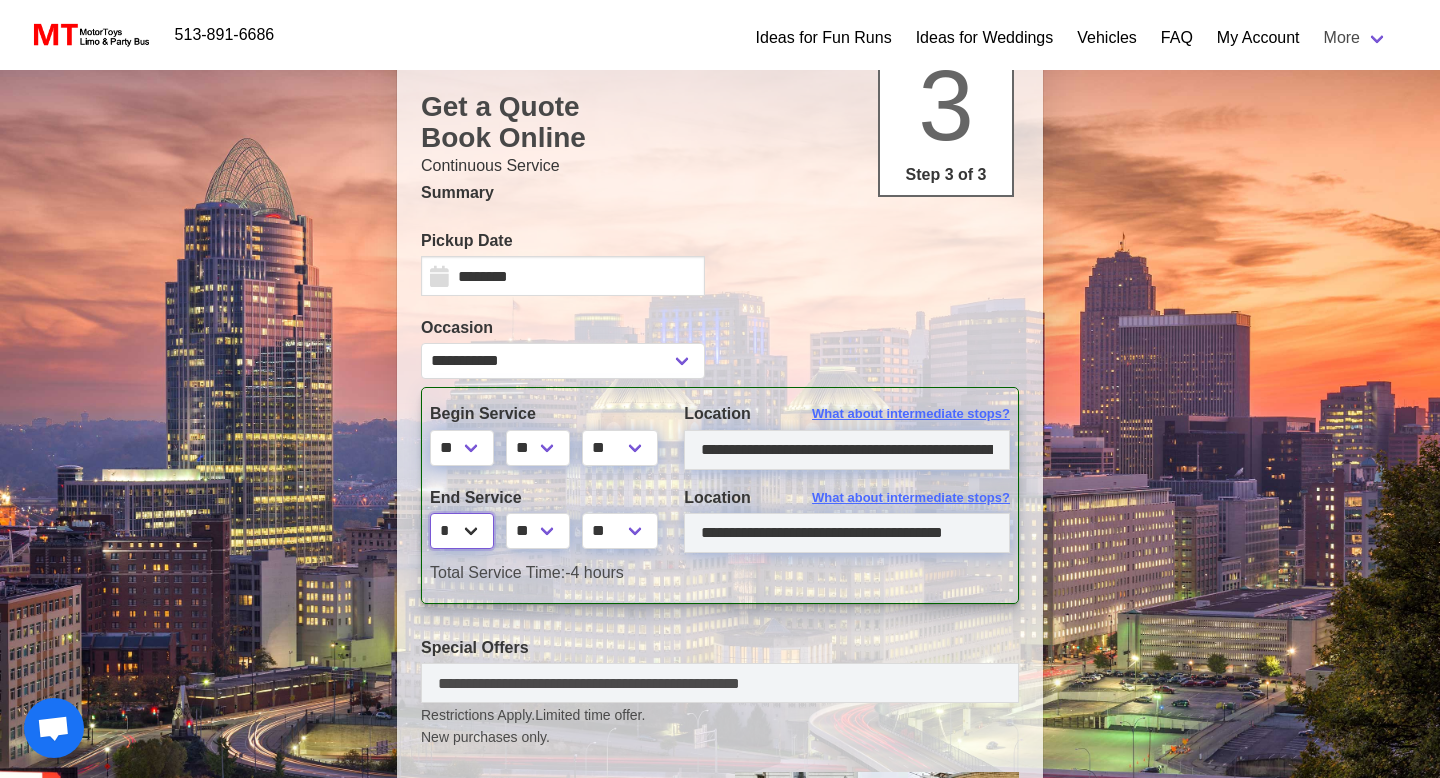 select on "**" 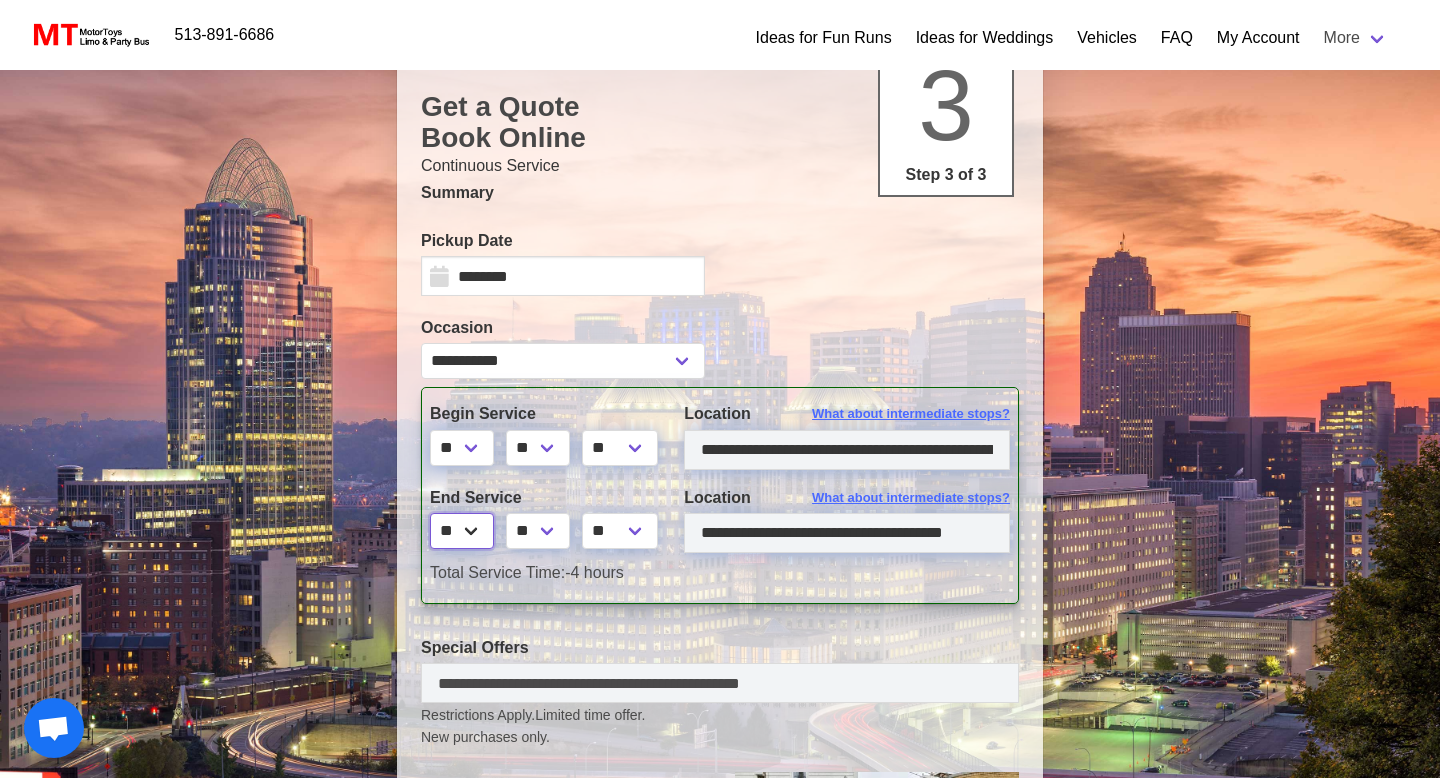 click on "* * * * * * * * * ** ** **" at bounding box center (462, 531) 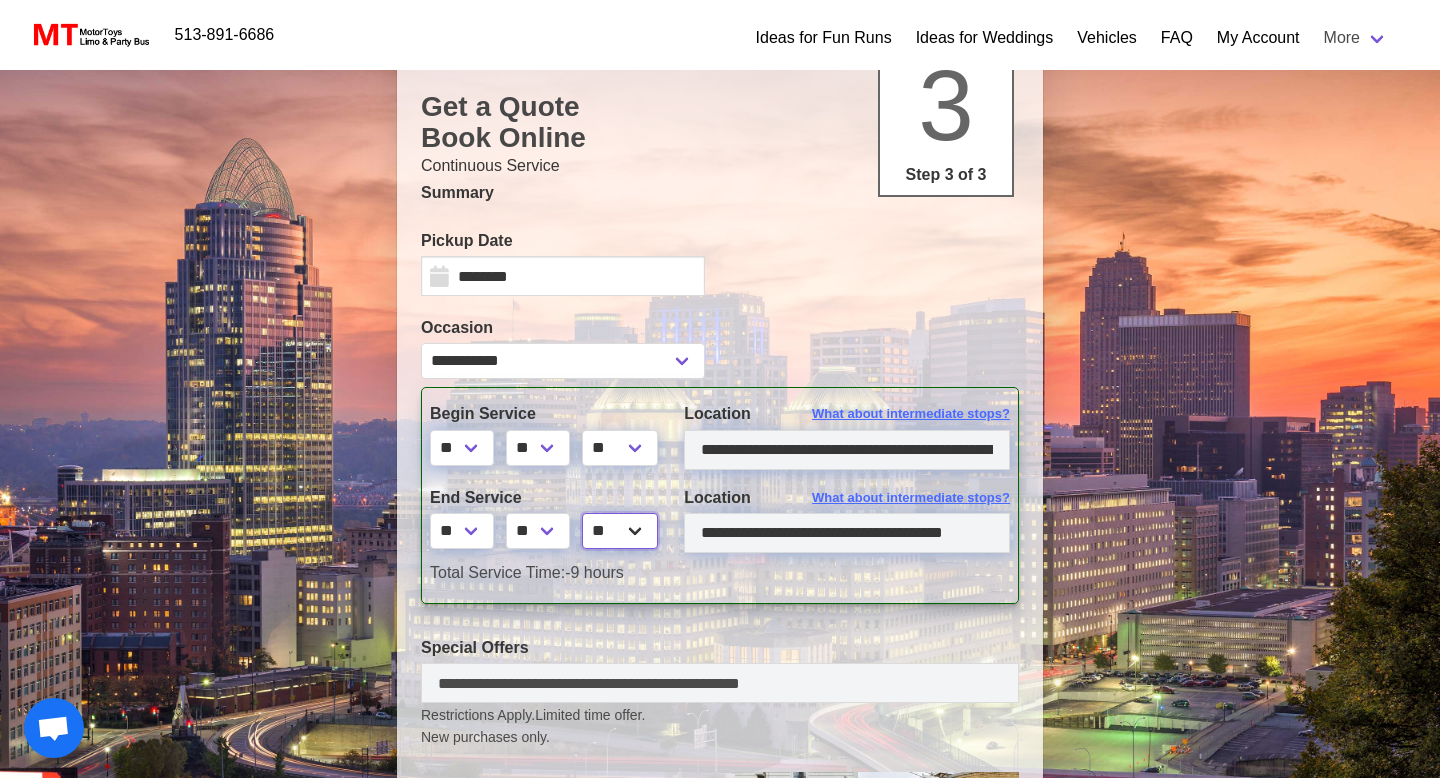 click on "**   **" at bounding box center (620, 531) 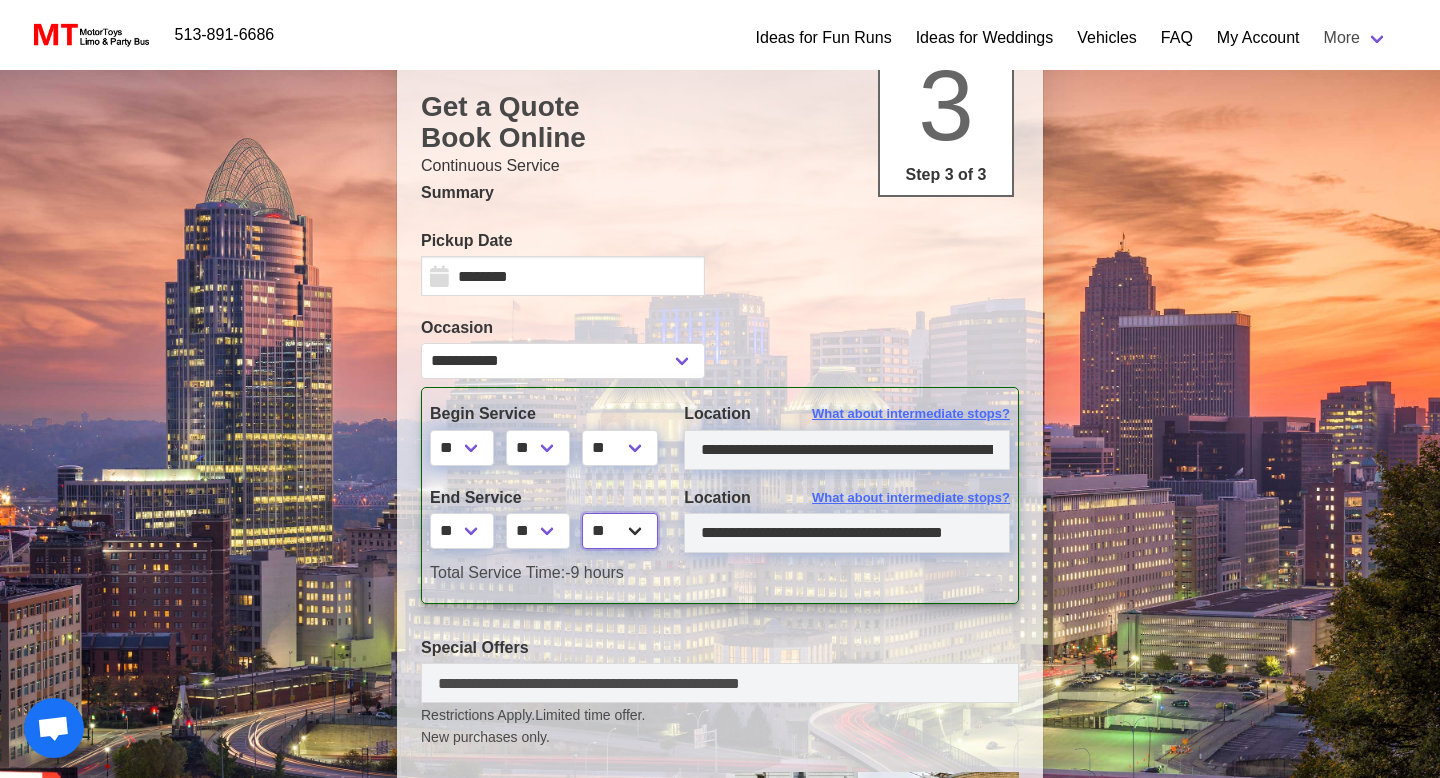 select on "*****" 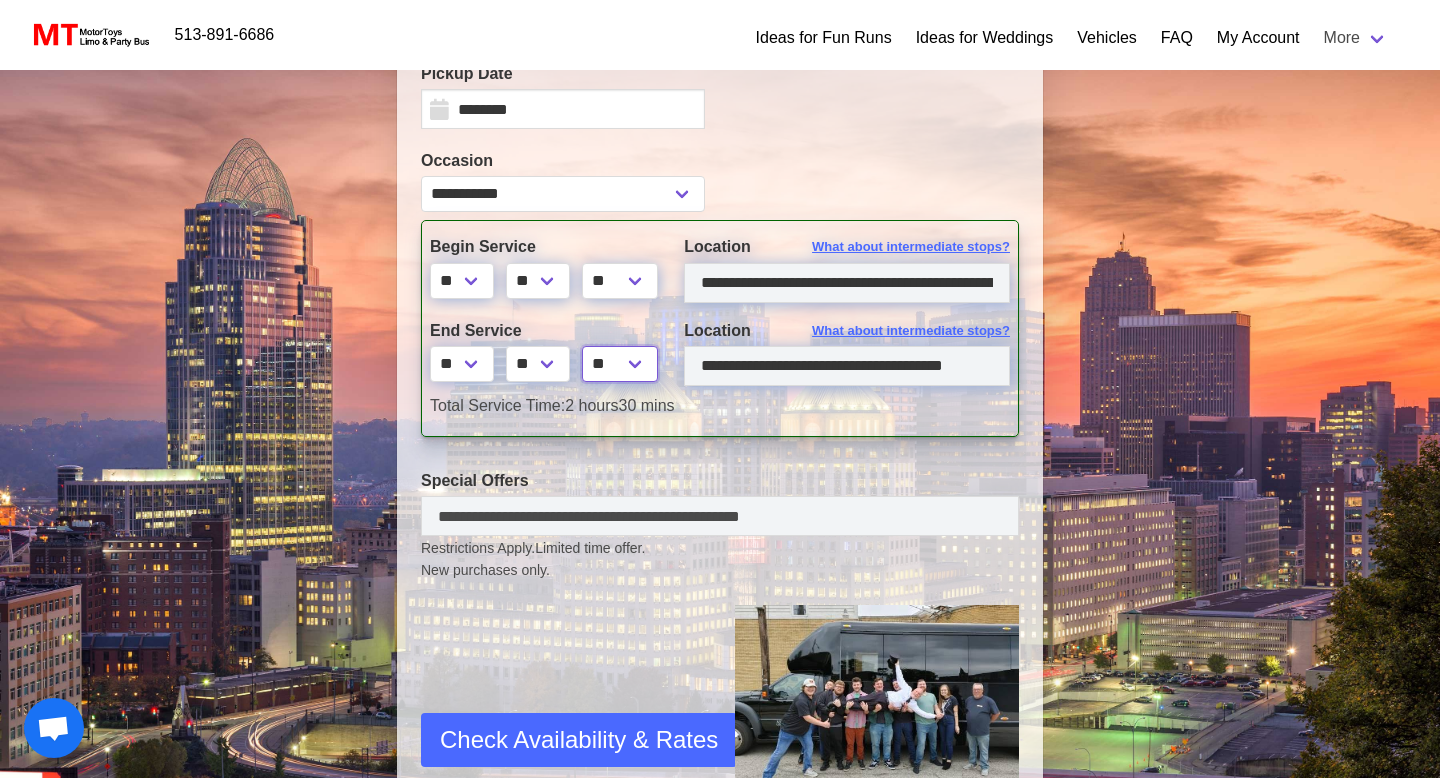 scroll, scrollTop: 655, scrollLeft: 0, axis: vertical 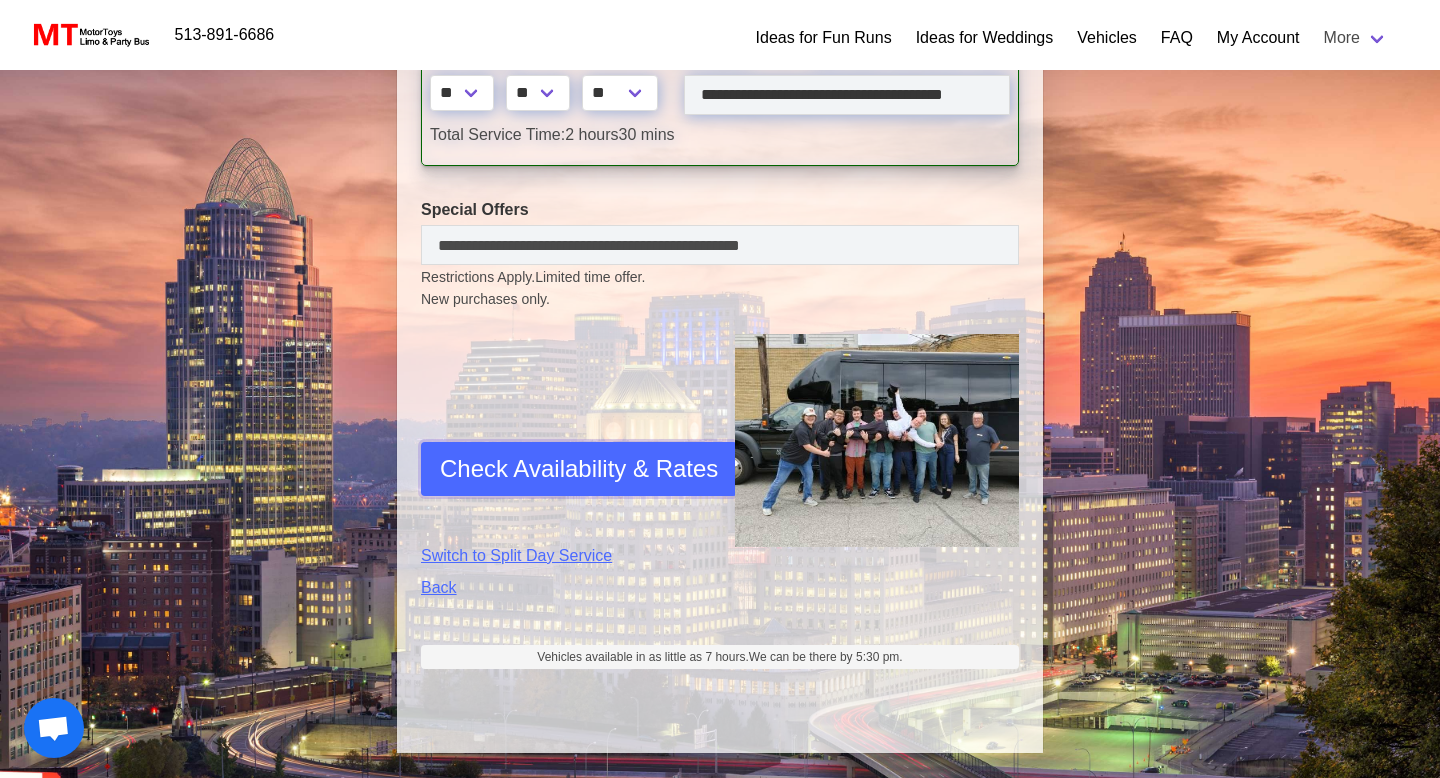 click on "Check Availability & Rates" at bounding box center (579, 469) 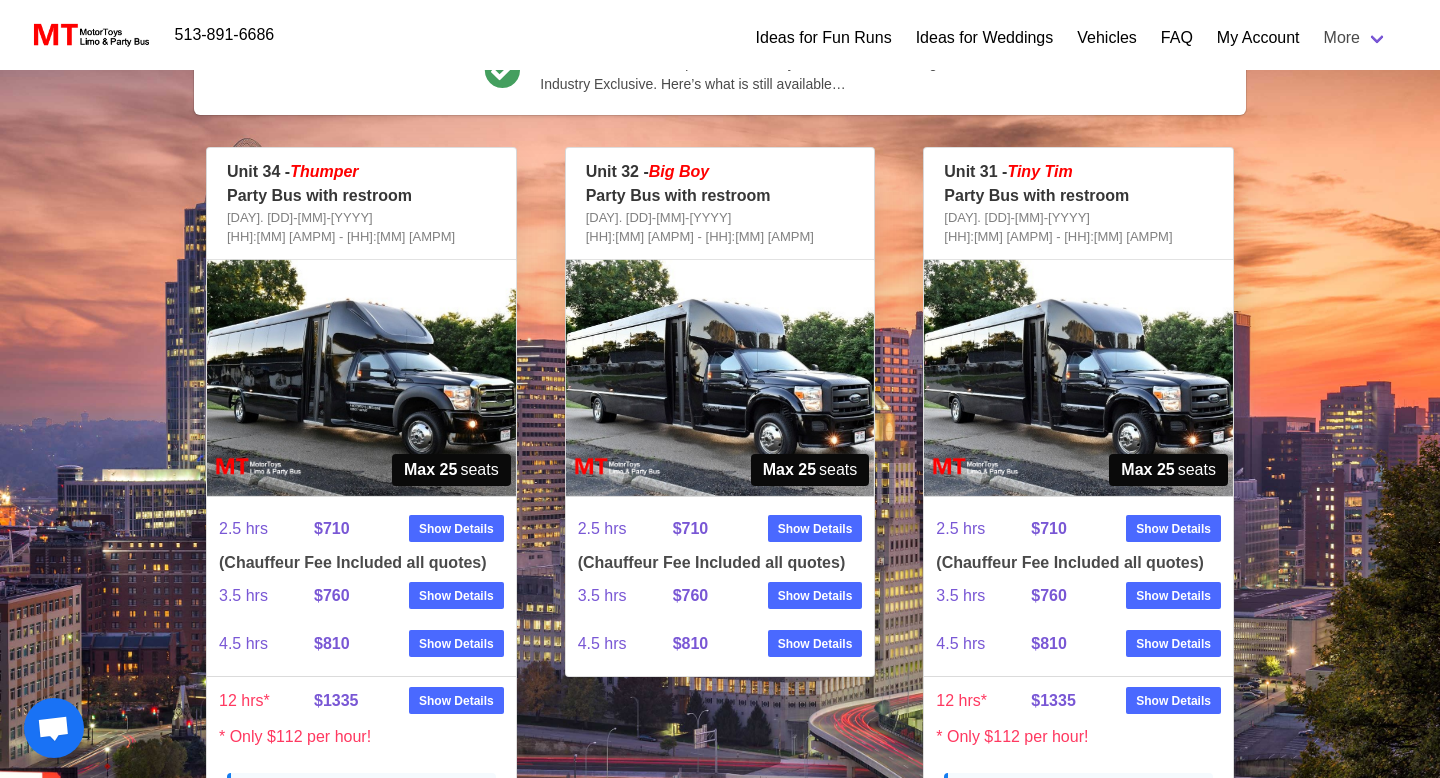 scroll, scrollTop: 361, scrollLeft: 0, axis: vertical 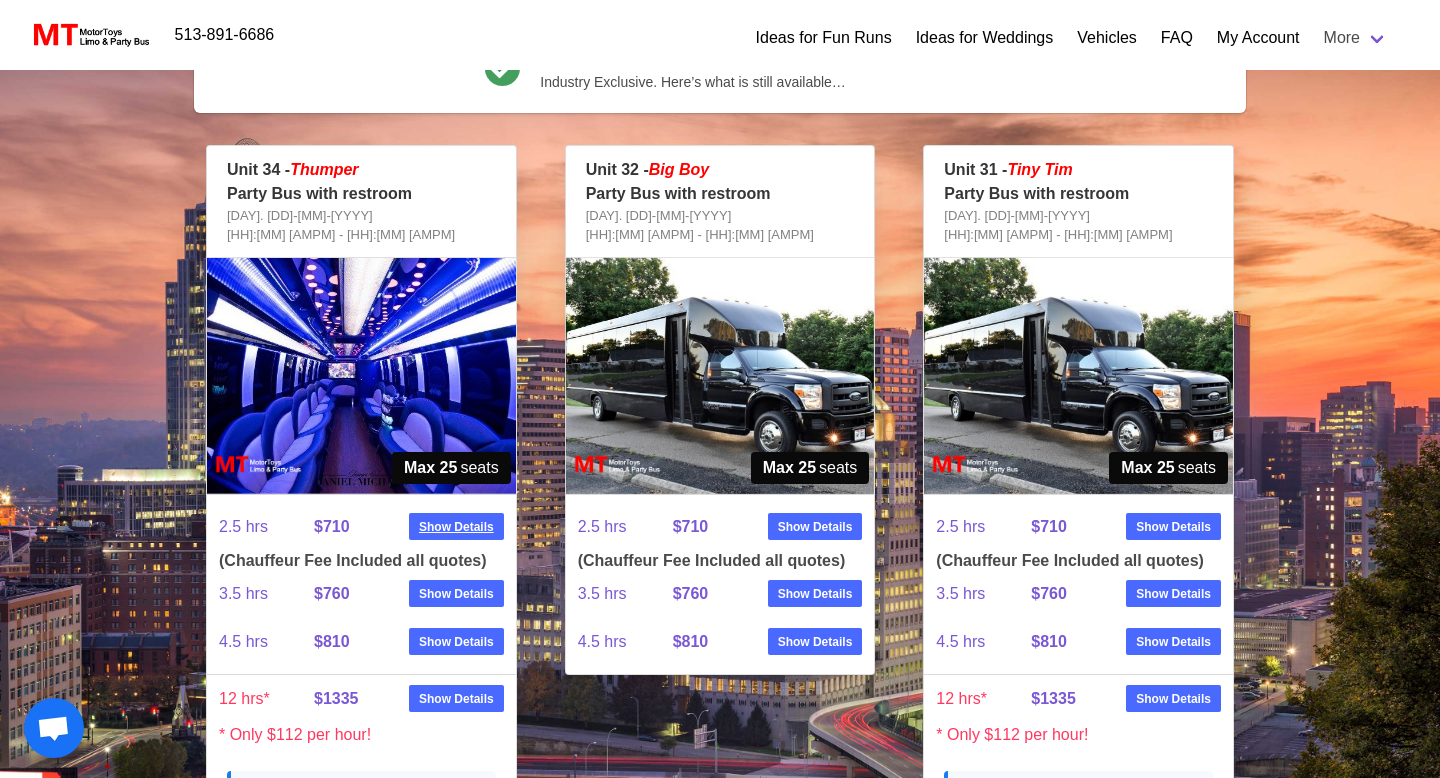 click on "Show Details" at bounding box center [456, 527] 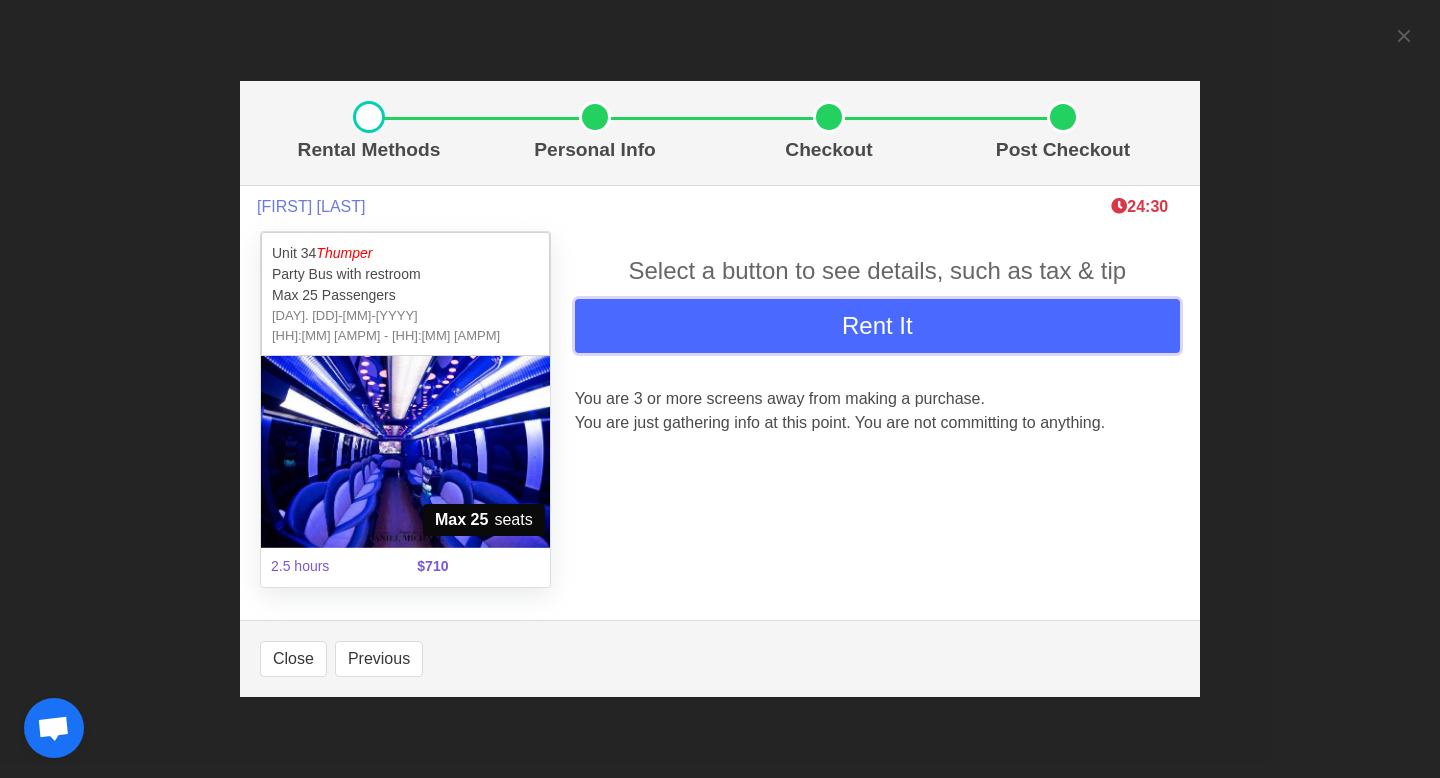 click on "Rent It" at bounding box center [877, 326] 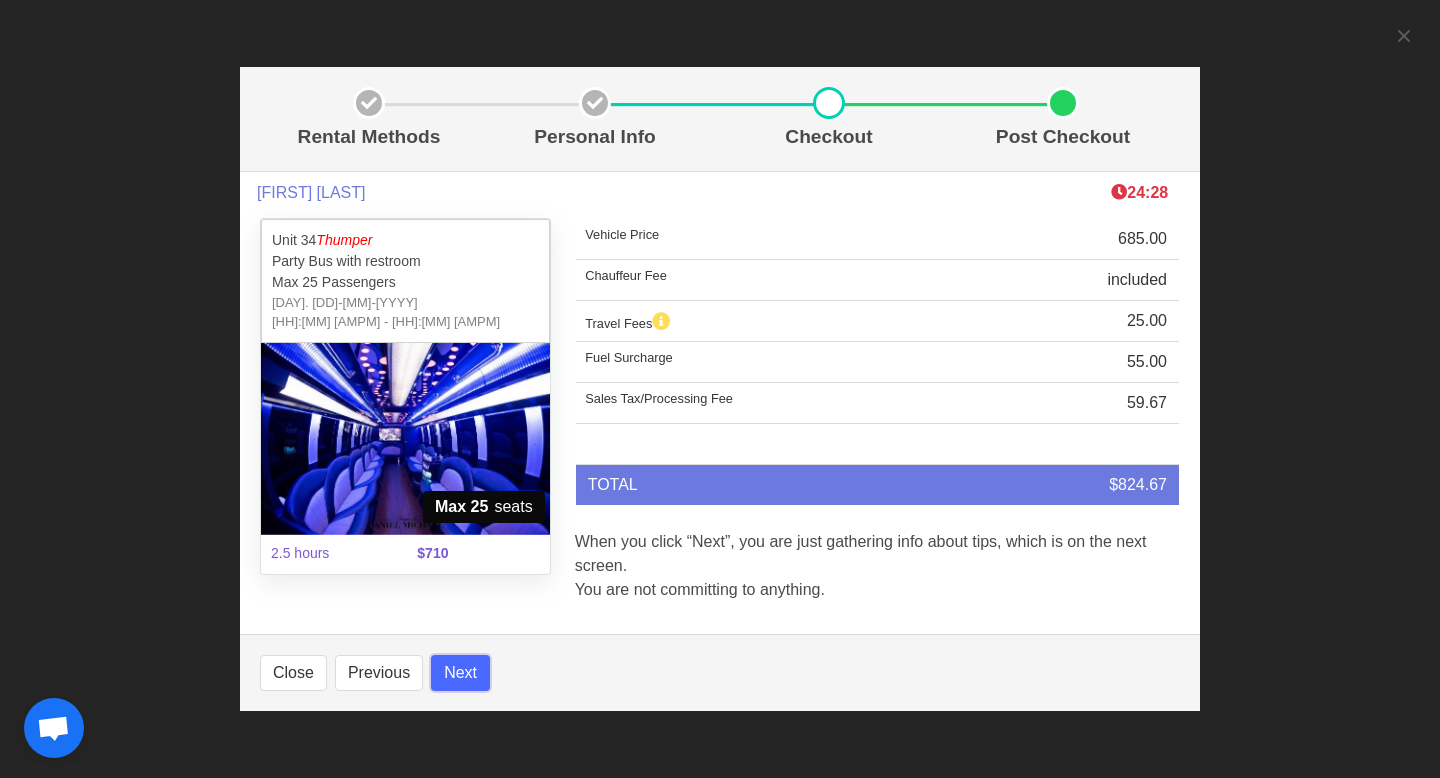 click on "Next" at bounding box center (460, 673) 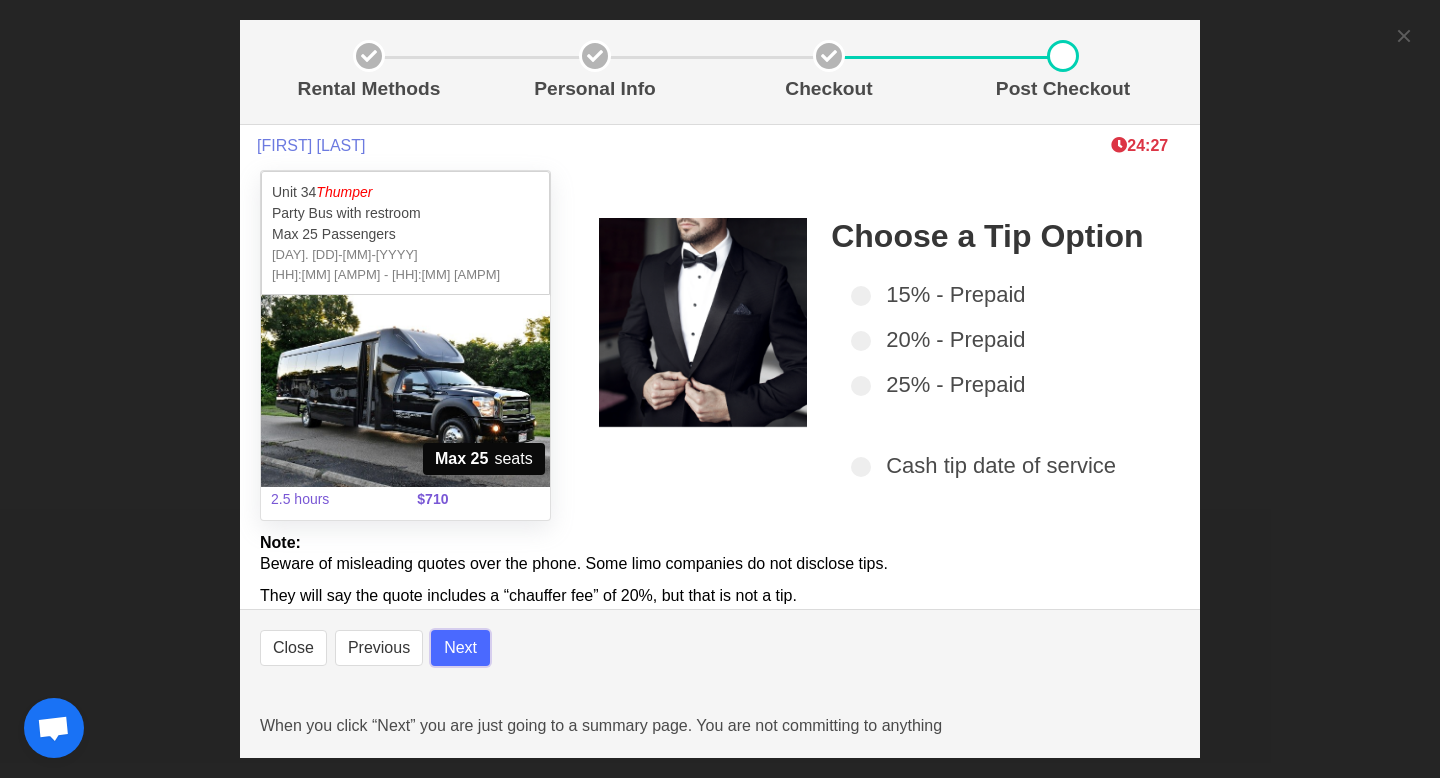 click on "Next" at bounding box center [460, 648] 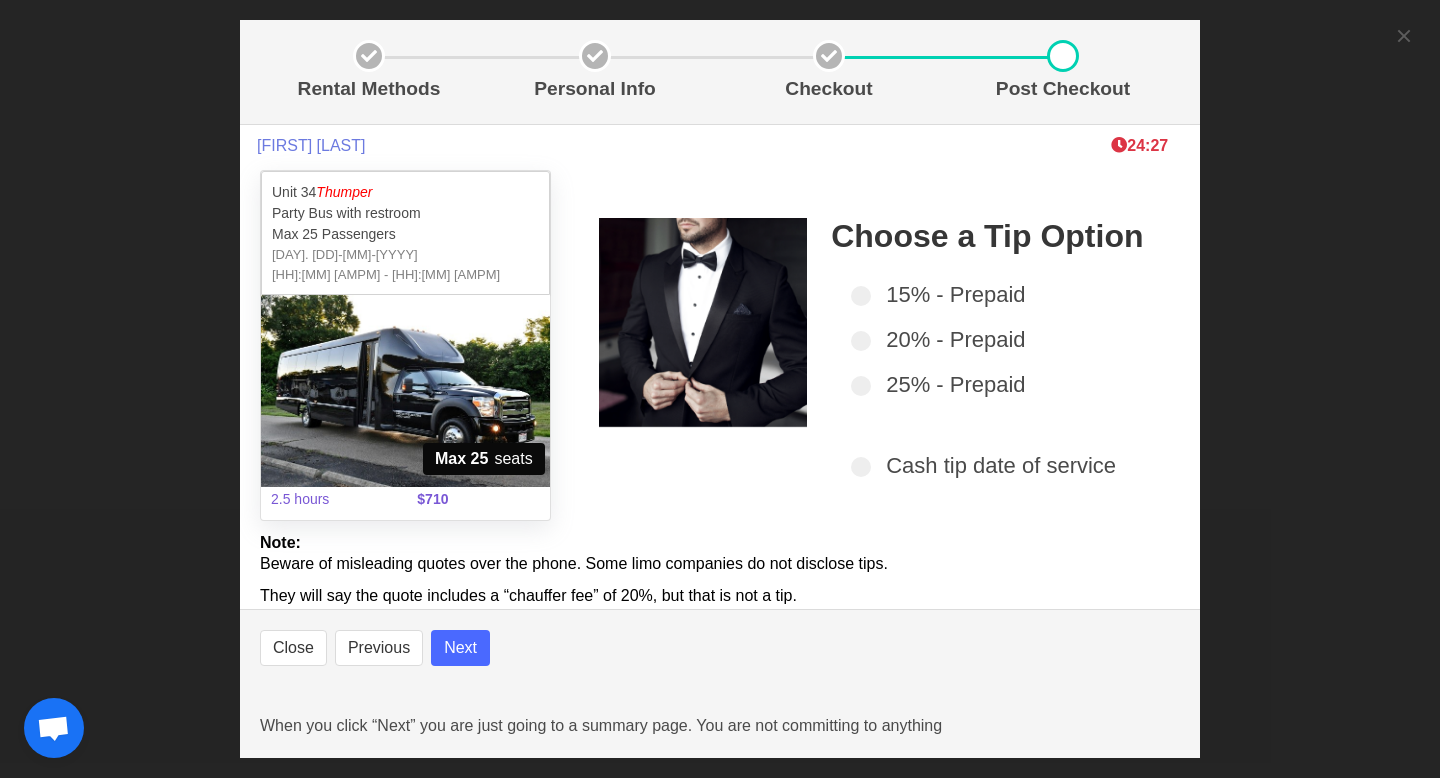 select 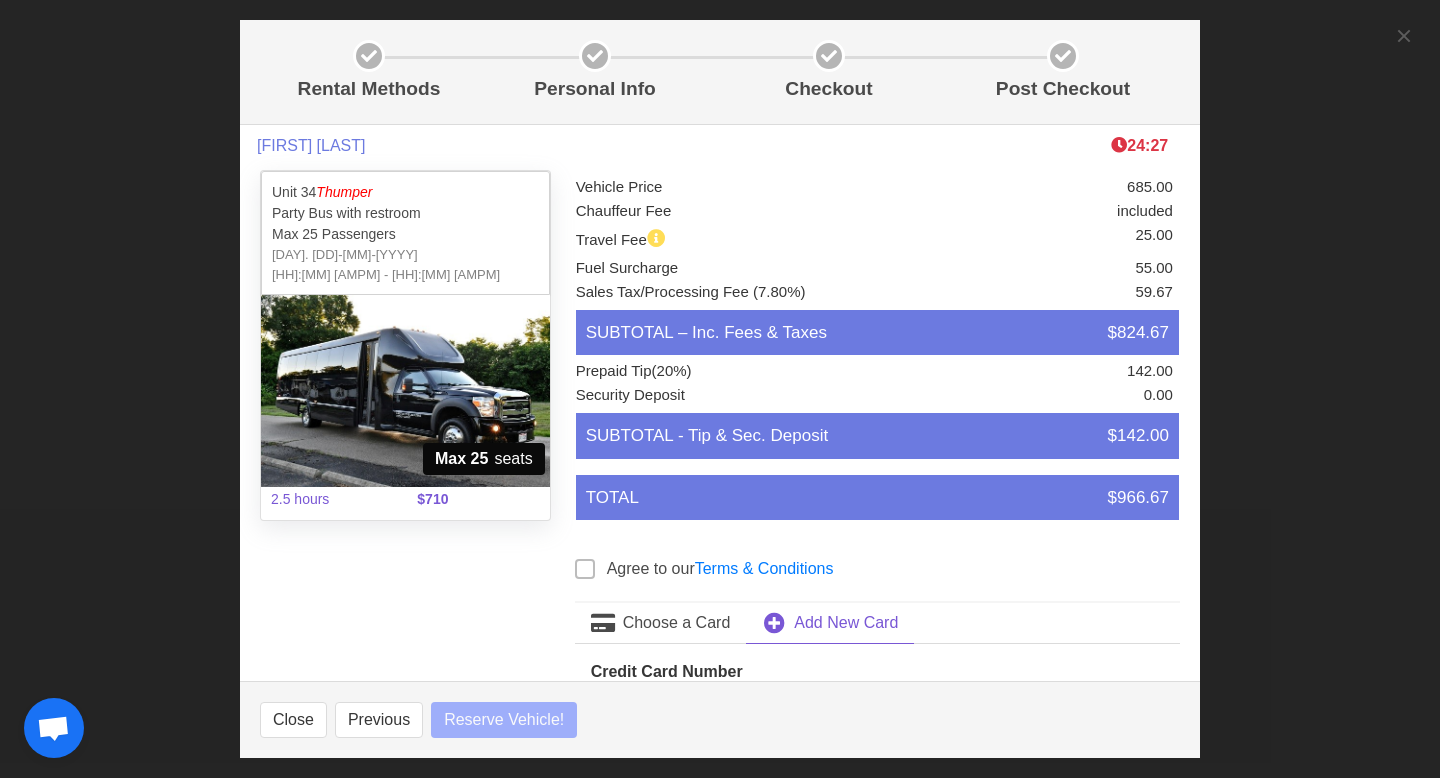 select 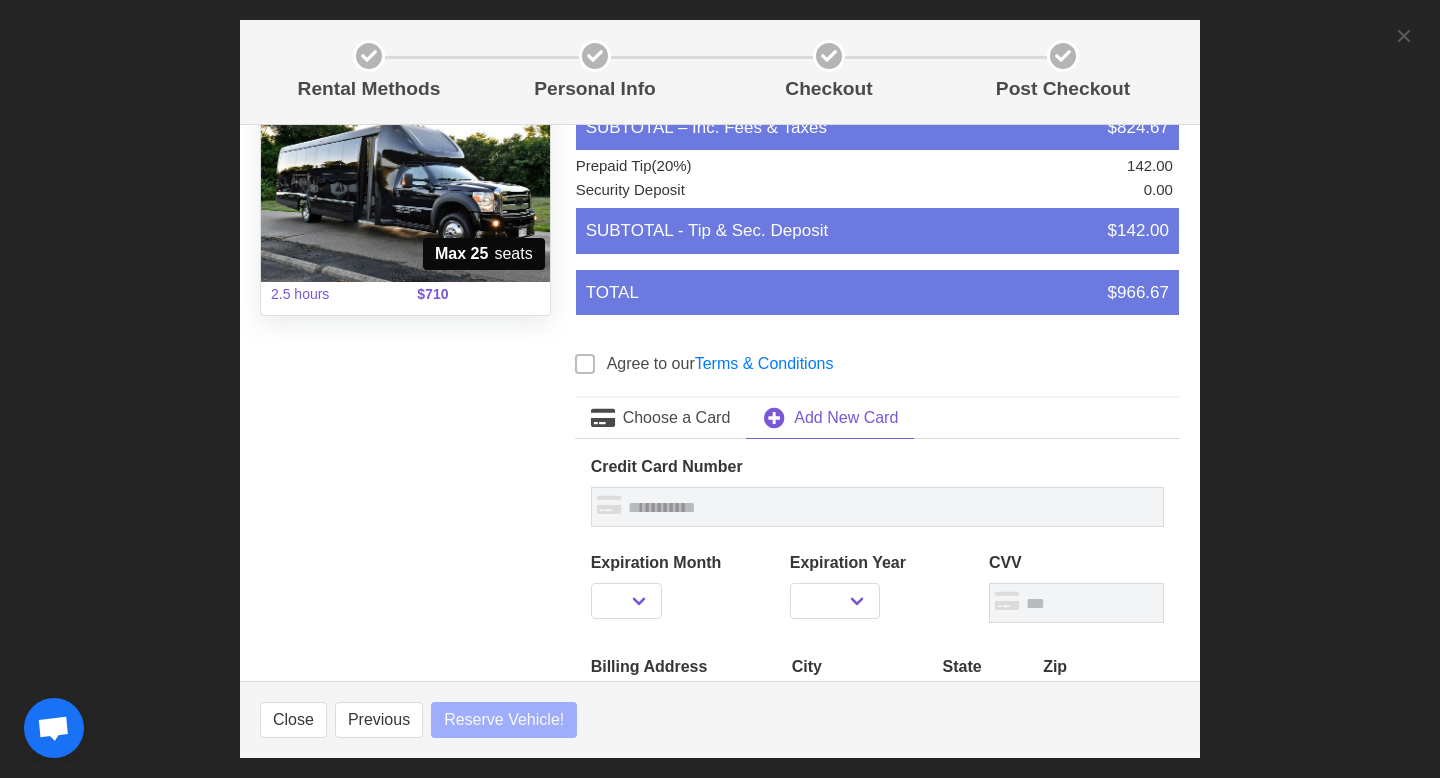 select 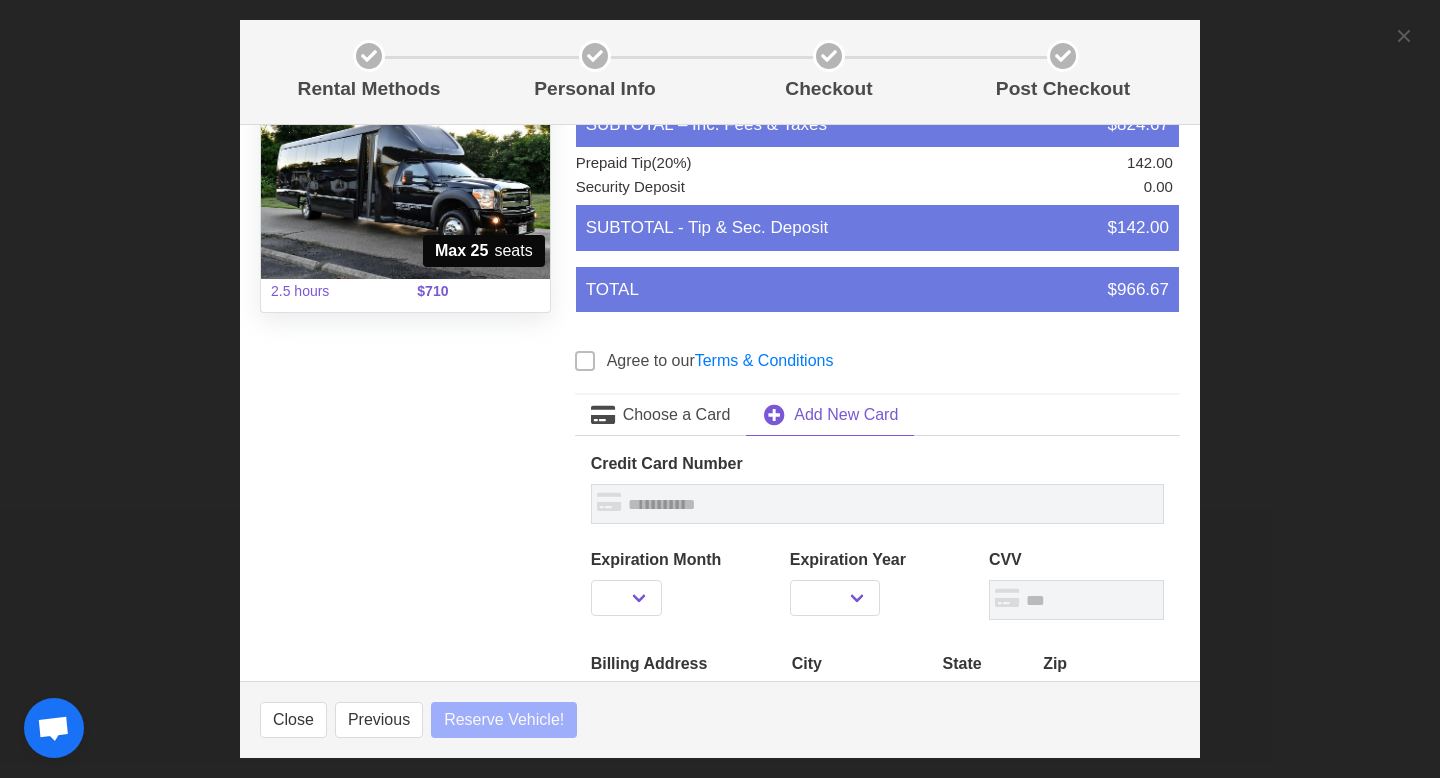 select 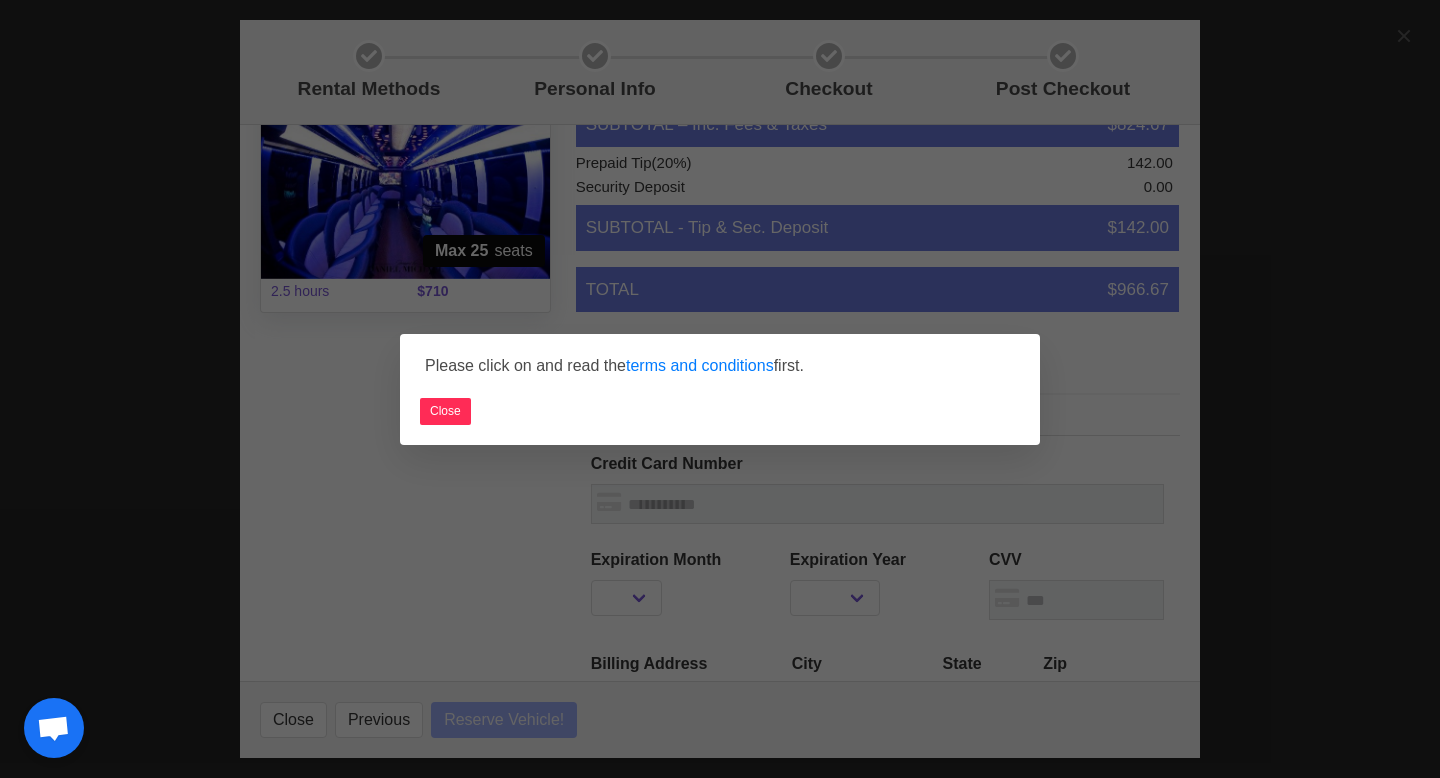 select 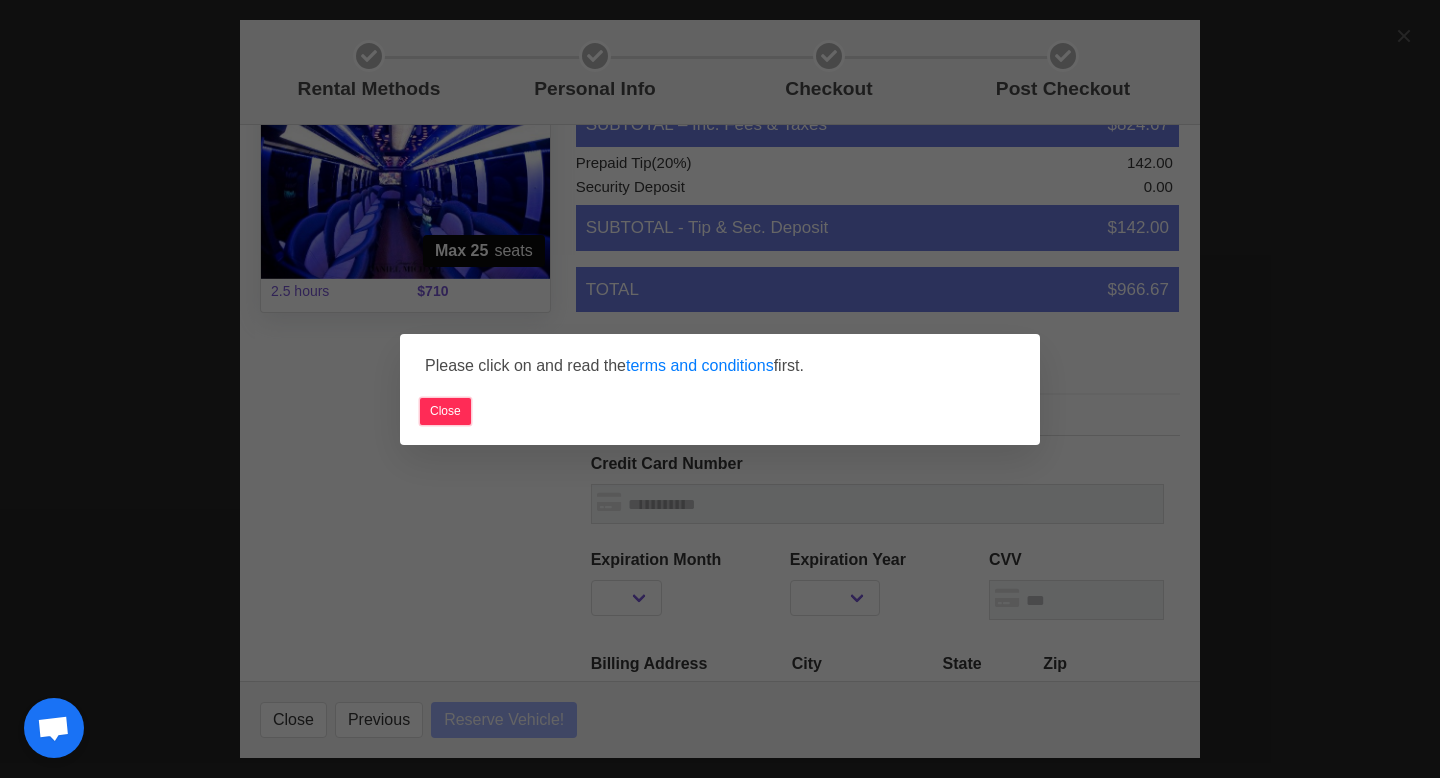 click on "Close" at bounding box center (445, 411) 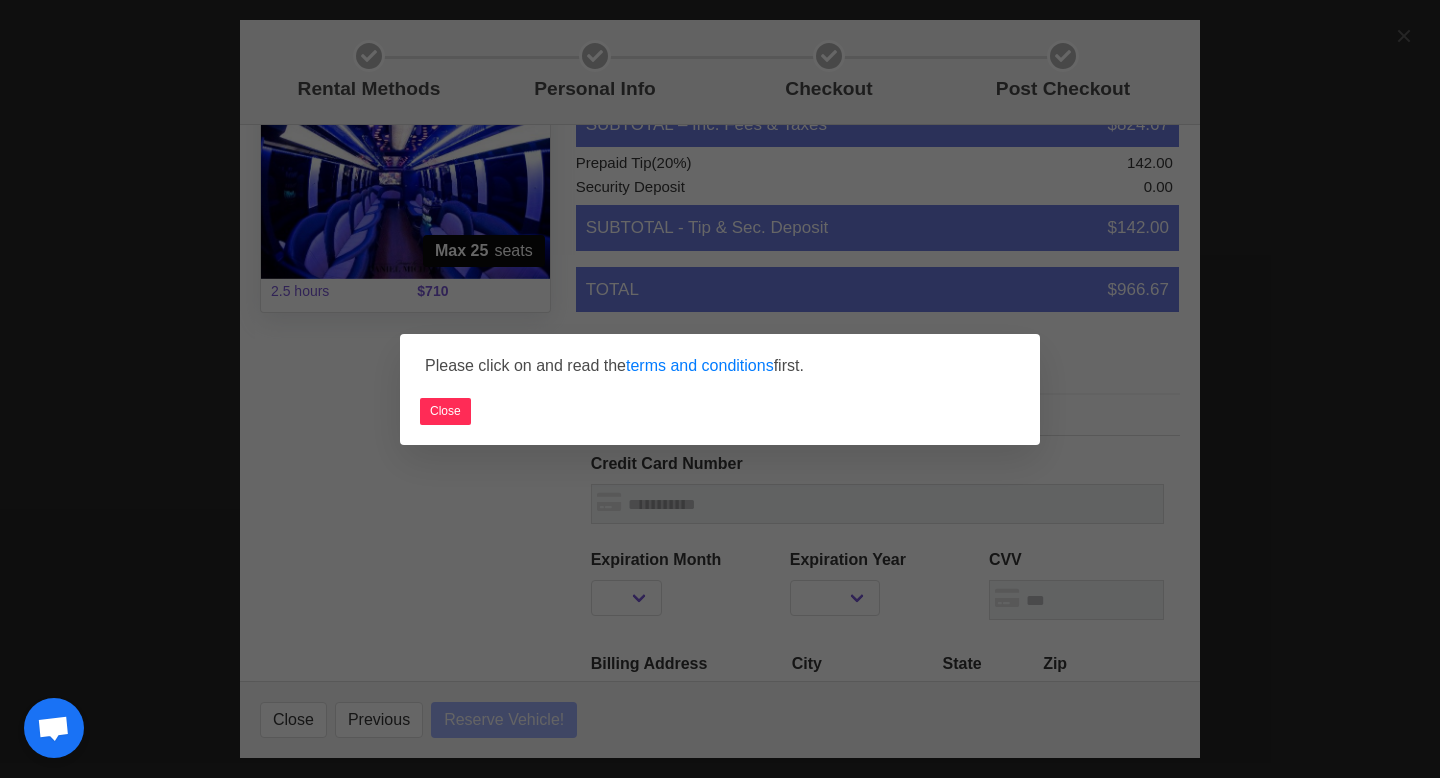 select 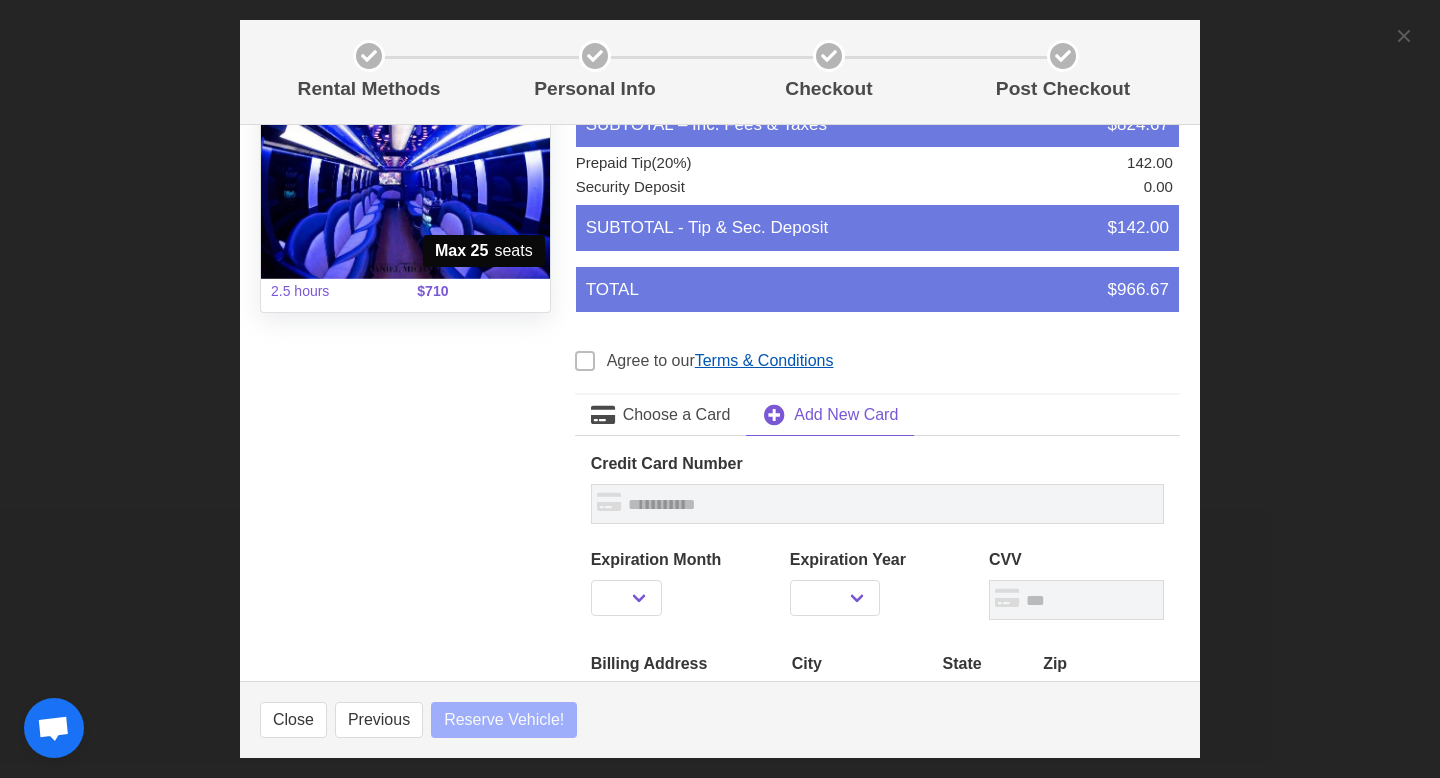 select 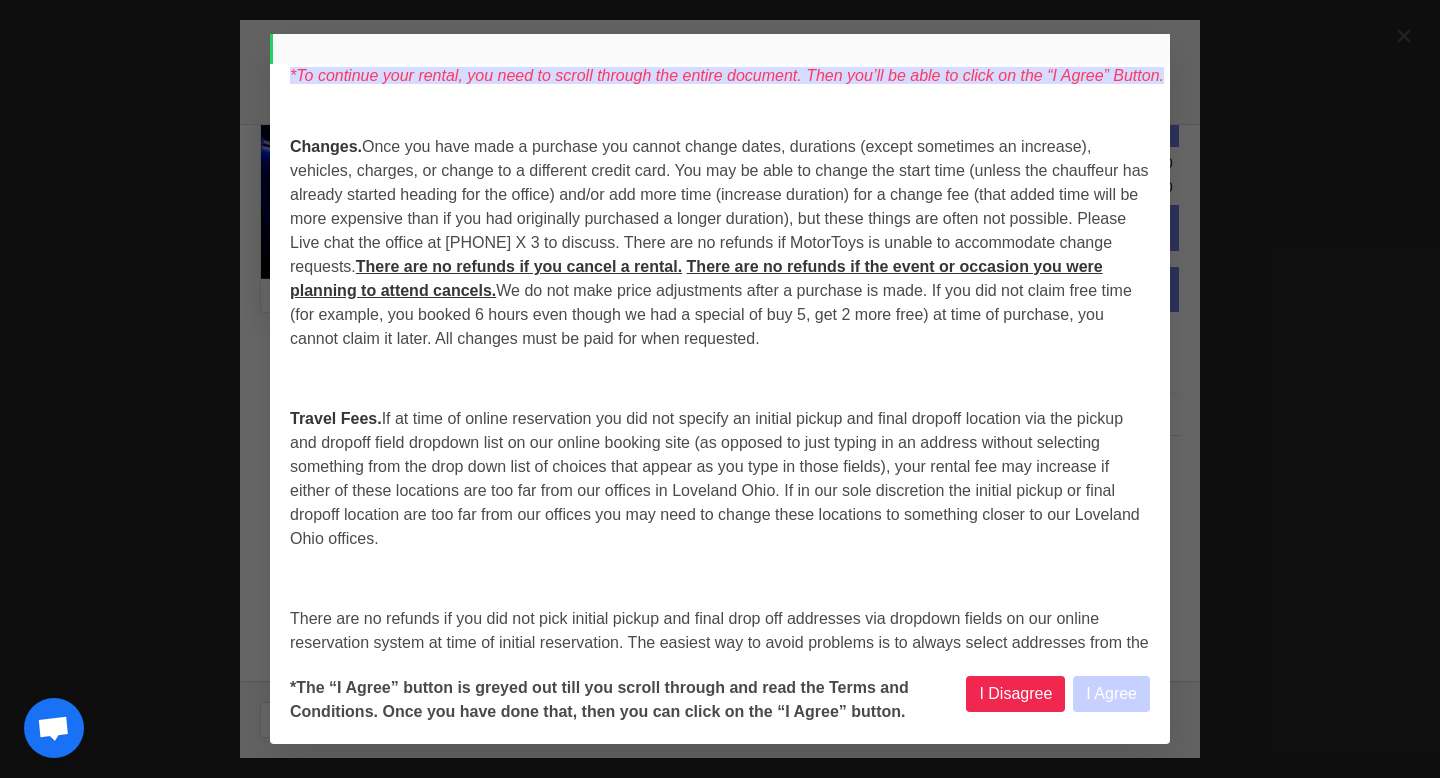 select 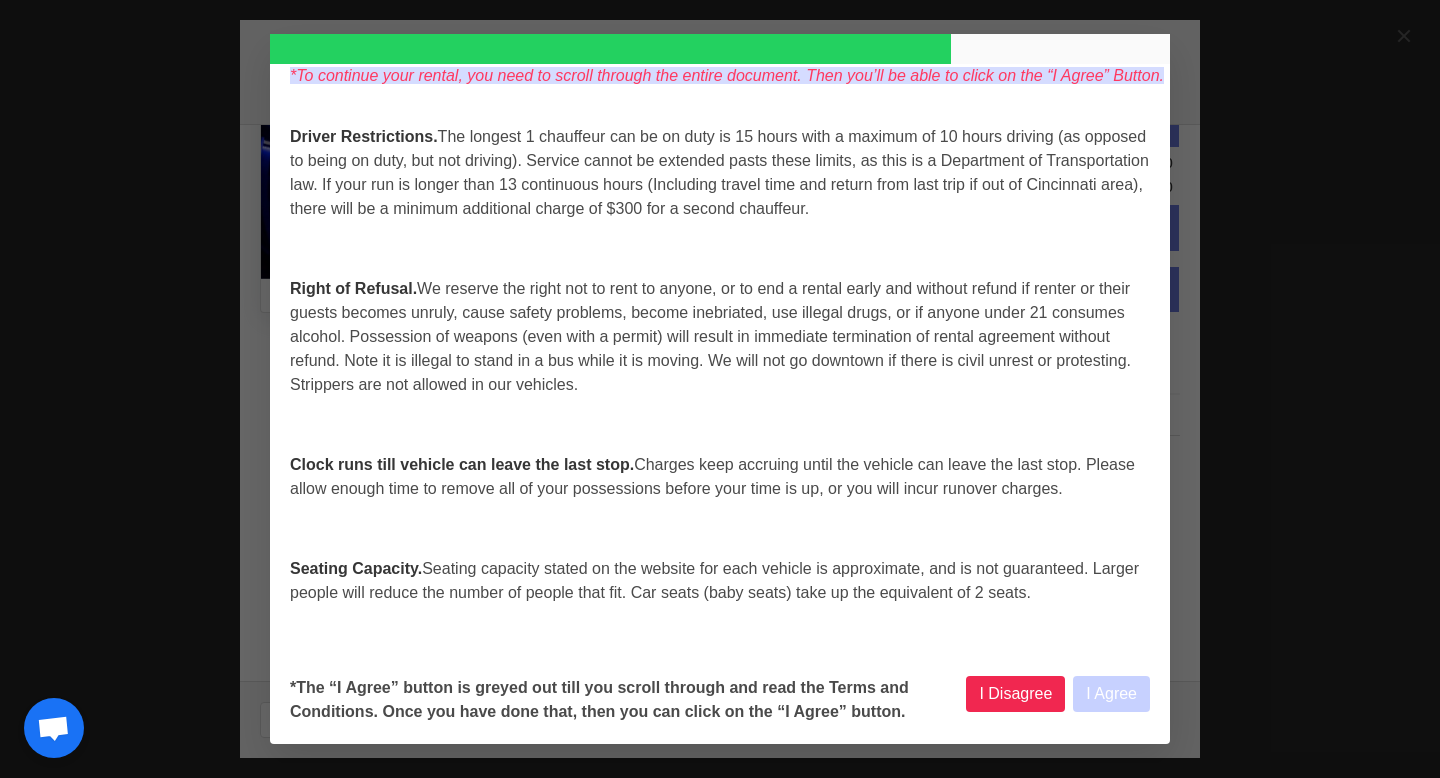 select 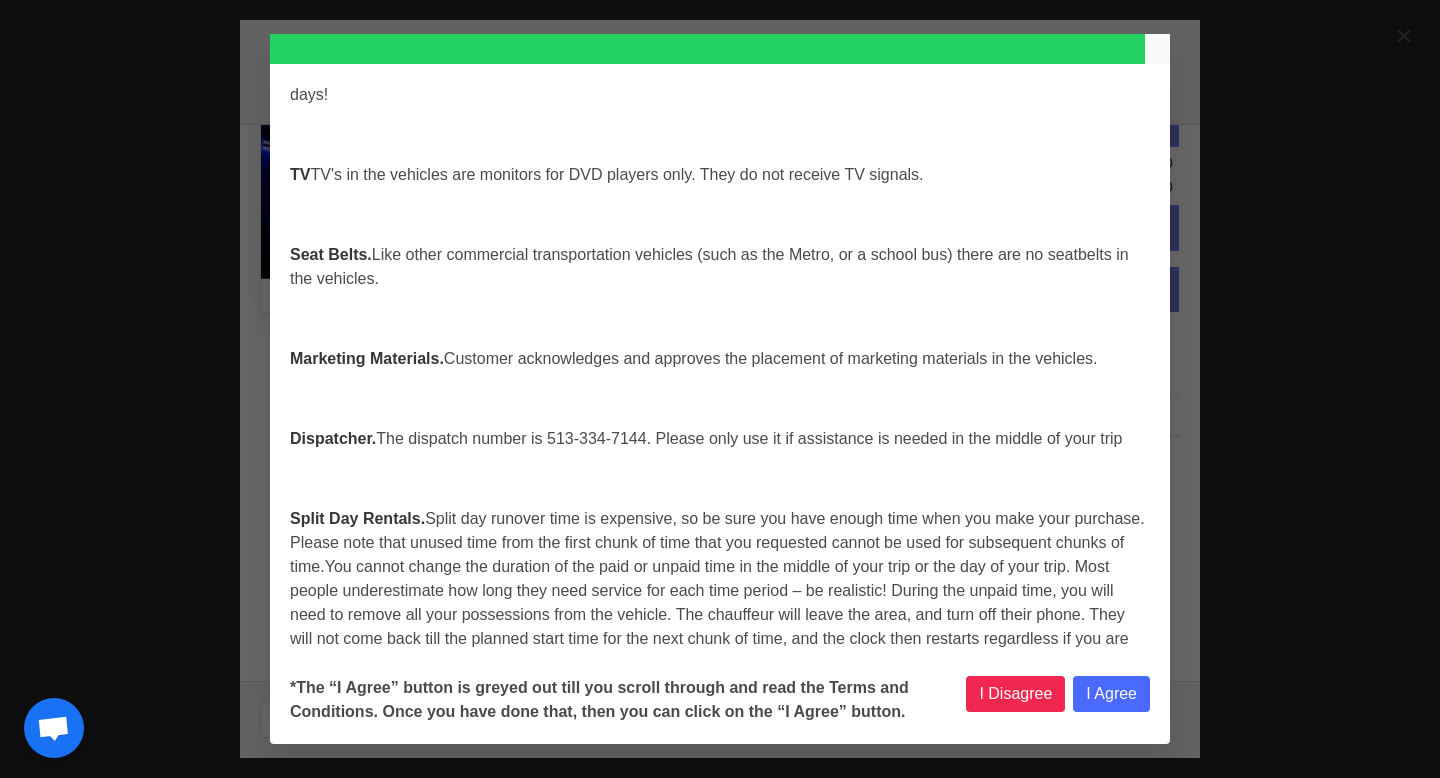 select 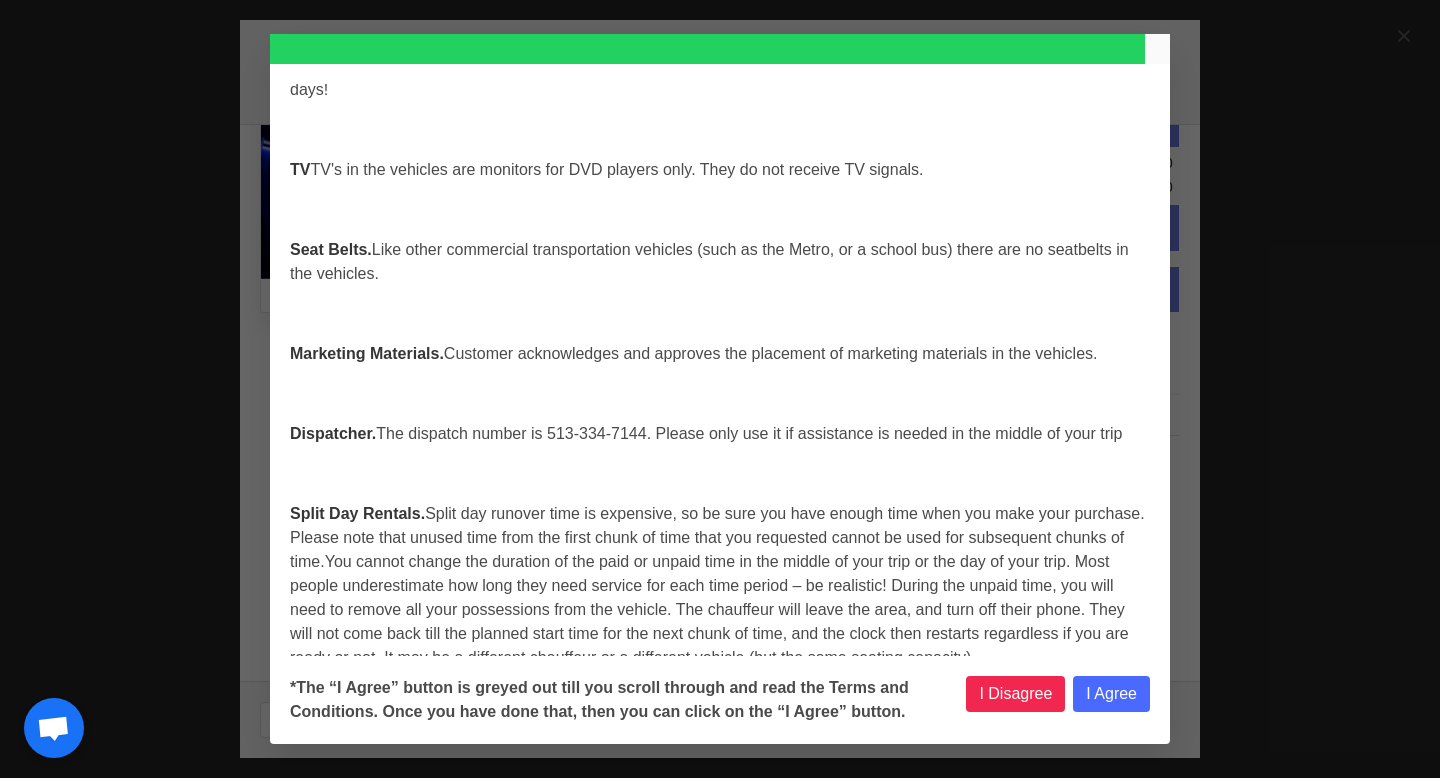 scroll, scrollTop: 8385, scrollLeft: 0, axis: vertical 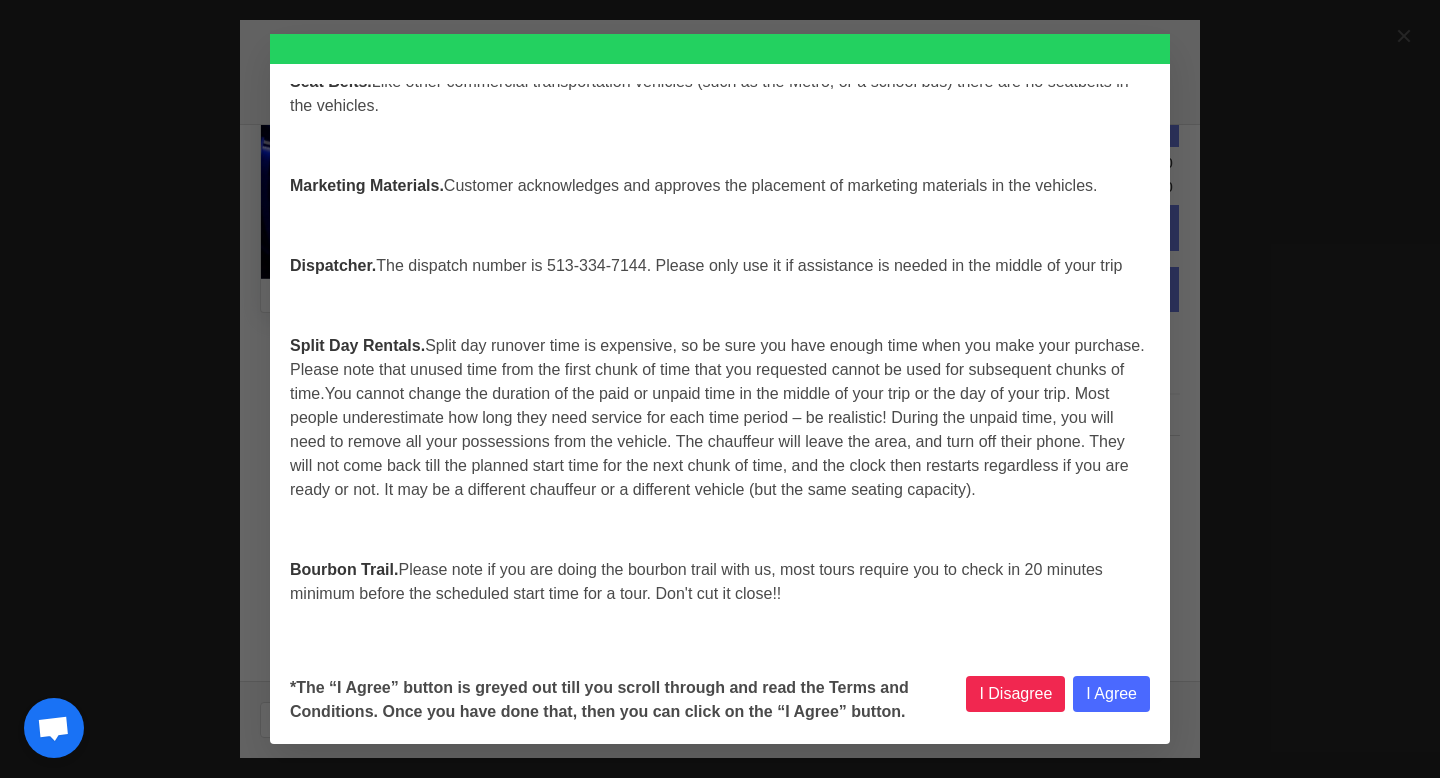 select 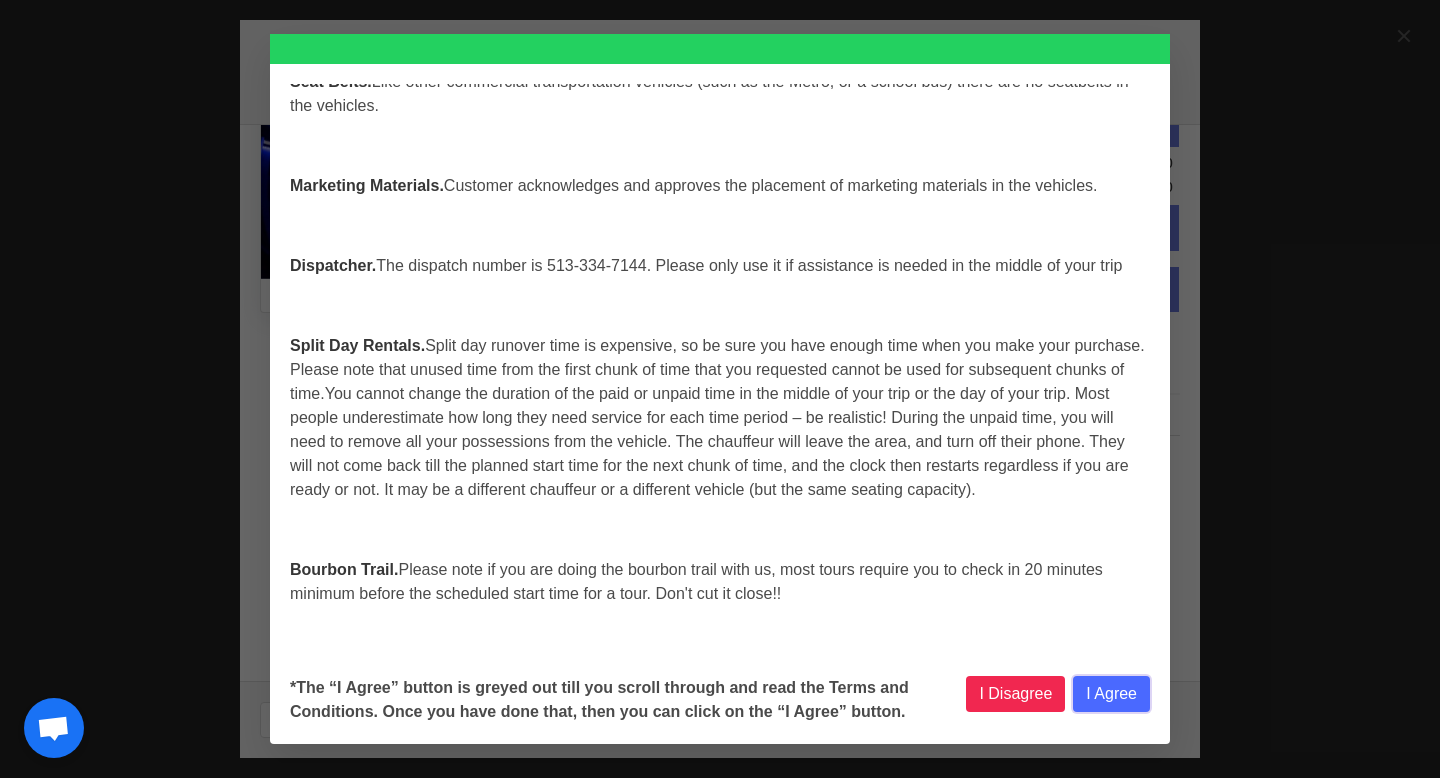 click on "I Agree" at bounding box center (1111, 694) 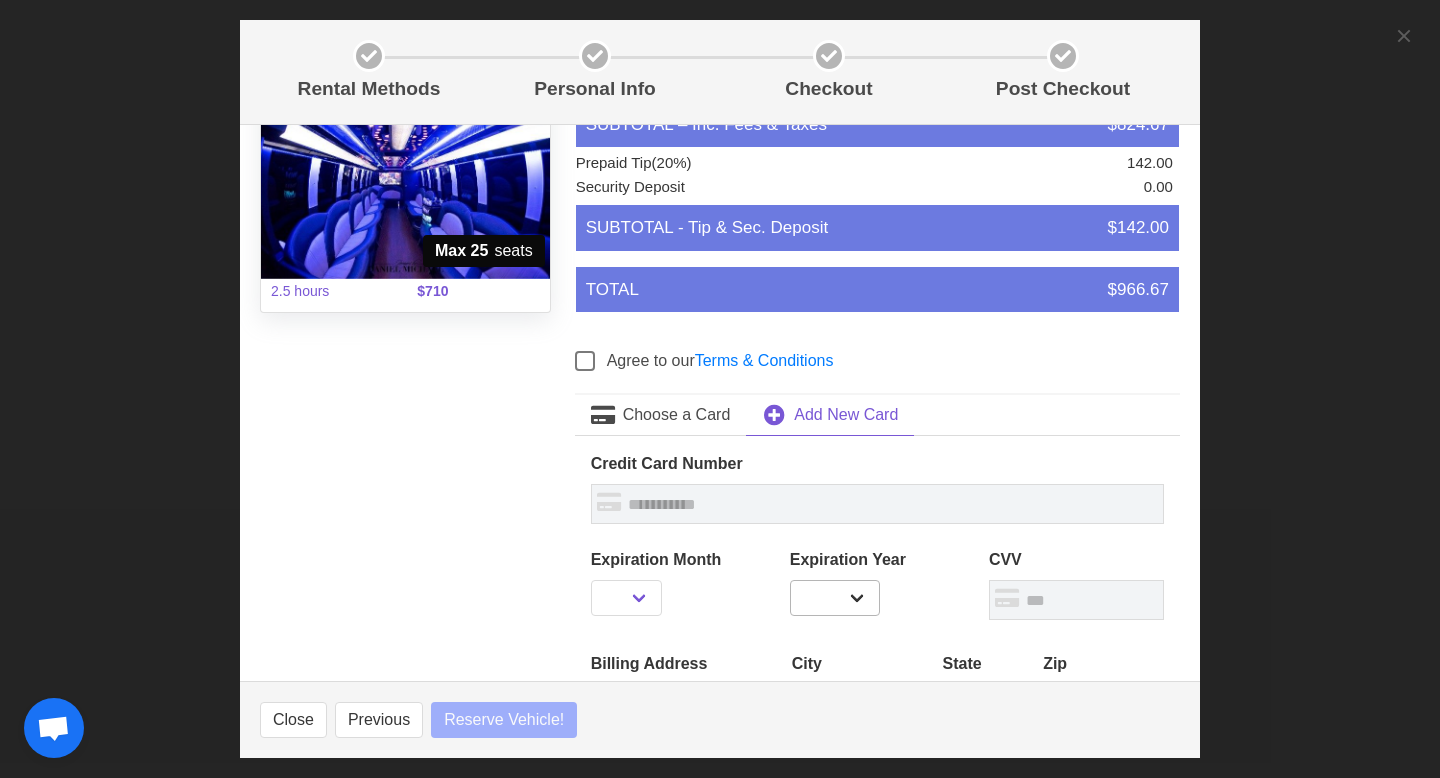 select 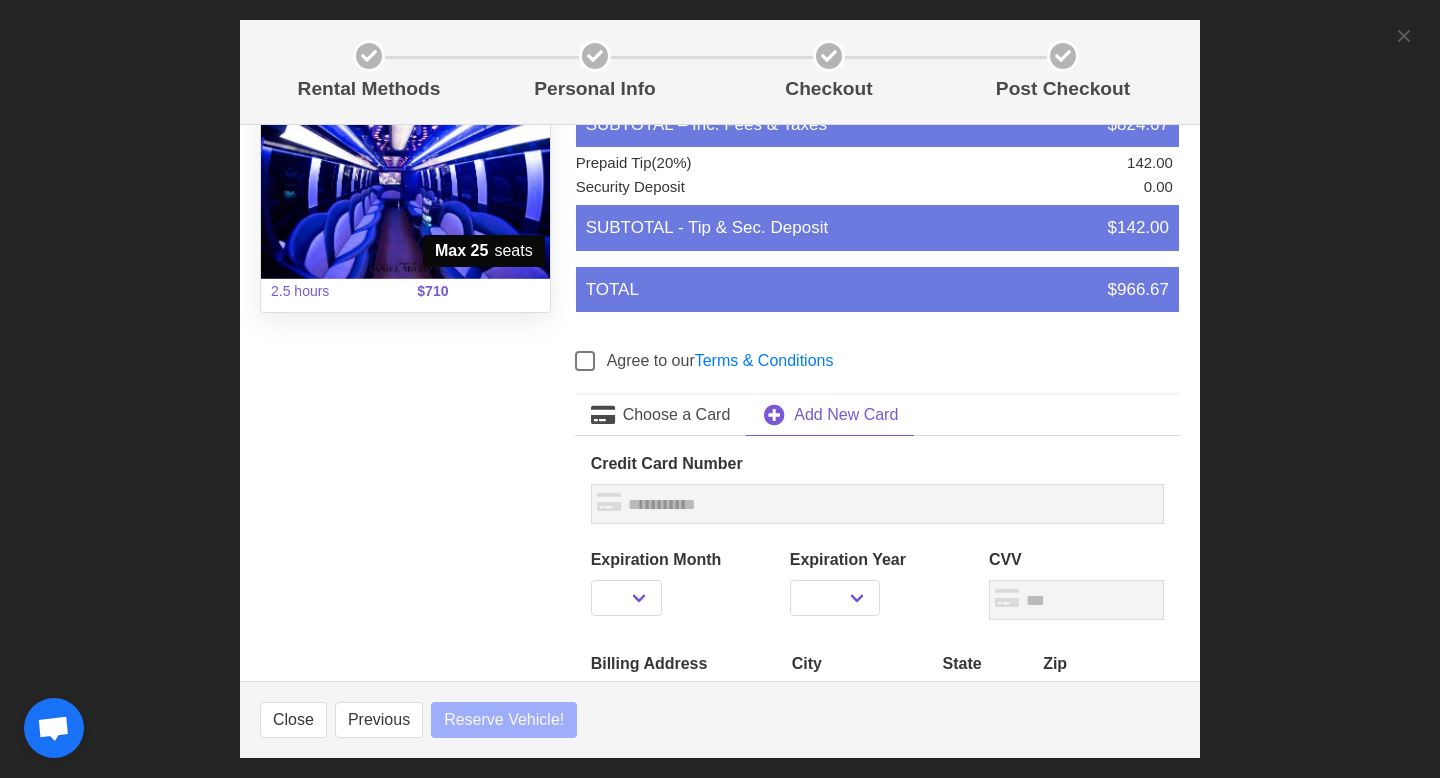 select 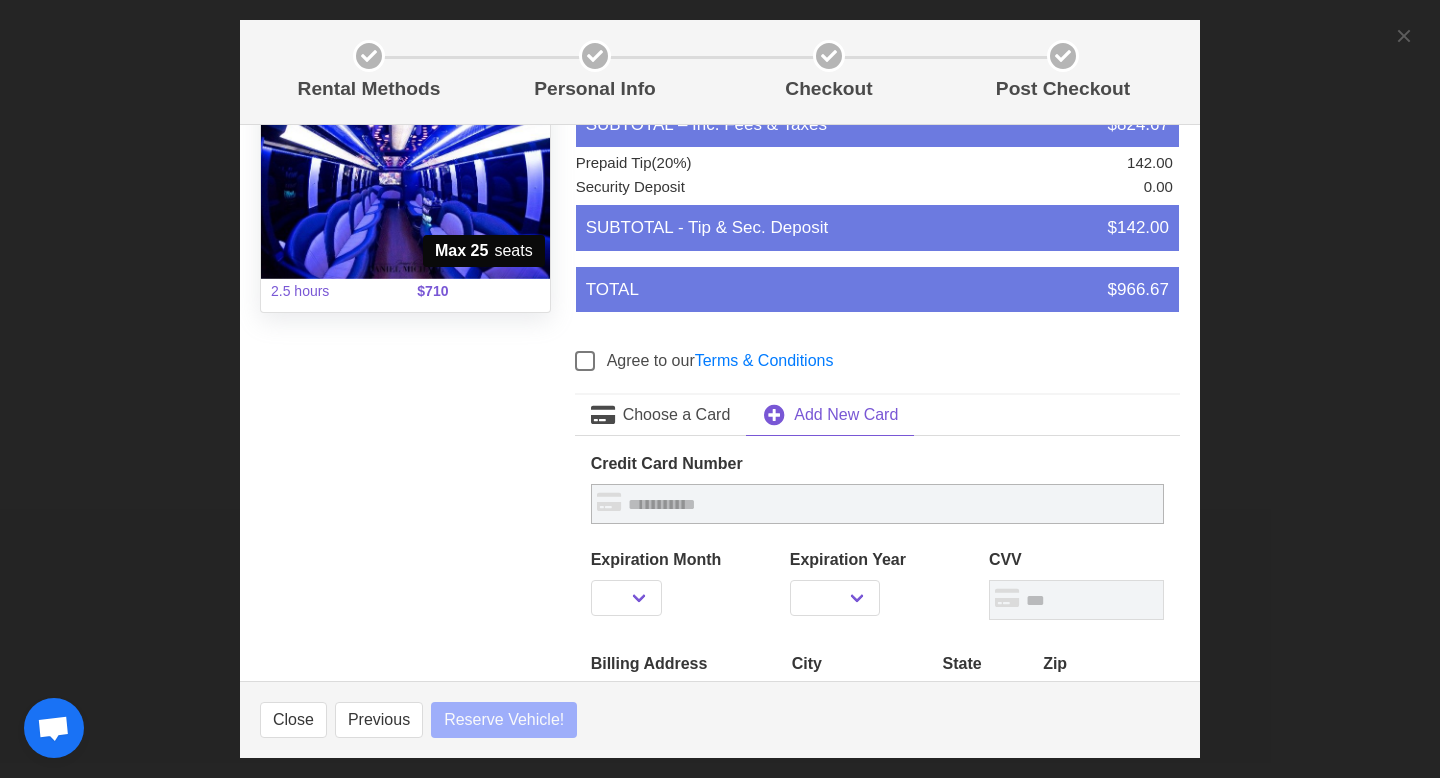 select 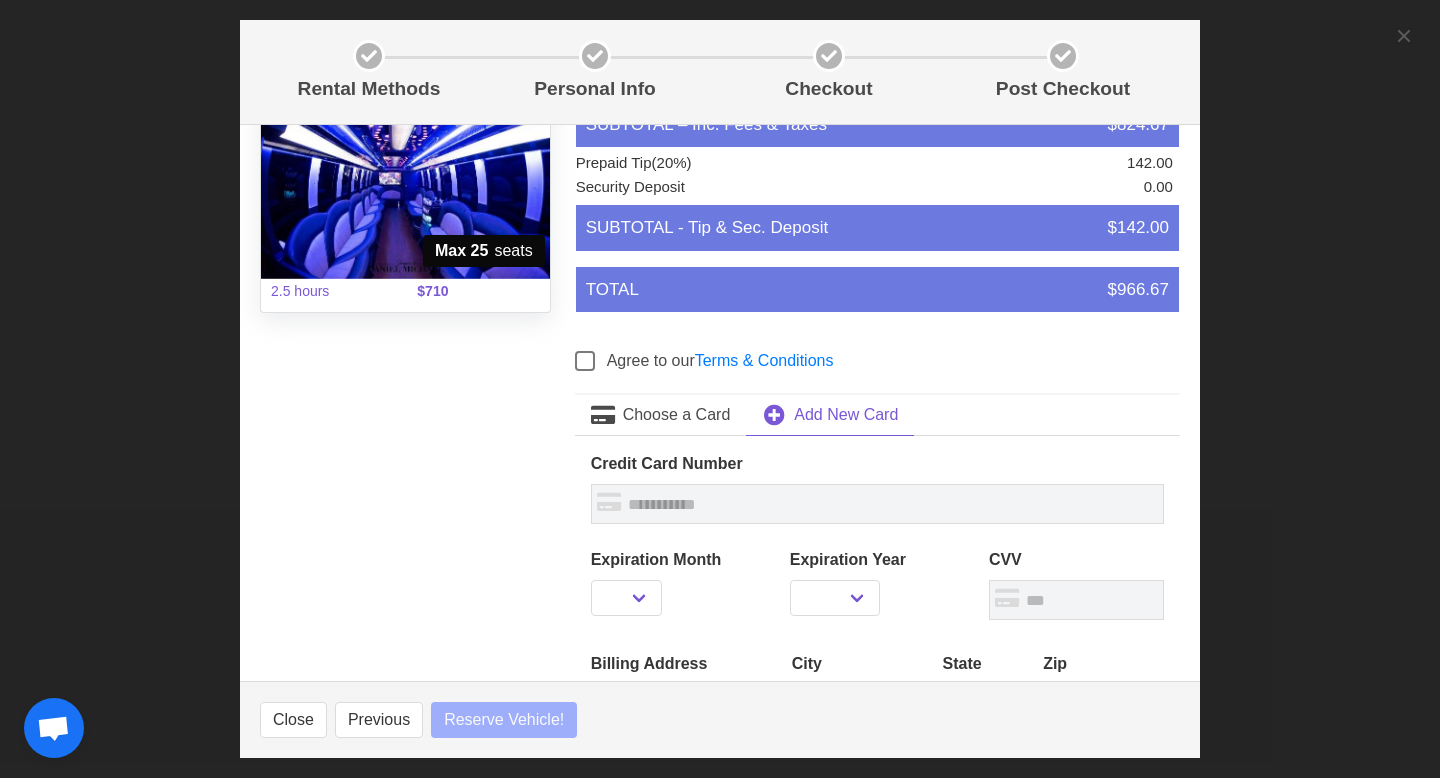 select 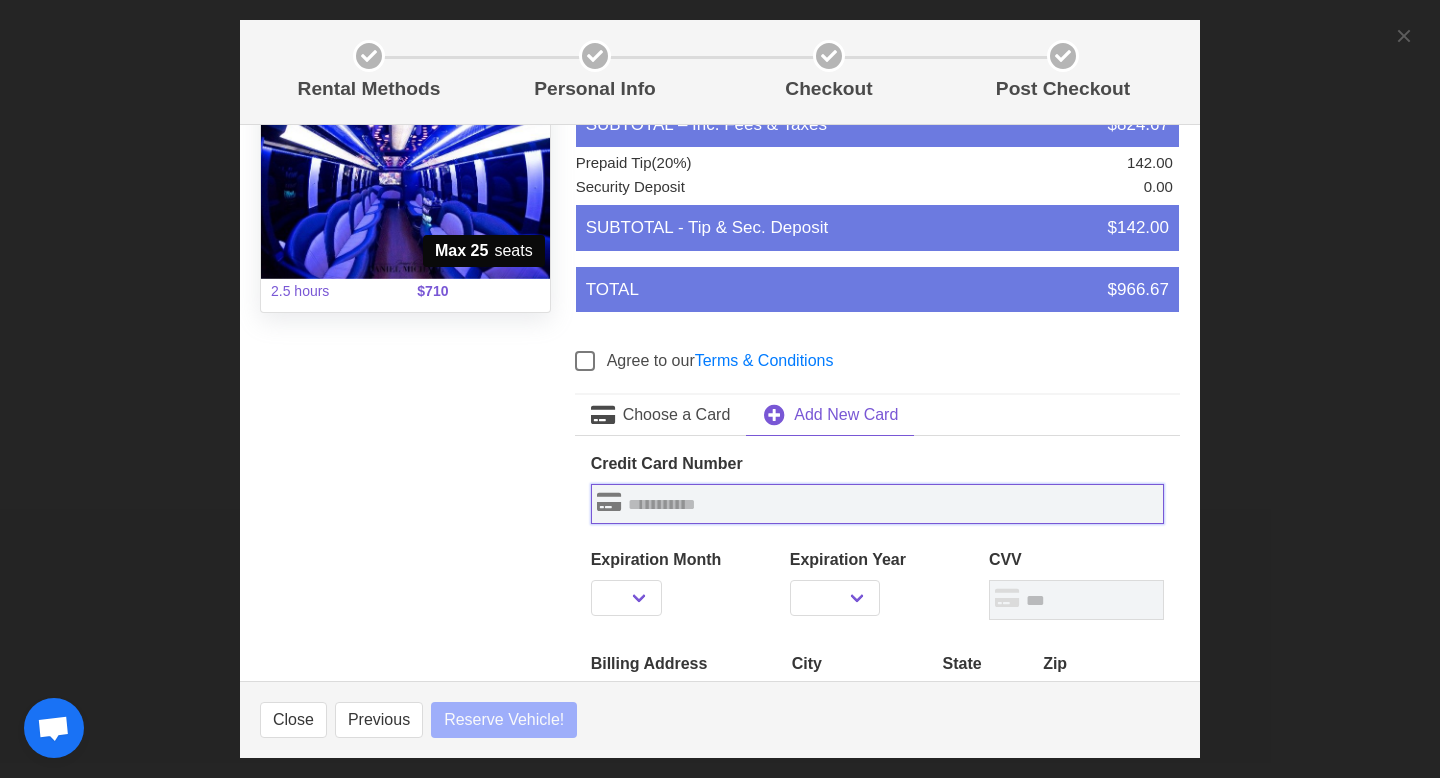 click at bounding box center (877, 504) 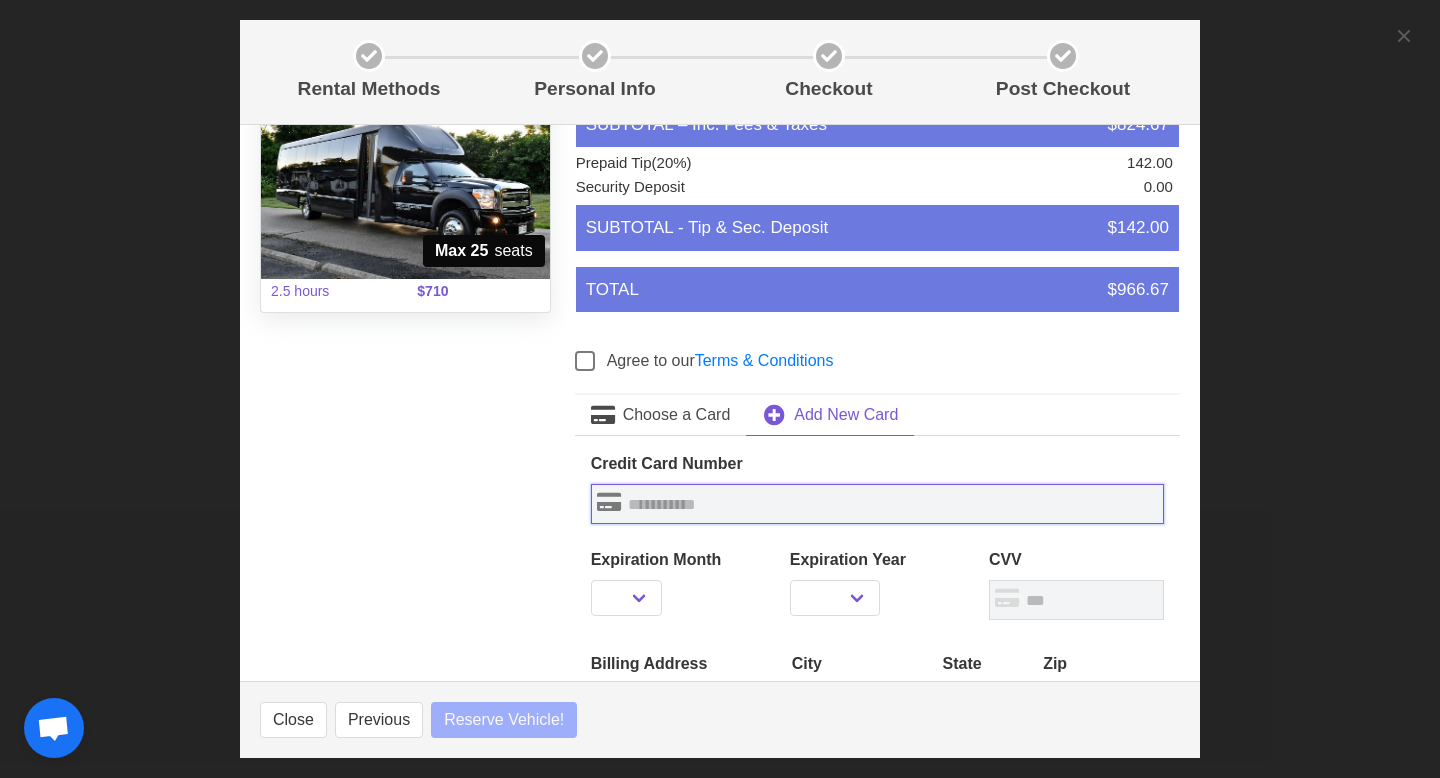 select 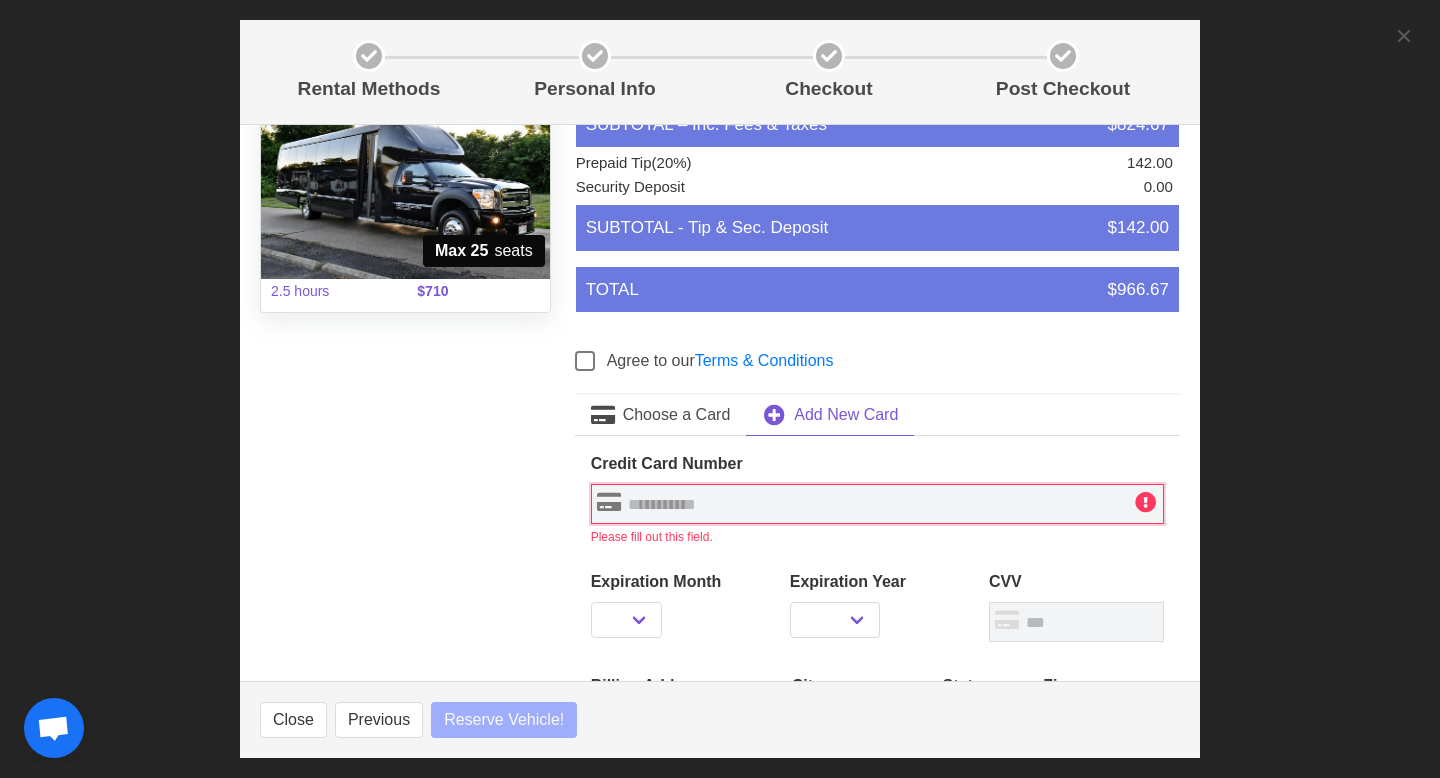type on "**********" 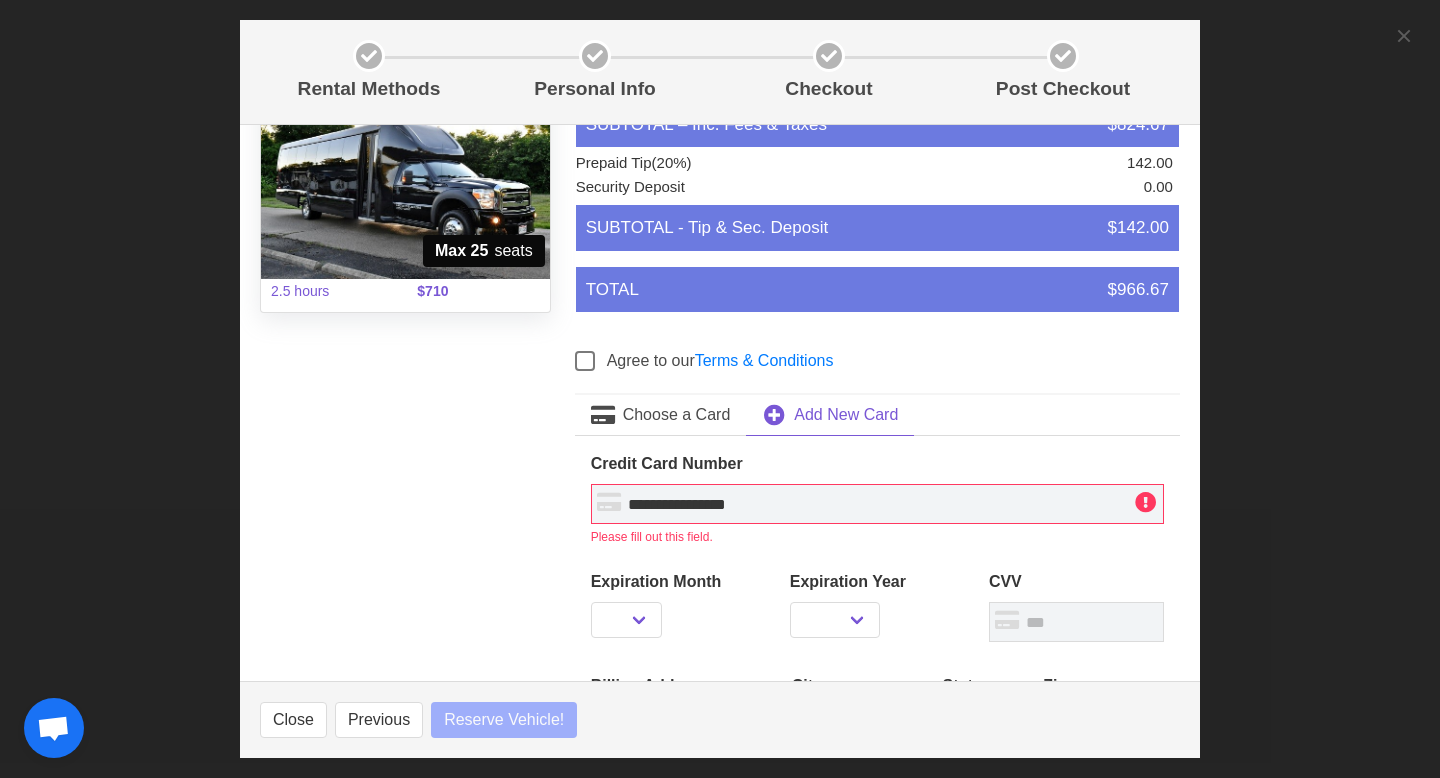 select on "**" 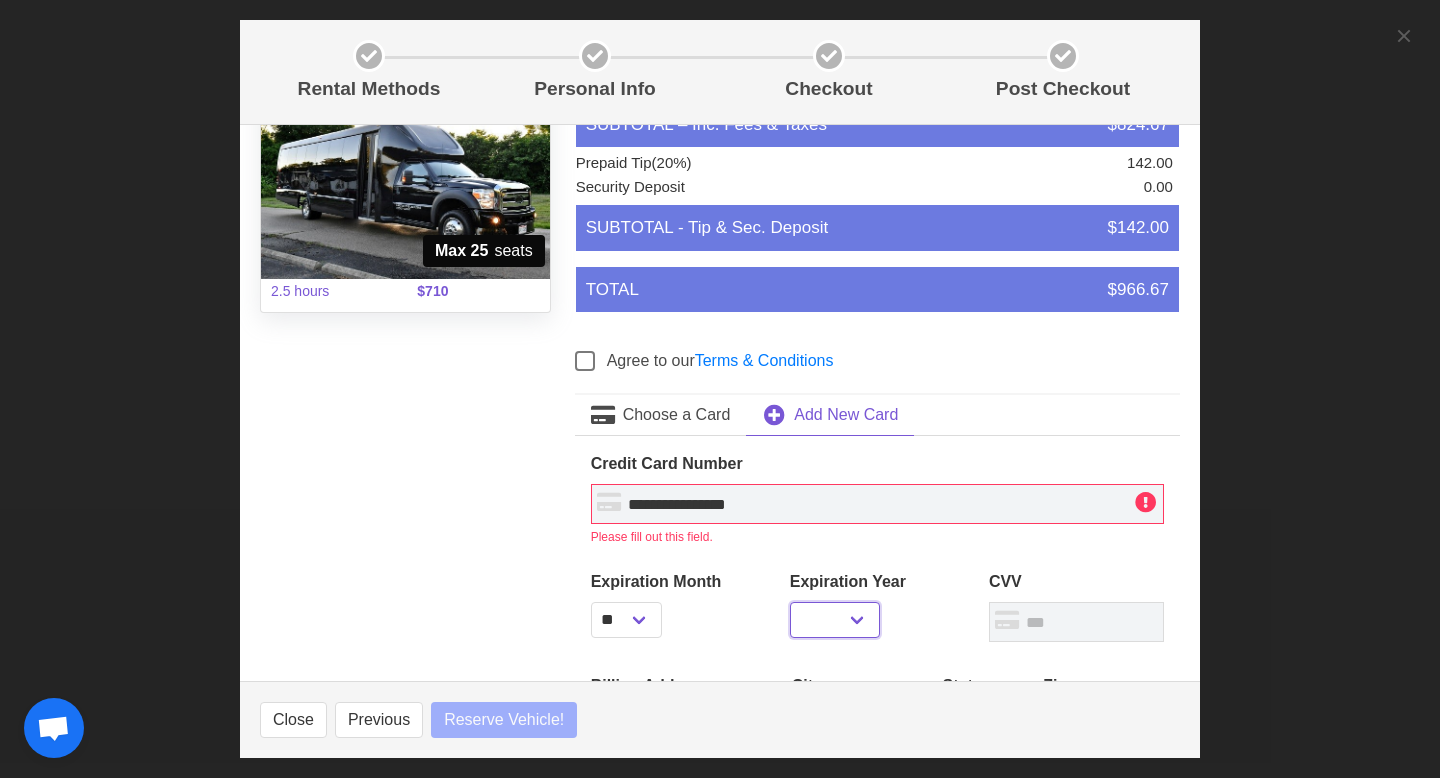 select on "****" 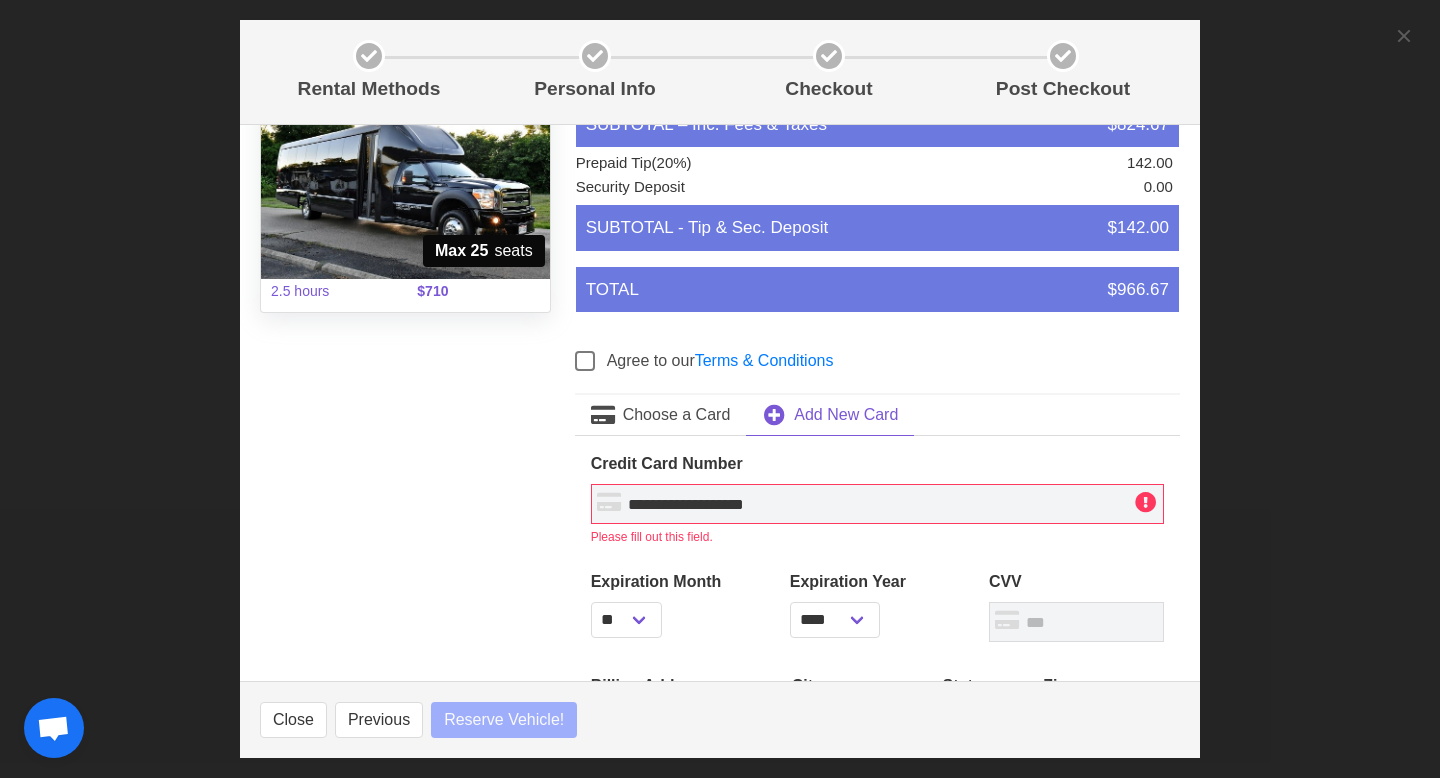 type on "**********" 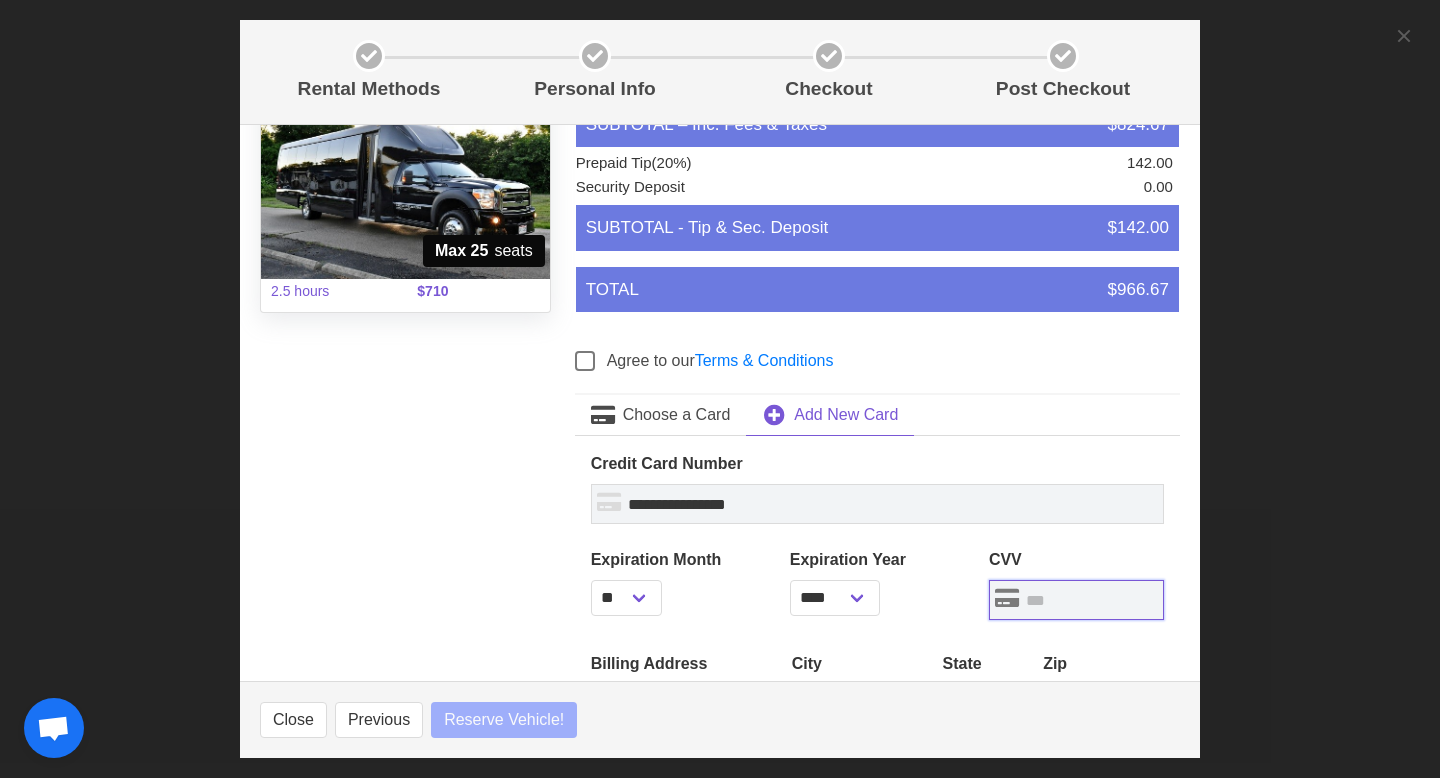 click at bounding box center [1076, 600] 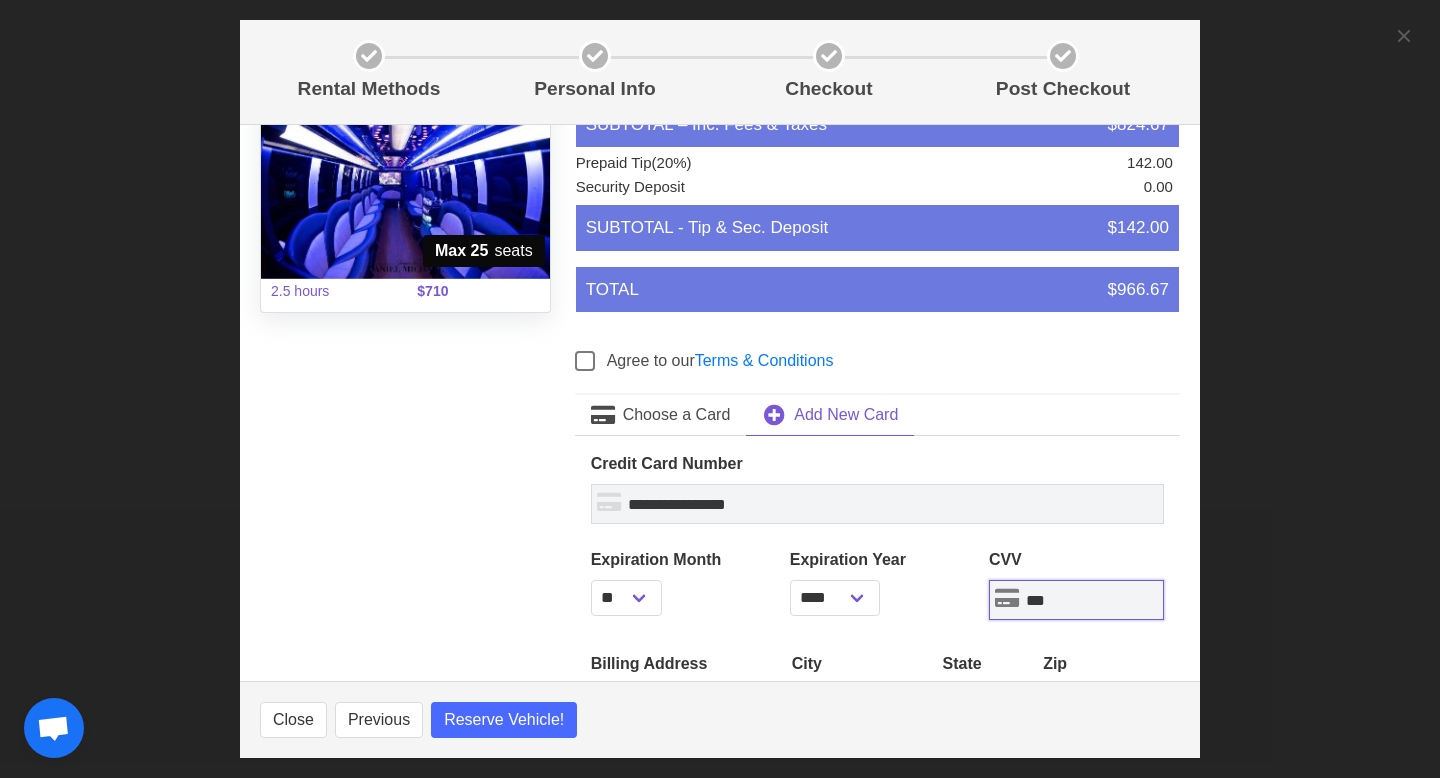type on "***" 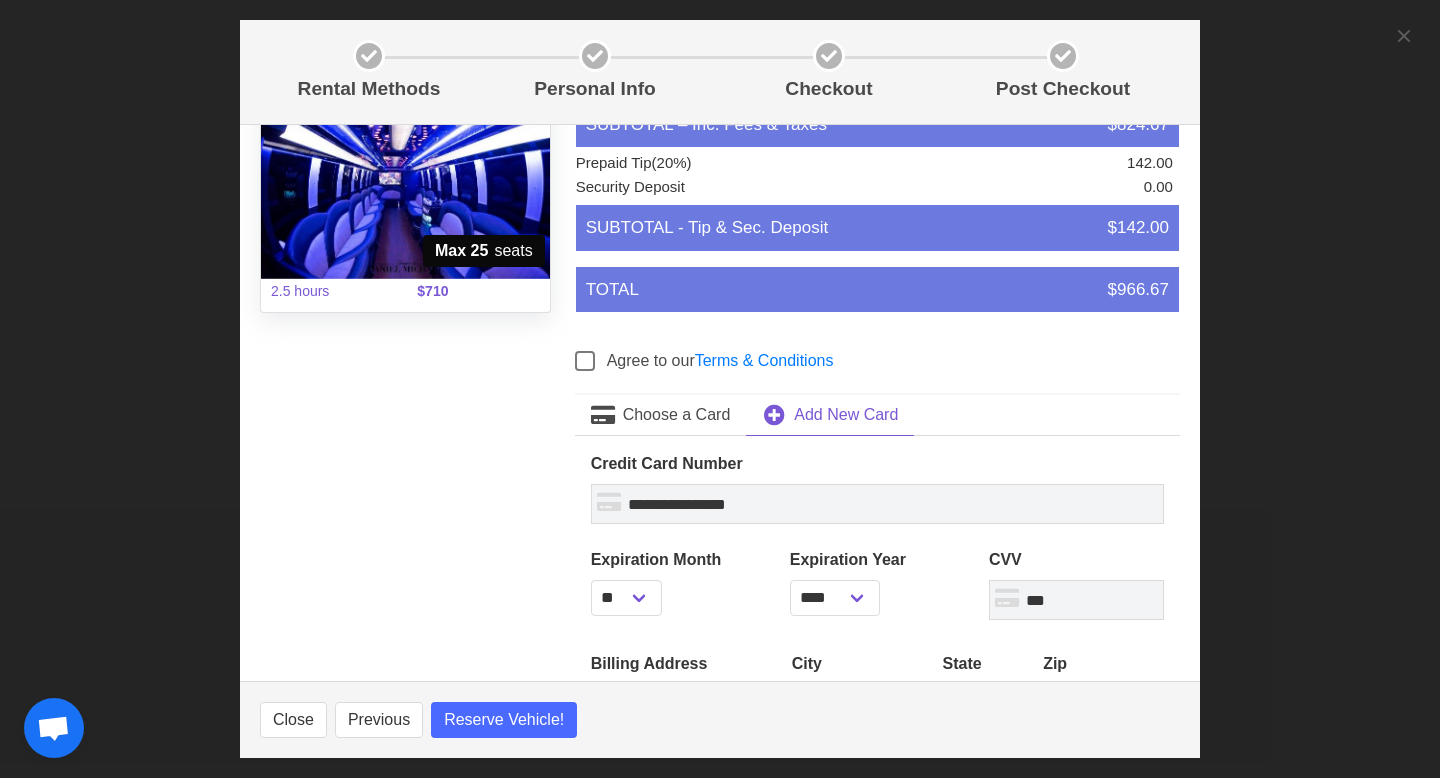 click on "Rental Methods   Personal Info   Checkout   Post Checkout   Jae Shelanskey    23:59   Unit 34  Thumper   Party Bus with restroom   Max 25 Passengers   Fri. 8-8-2025   10:00 PM - 12:30 AM       Max 25  seats
2.5 hours     $710   Select a button to see details, such as tax & tip
Rent It                   You are 3 or more screens away from making a purchase.   You are just gathering info at this point.  You are not committing to anything.       Vehicle Price   685.00   Chauffeur Fee   included       Travel Fees
25.00       Fuel Surcharge   55.00         Sales Tax/Processing Fee   59.67       TOTAL   $824.67     When you click “Next”, you are just gathering info about tips, which is on the next screen.   You are not committing to anything.       Vehicle Price   685.00   Chauffeur Fee   included       Travel Fee
25.00
SUBTOTAL
$710.00   Fuel Surcharge   55.00                         59.67   $824.67" at bounding box center (720, 389) 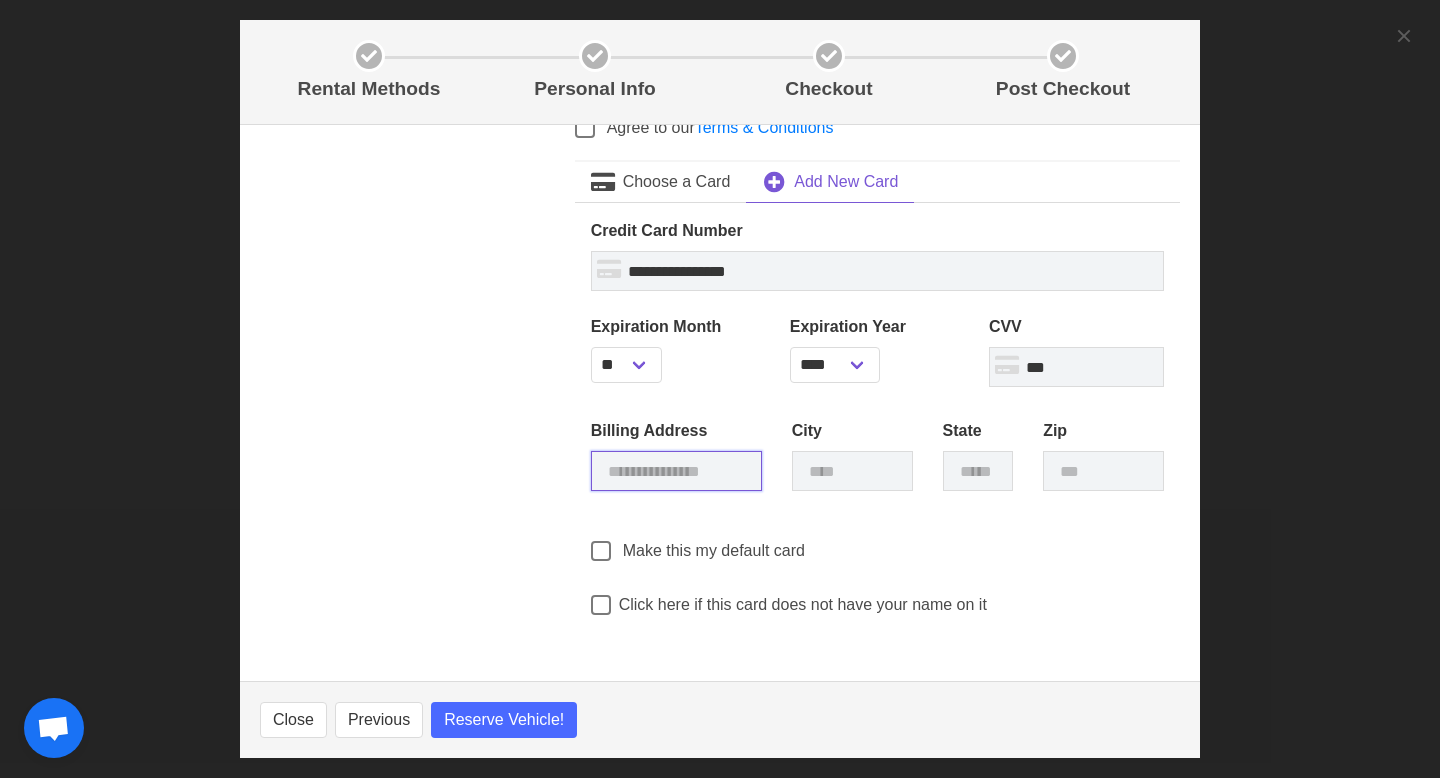 click at bounding box center [676, 471] 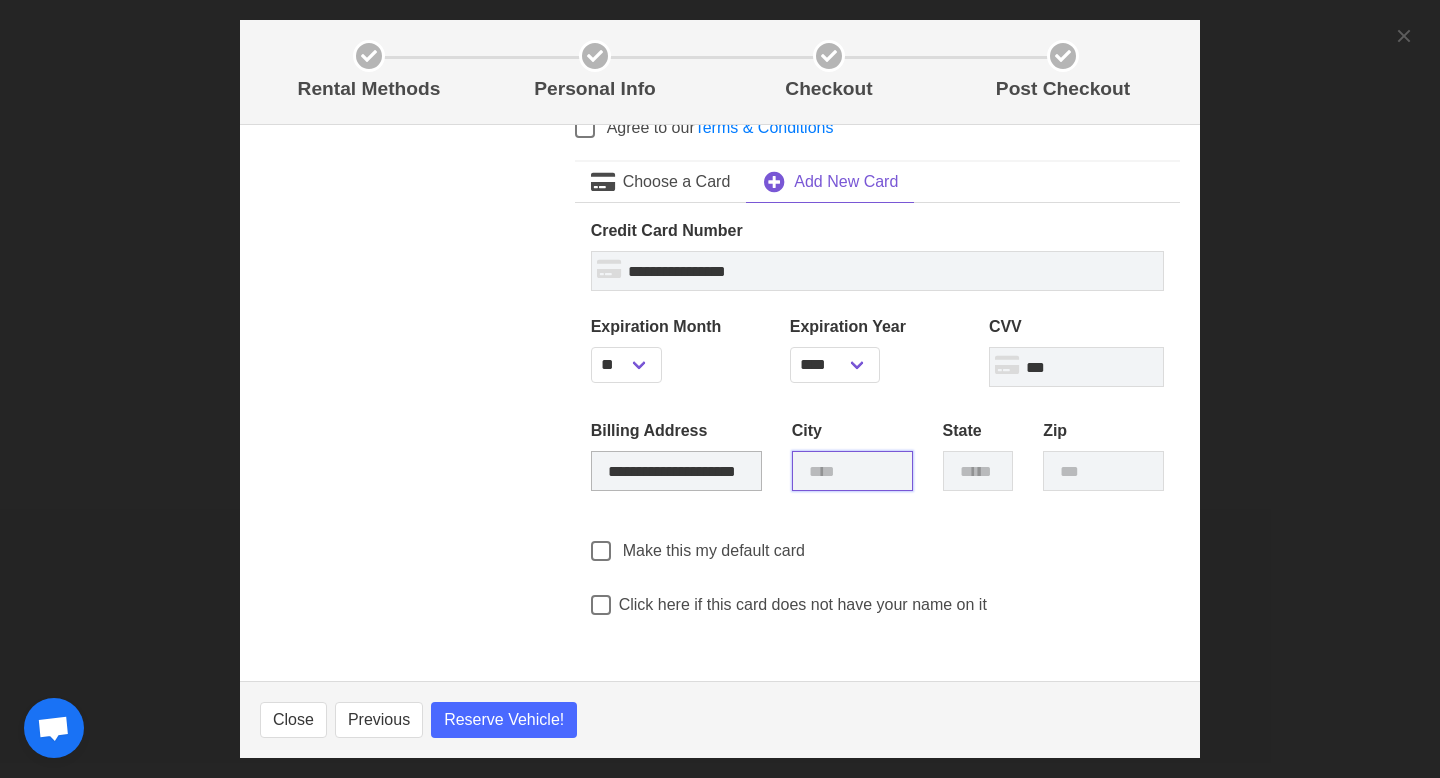 type on "*****" 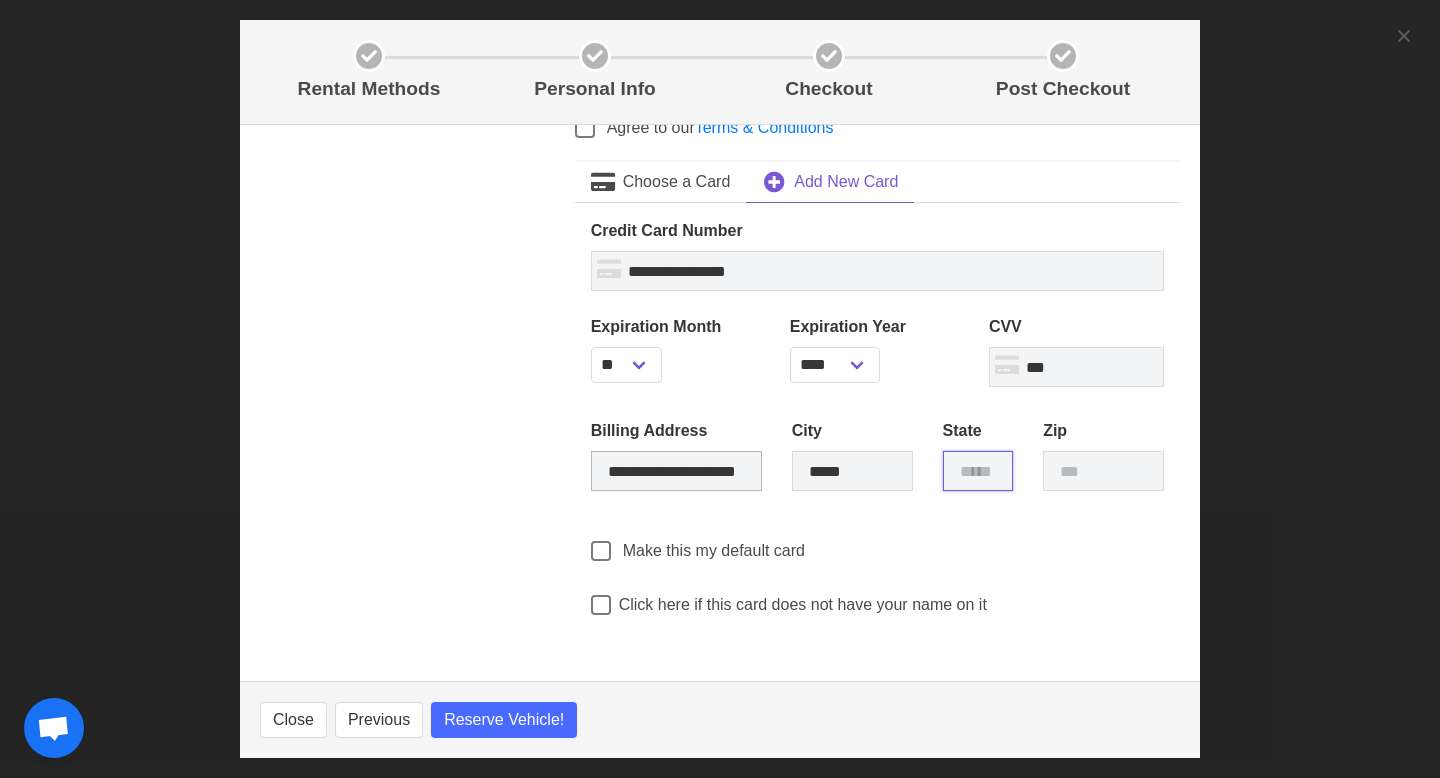 type on "**" 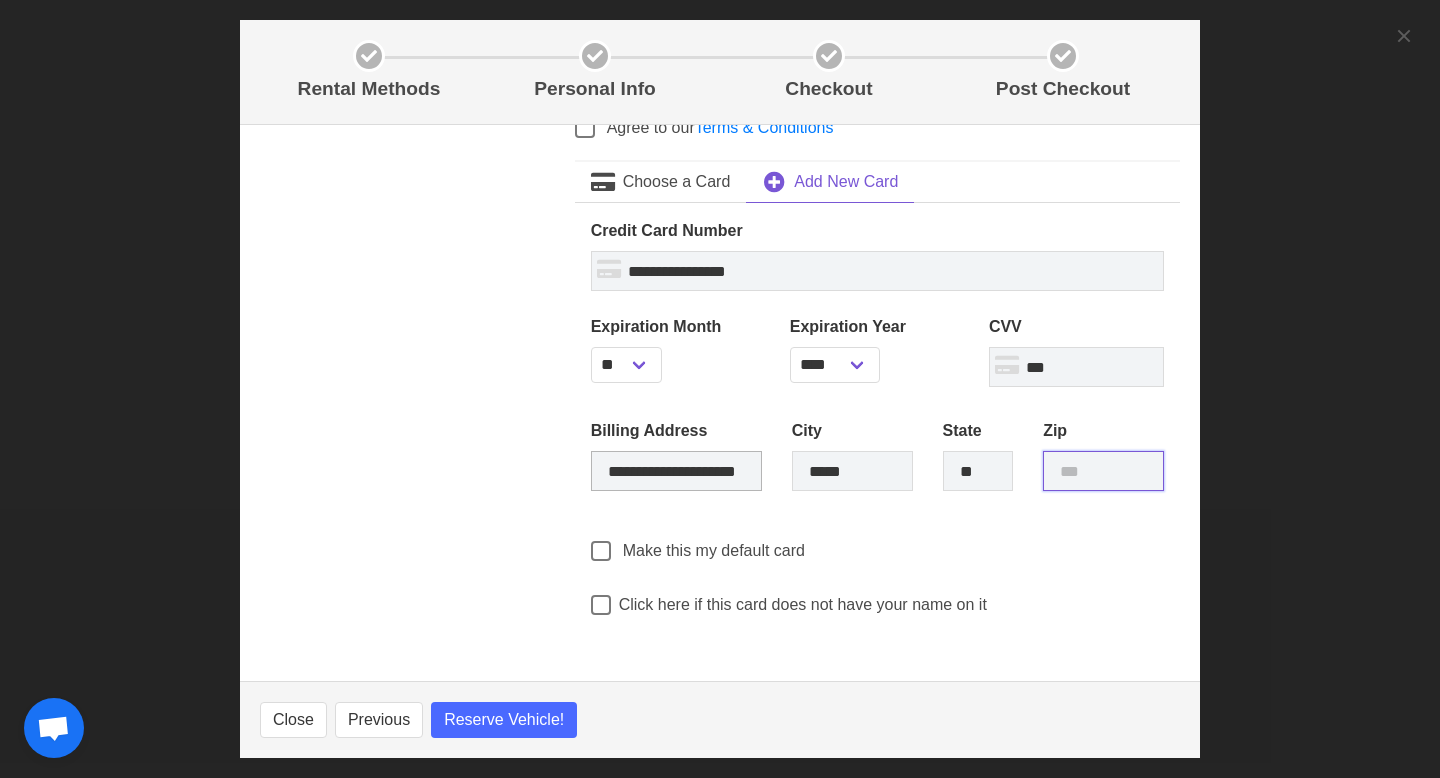 type on "*****" 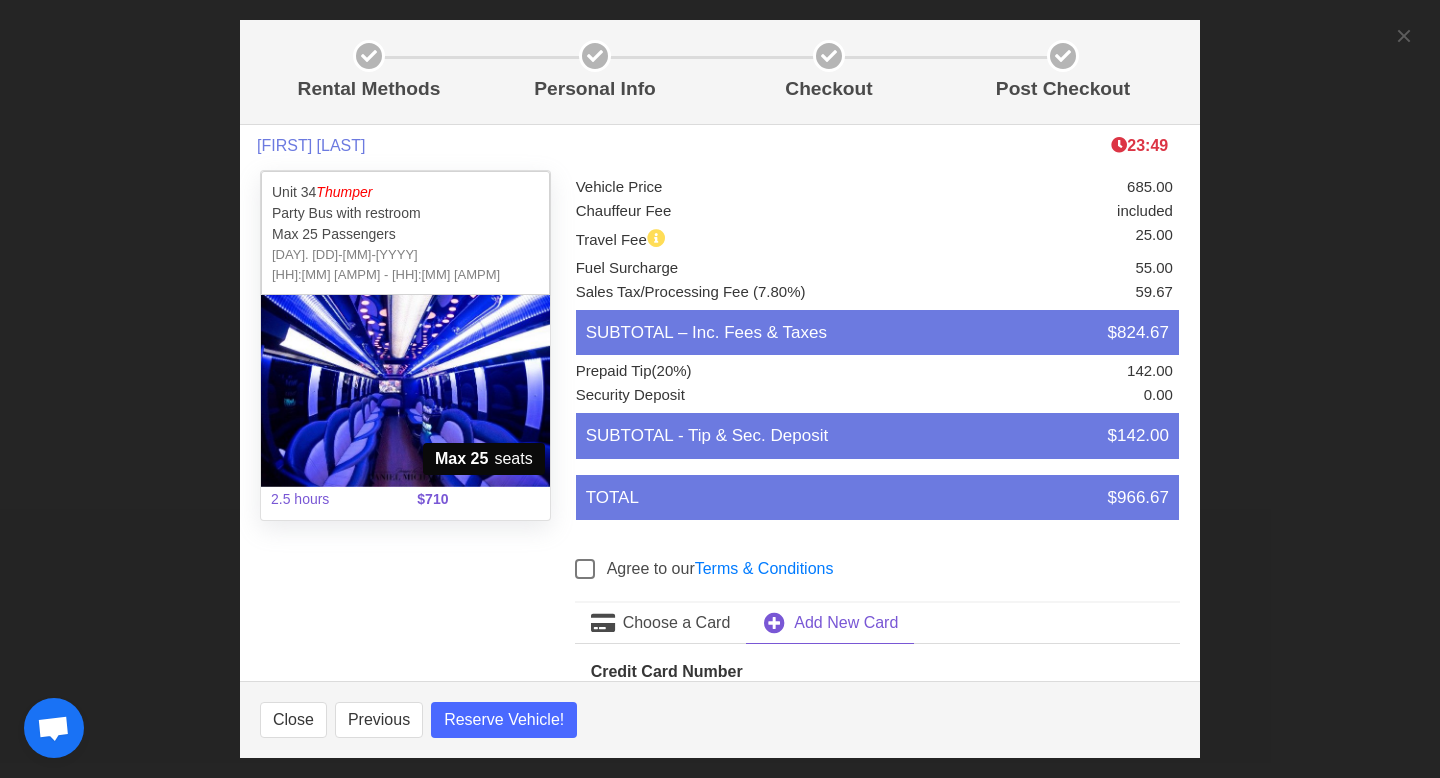 scroll, scrollTop: 441, scrollLeft: 0, axis: vertical 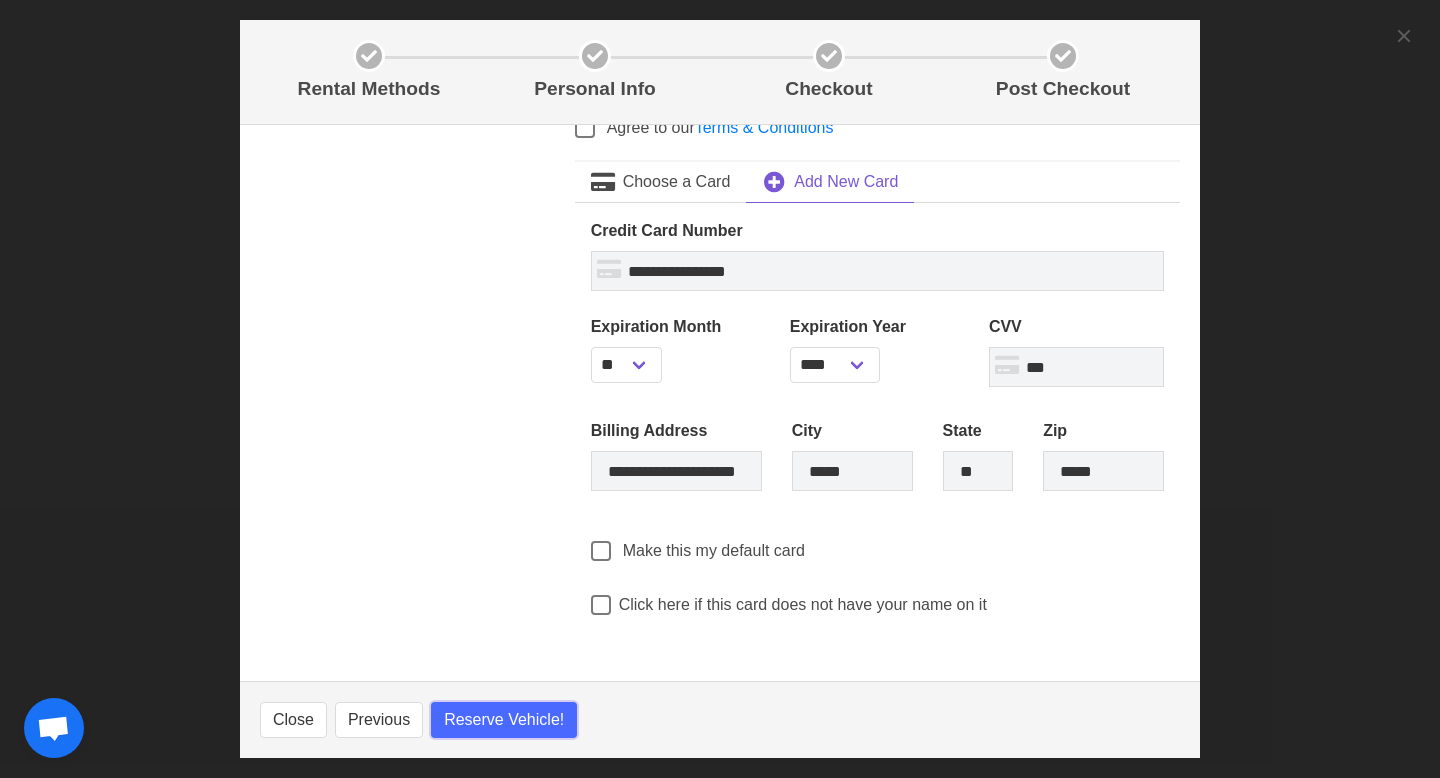 click on "Reserve Vehicle!" at bounding box center (504, 720) 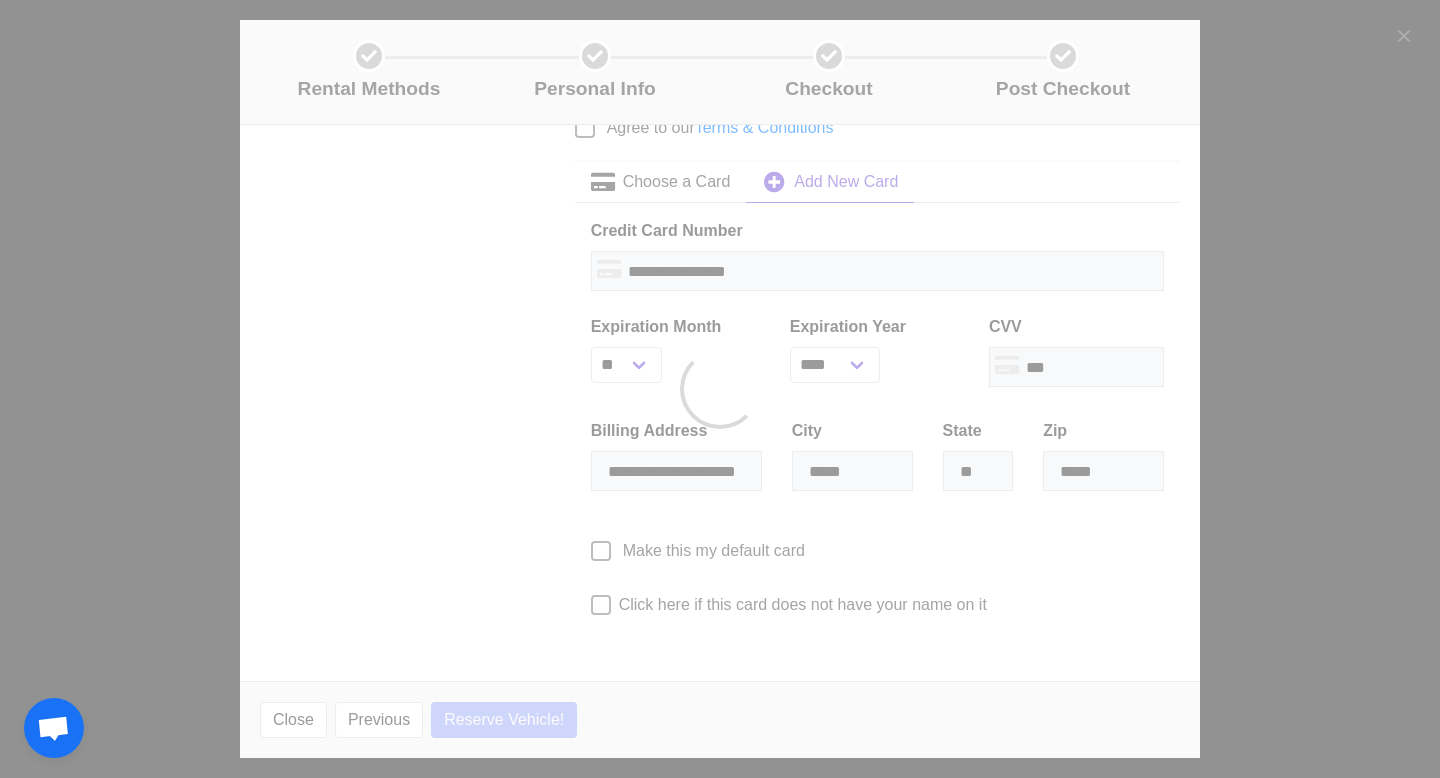 select on "***" 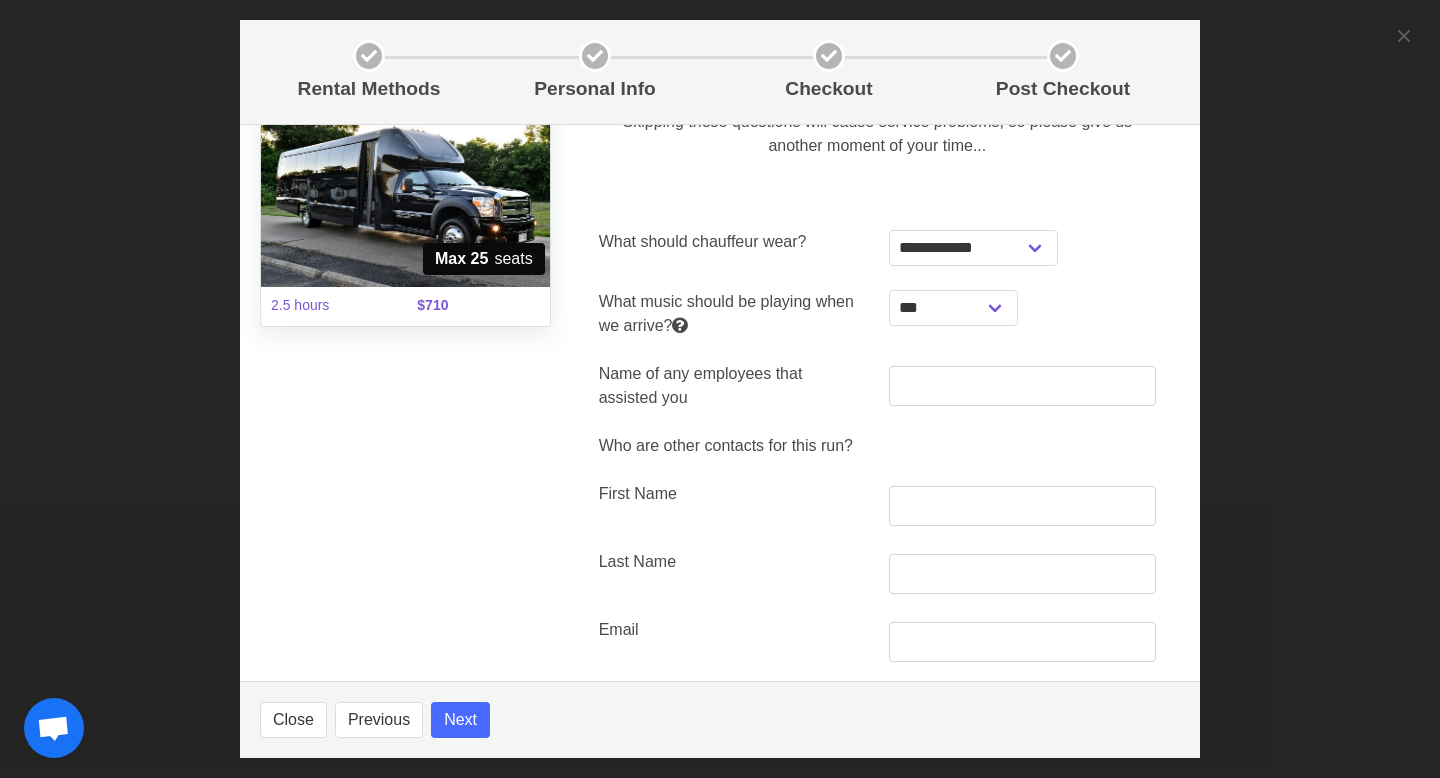 scroll, scrollTop: 202, scrollLeft: 0, axis: vertical 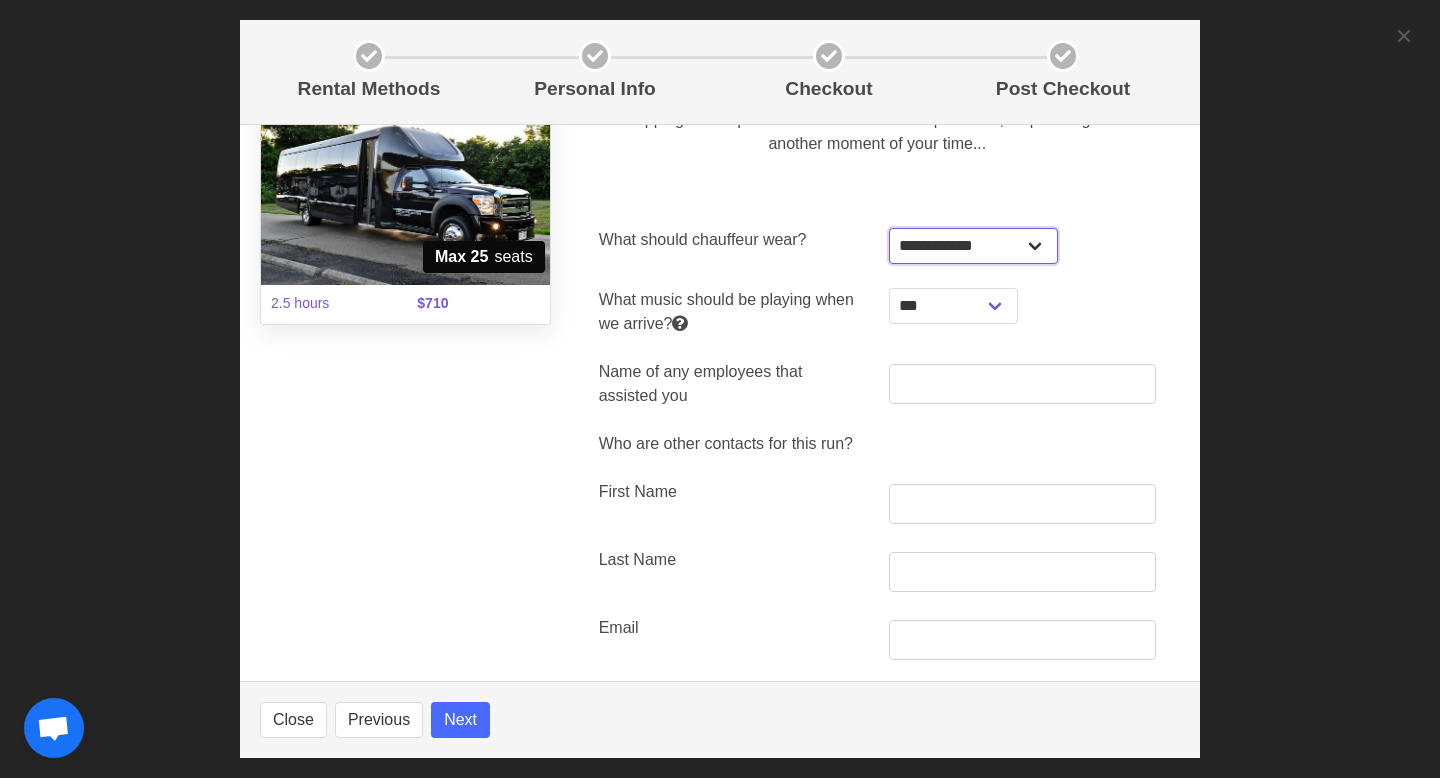 click on "**********" at bounding box center (973, 246) 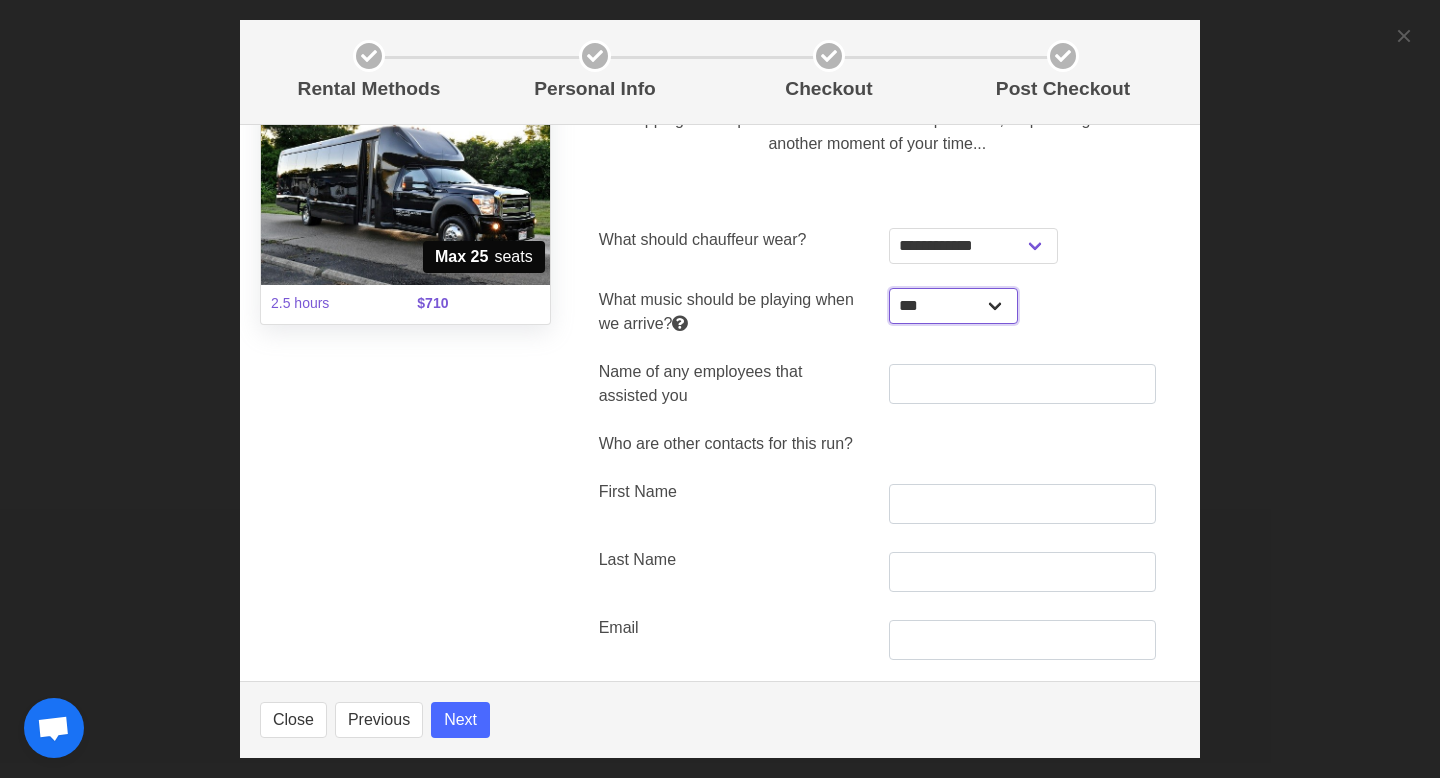 click on "**********" at bounding box center [953, 306] 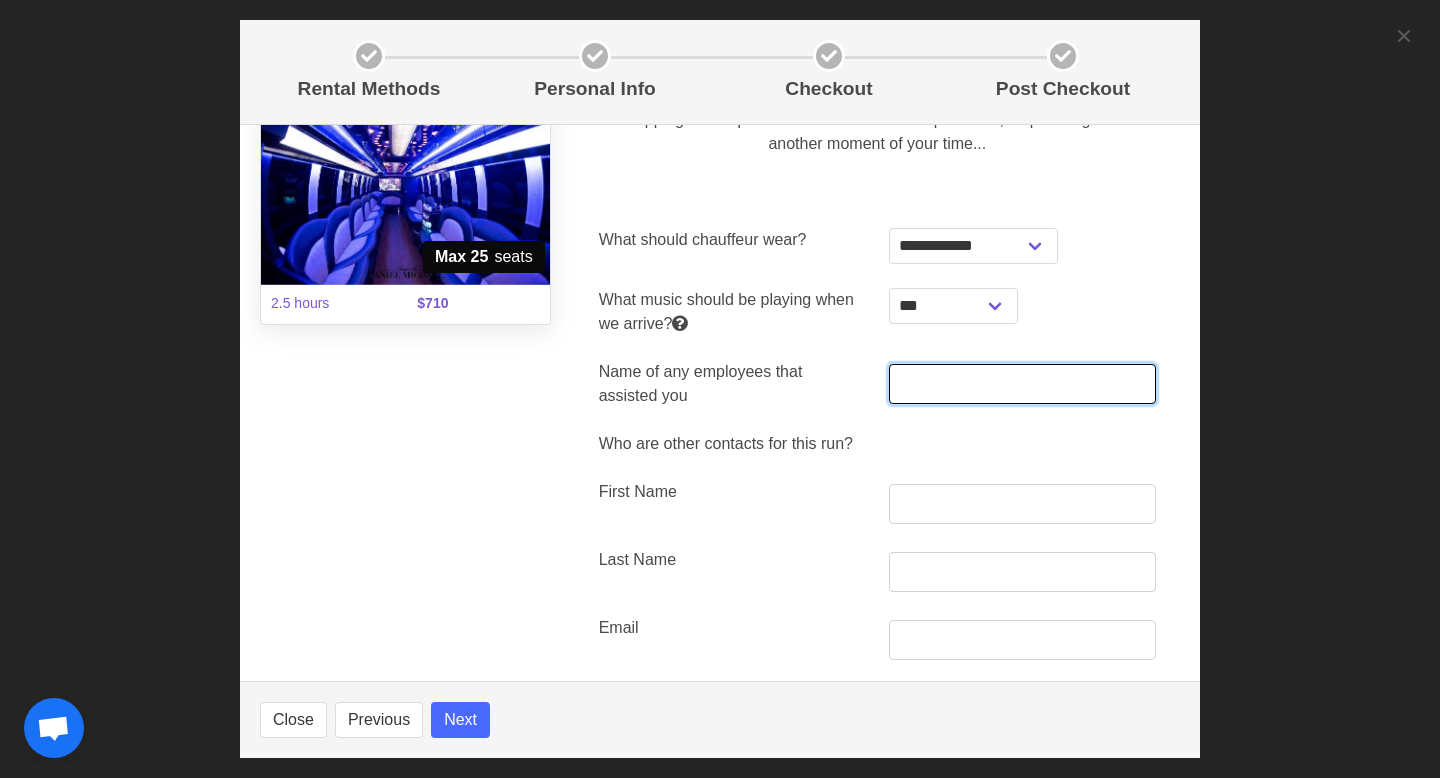 click at bounding box center [1022, 384] 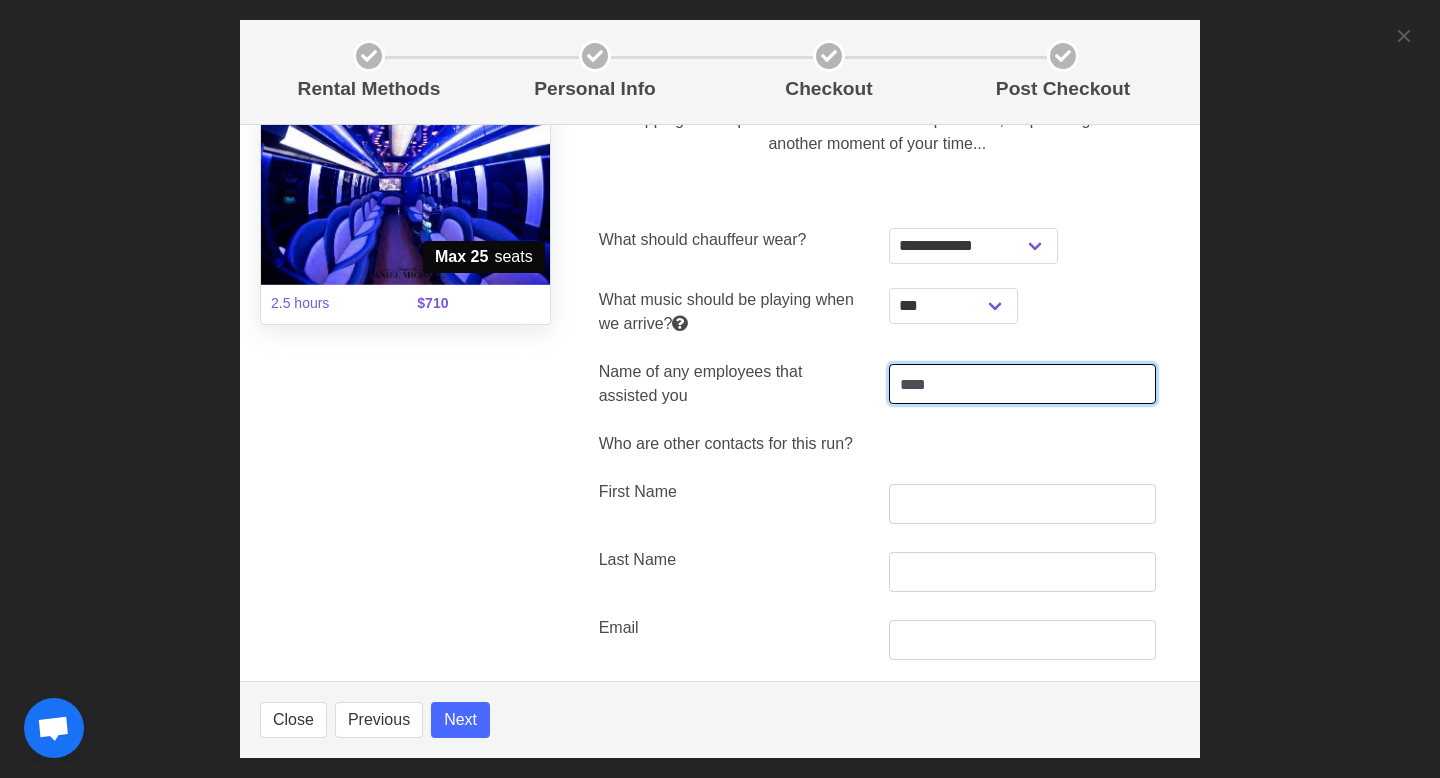 scroll, scrollTop: 223, scrollLeft: 0, axis: vertical 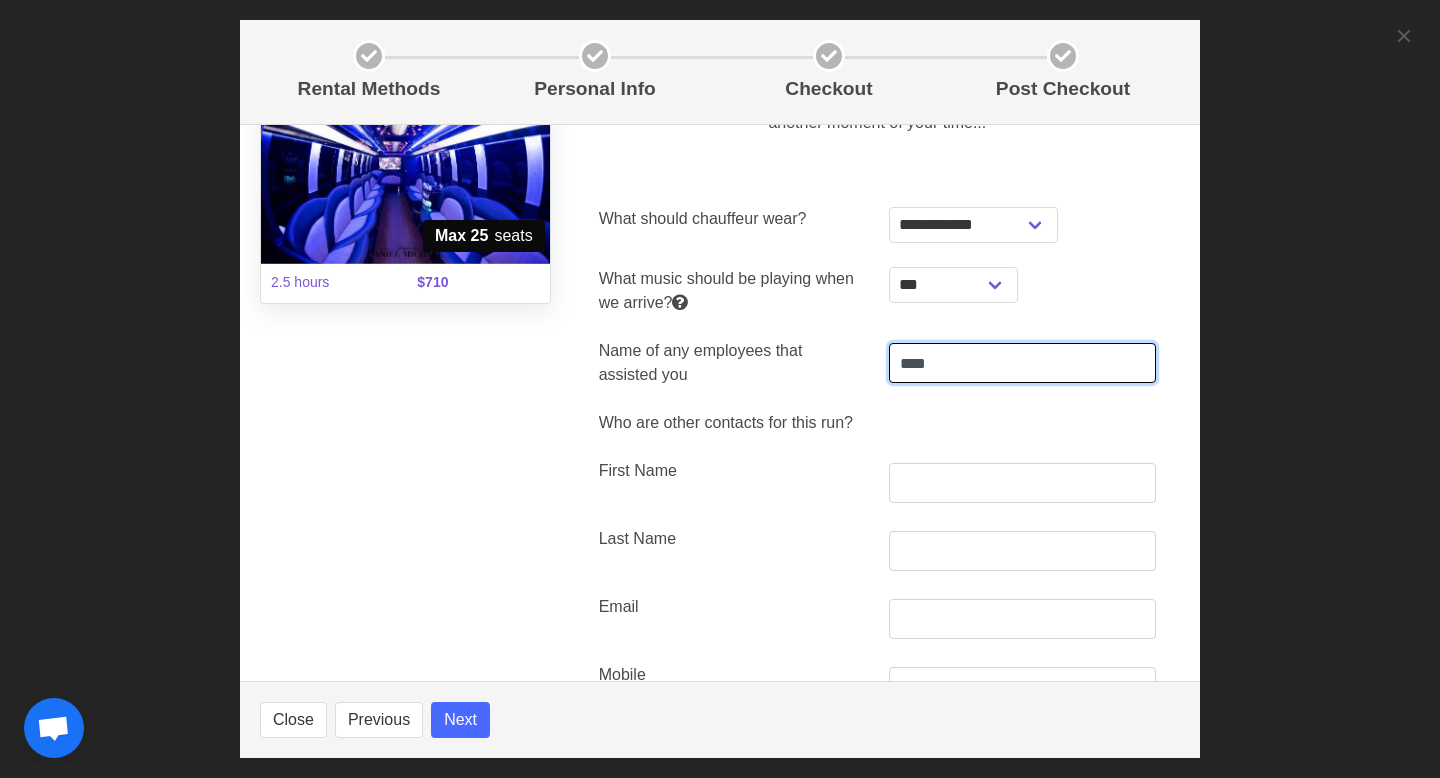 type on "****" 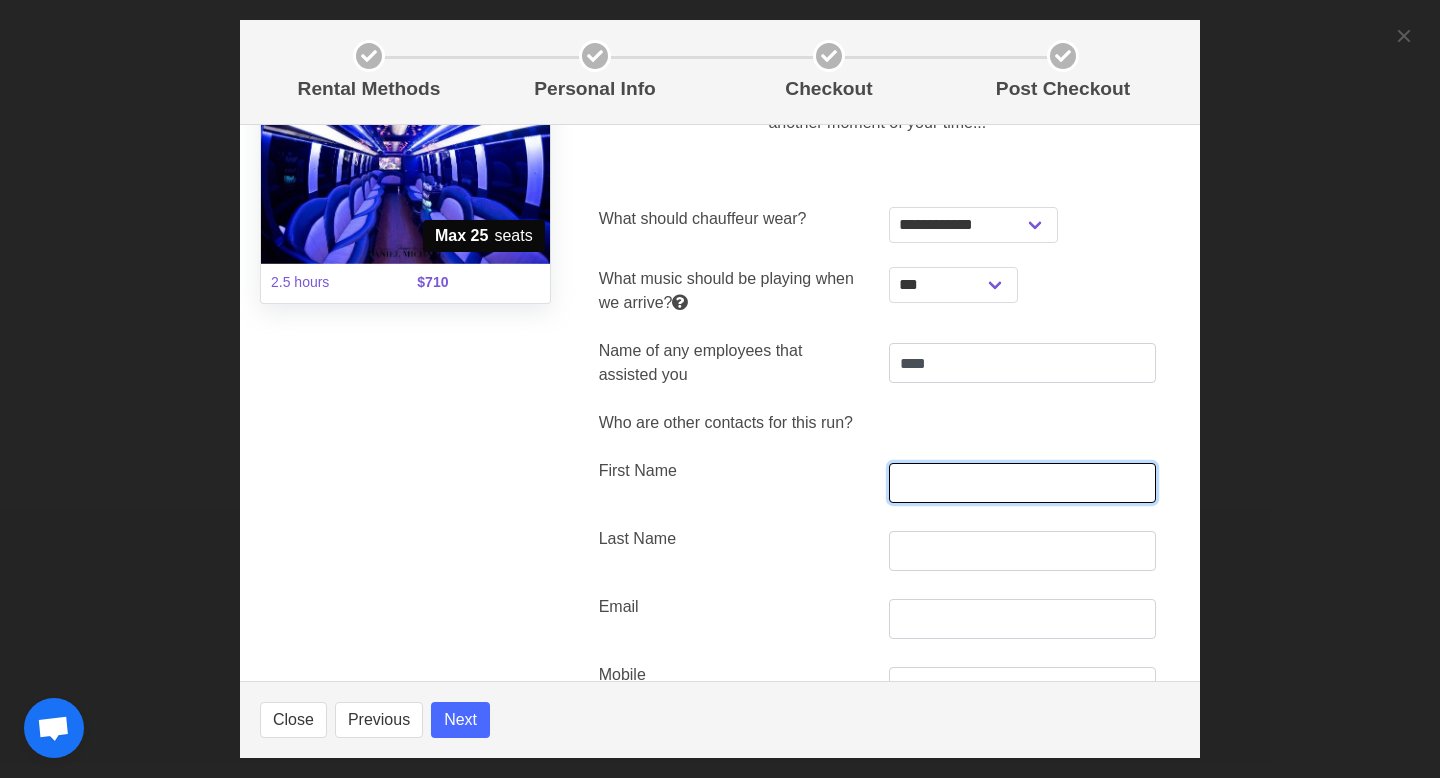 click at bounding box center (1022, 483) 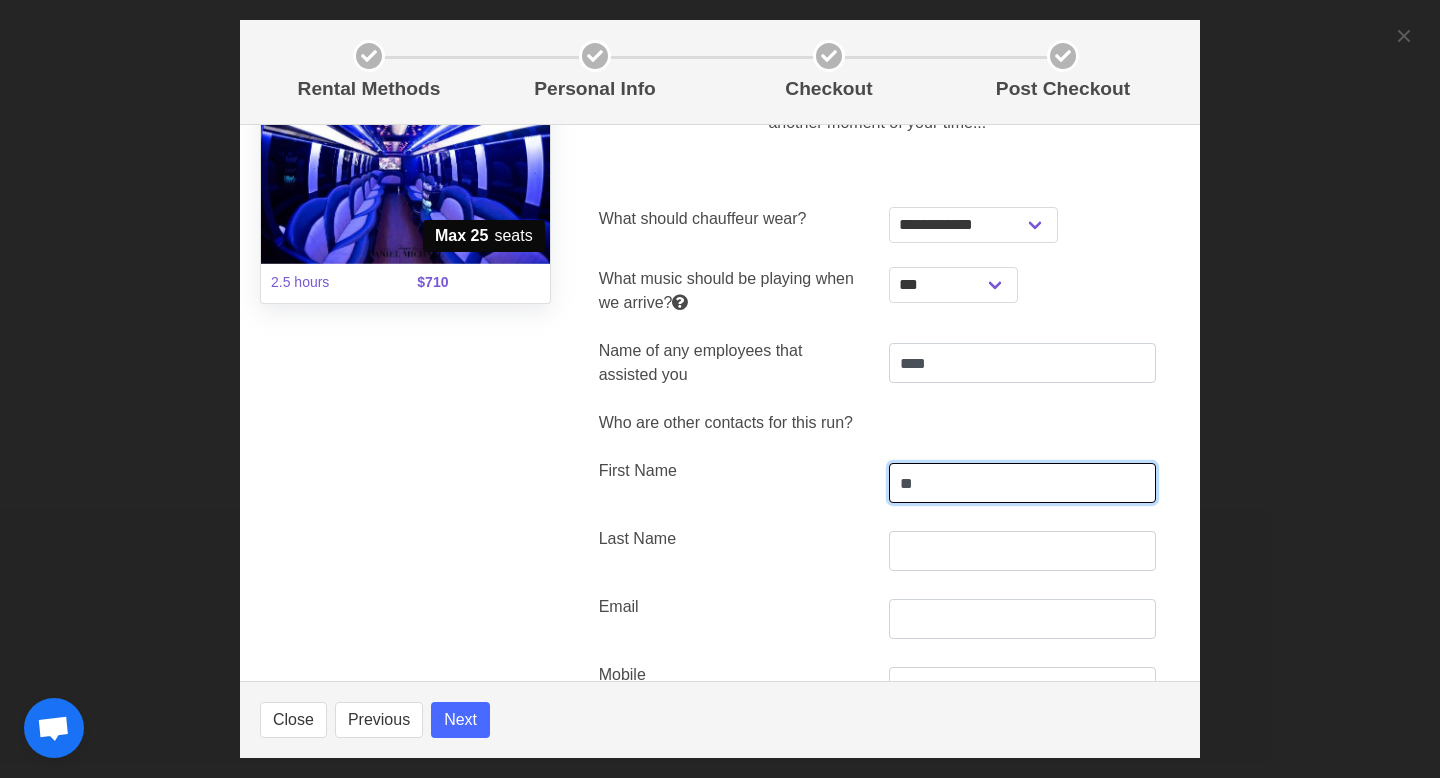 type on "*" 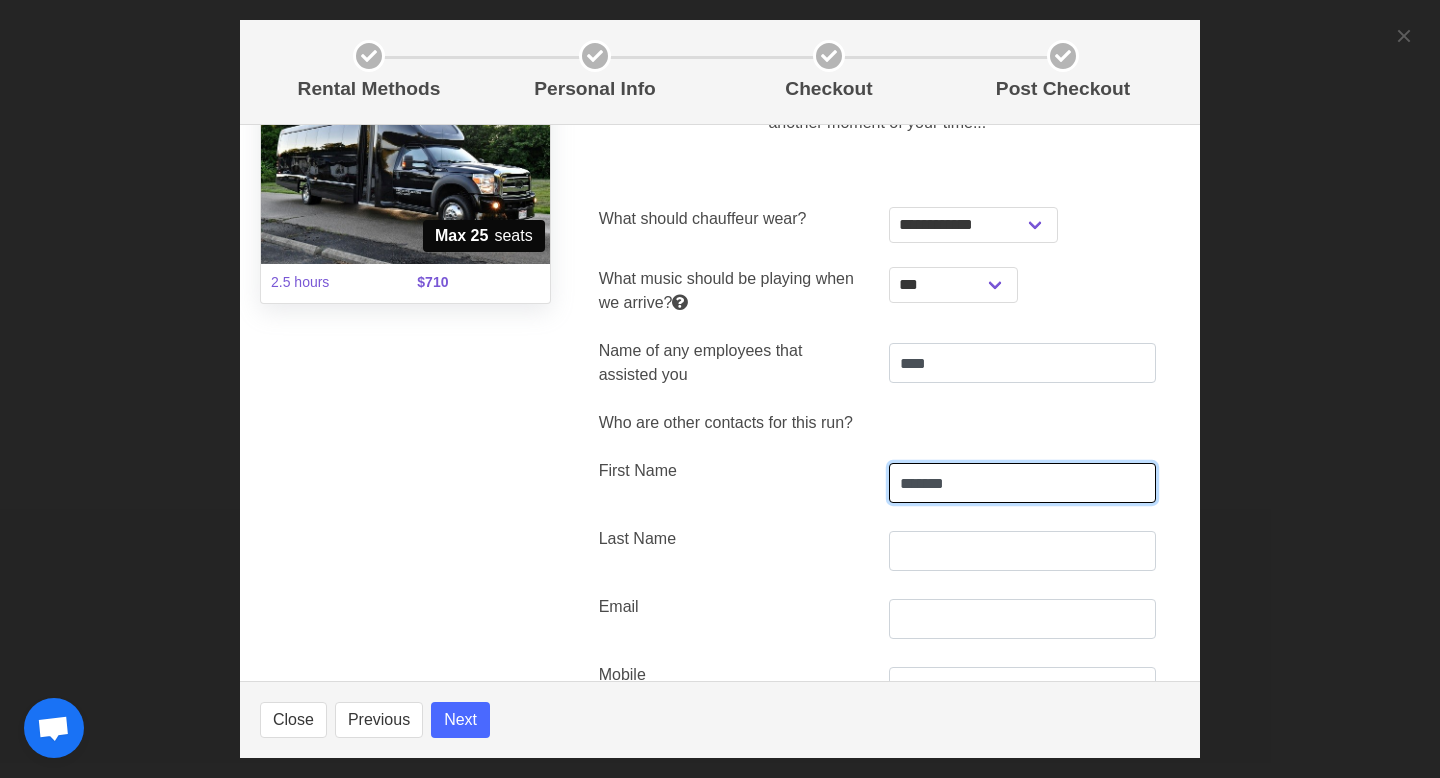 type on "******" 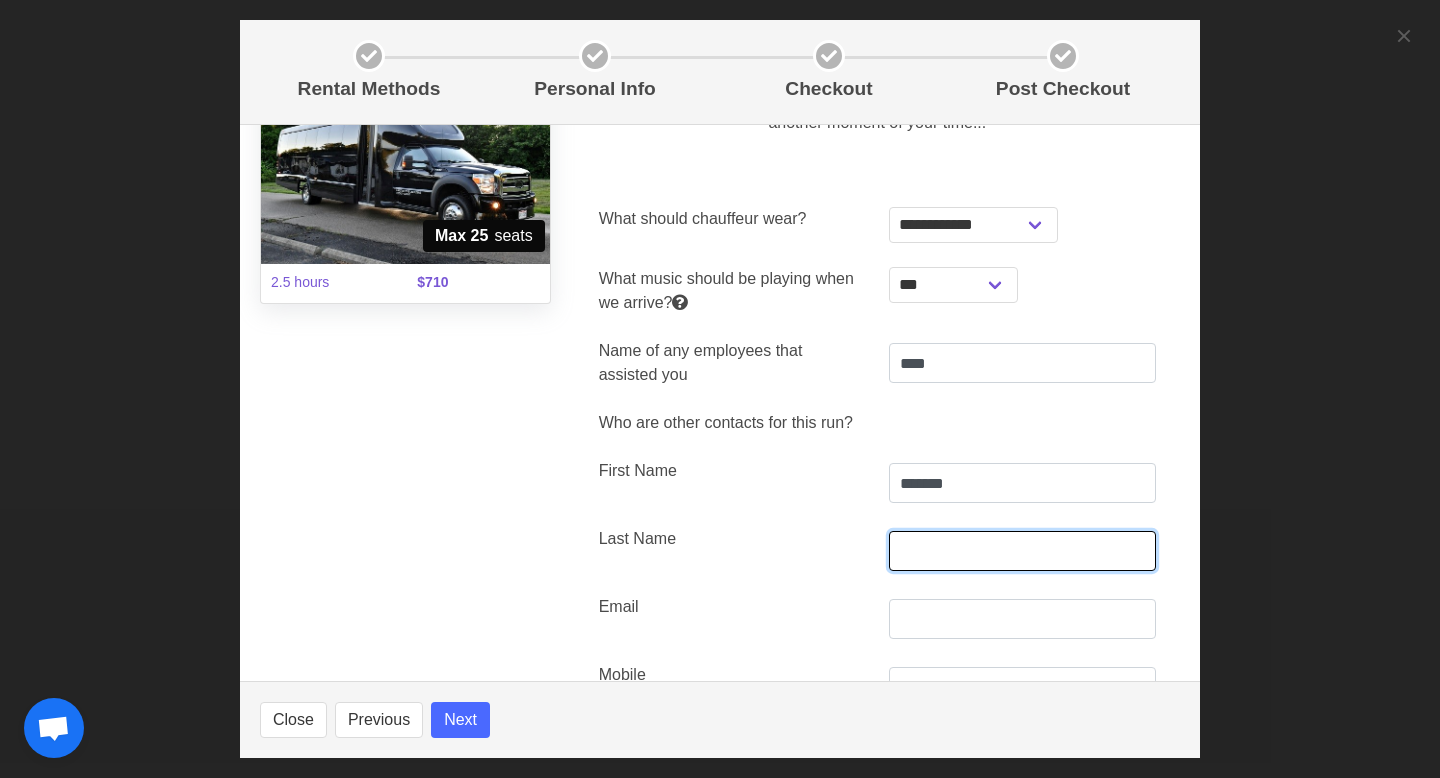 click at bounding box center [1022, 551] 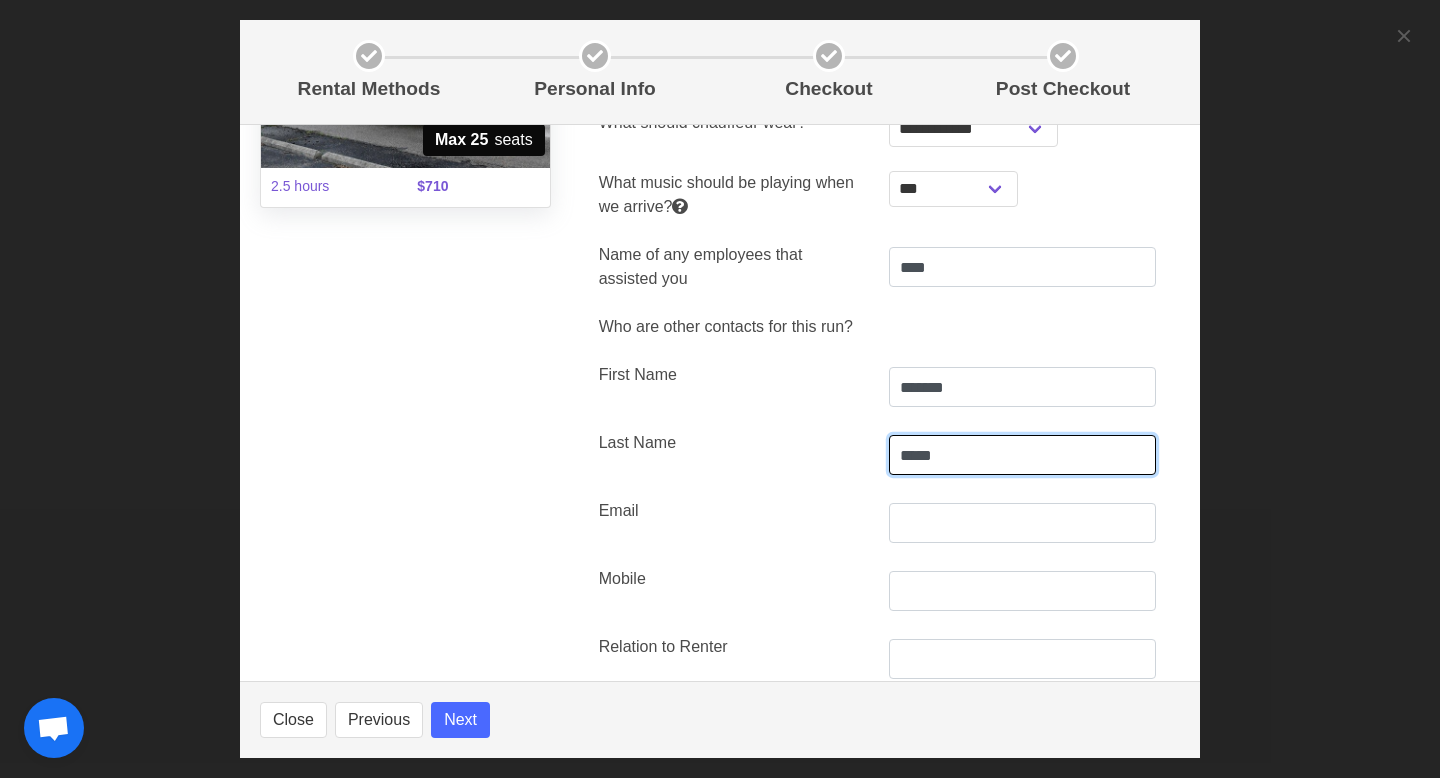 scroll, scrollTop: 365, scrollLeft: 0, axis: vertical 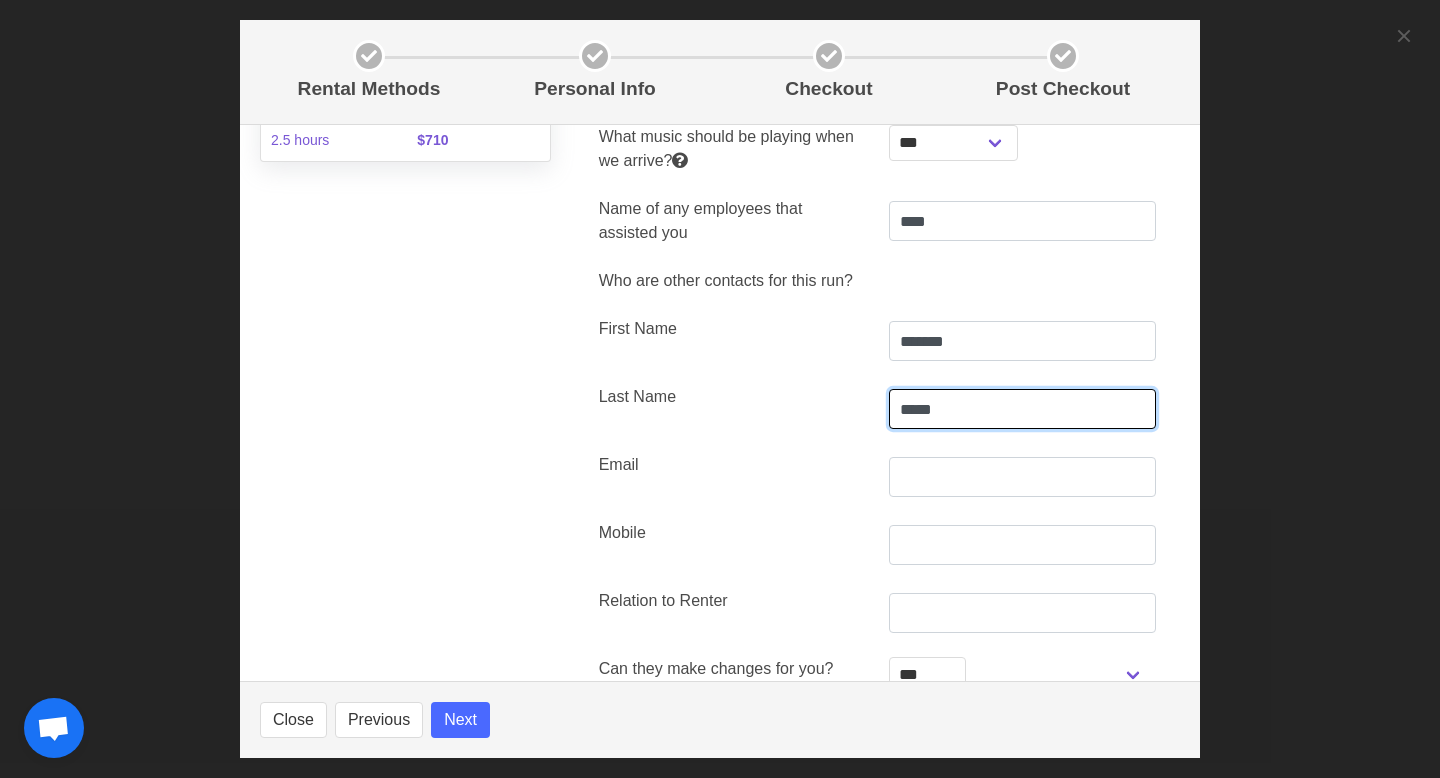 type on "*****" 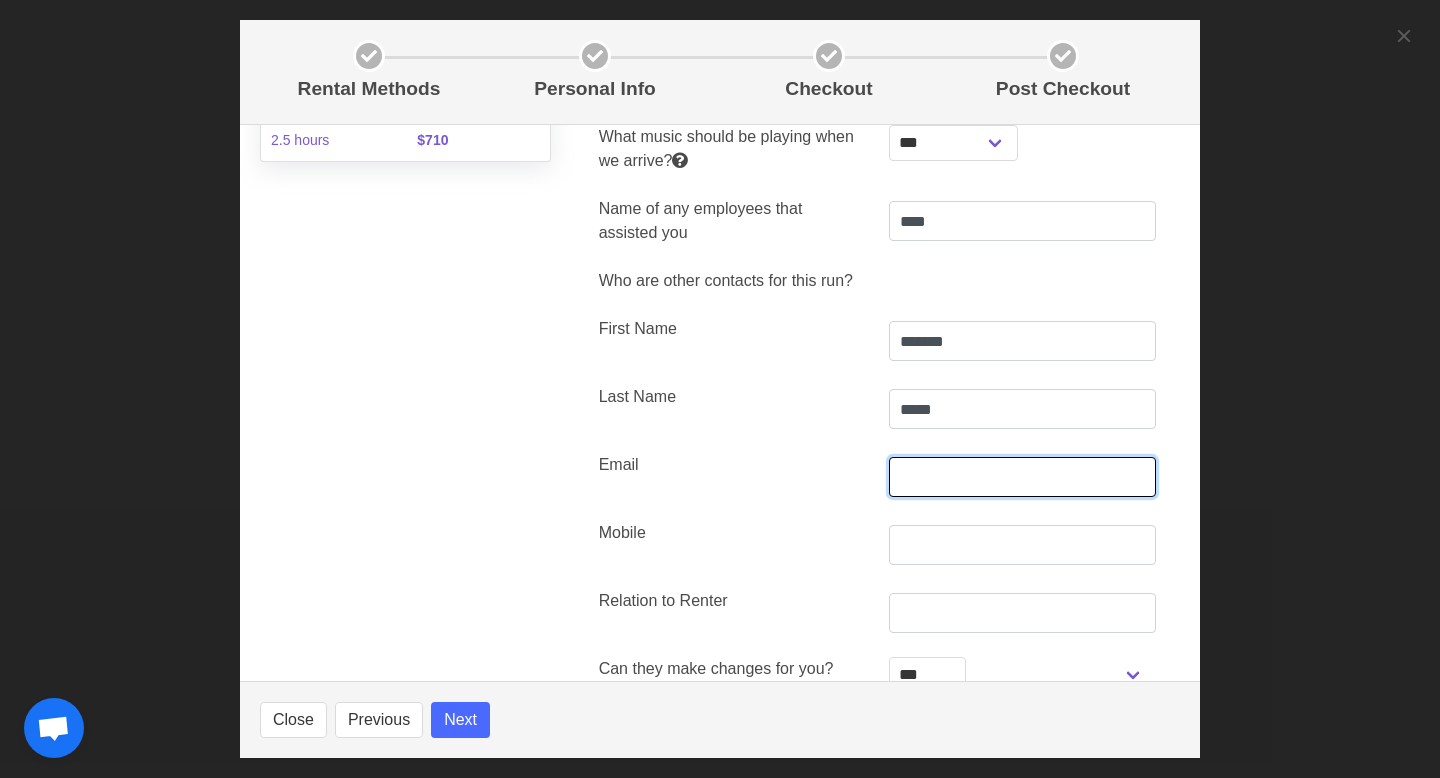 click at bounding box center [1022, 477] 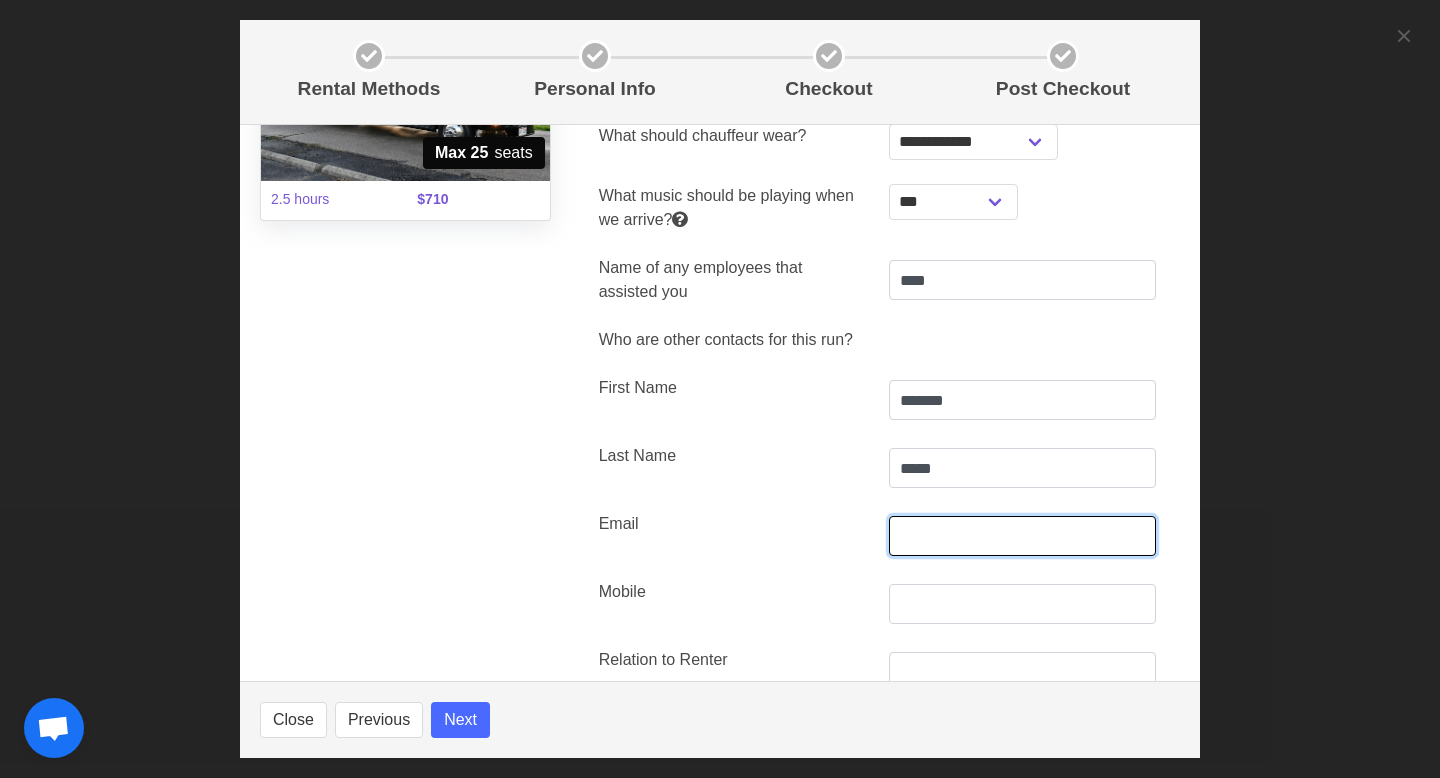 scroll, scrollTop: 303, scrollLeft: 0, axis: vertical 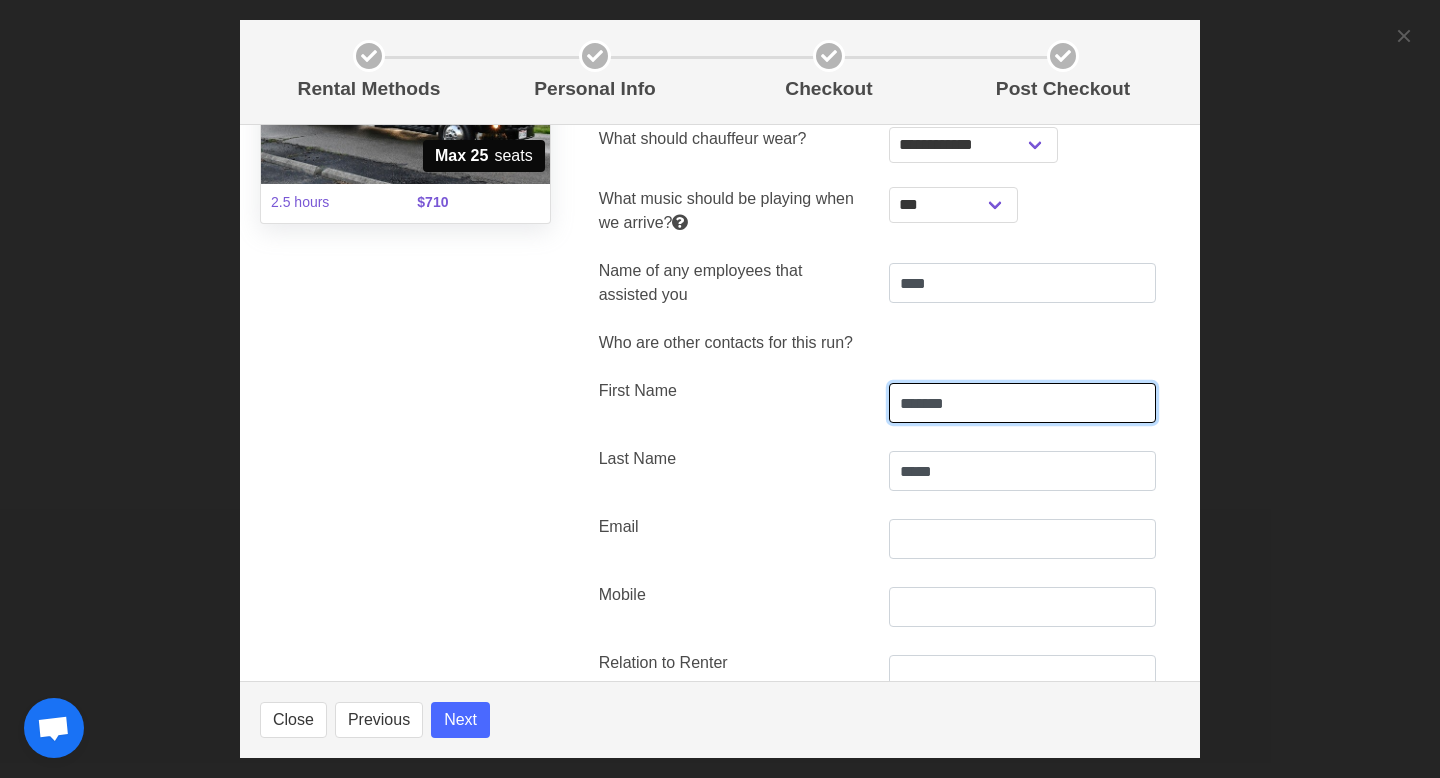 drag, startPoint x: 958, startPoint y: 406, endPoint x: 879, endPoint y: 405, distance: 79.00633 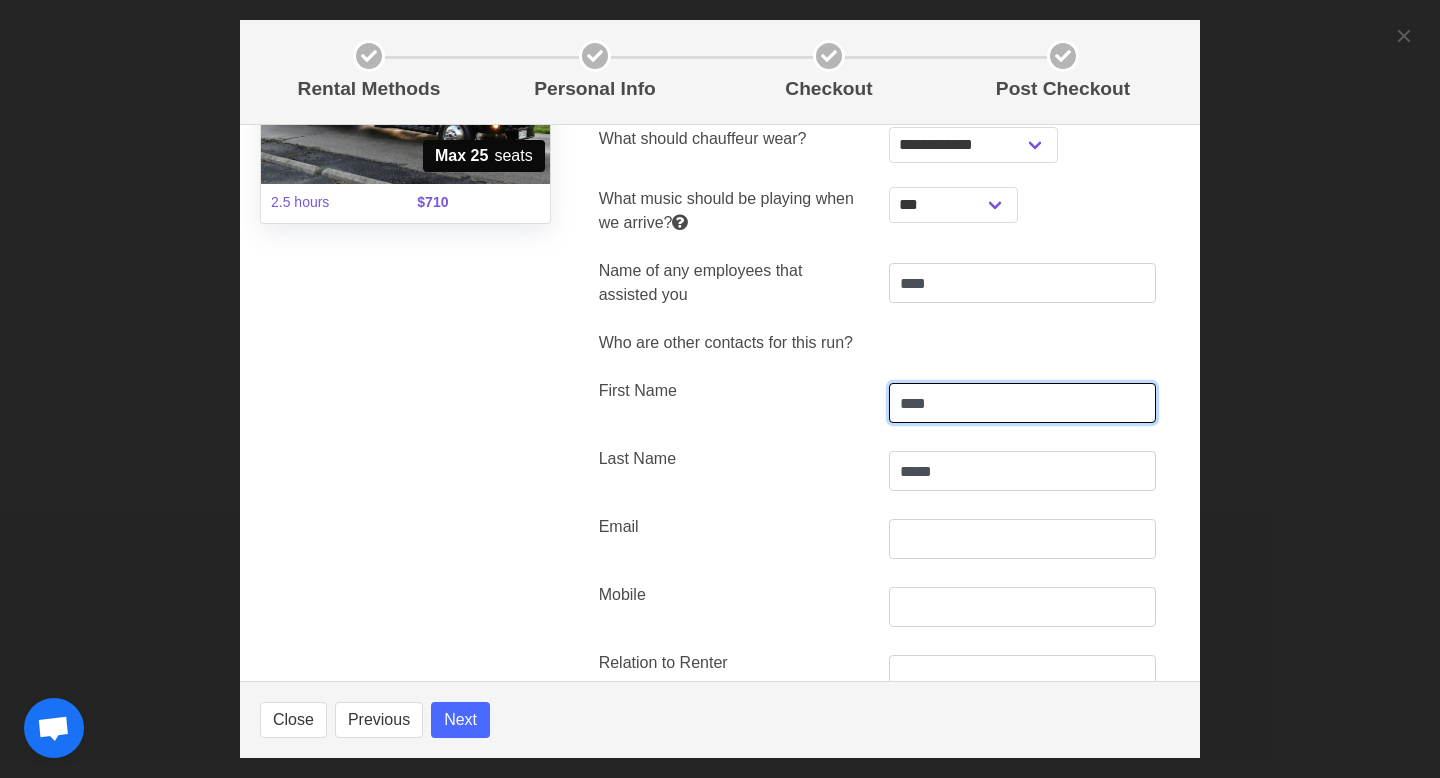 type on "****" 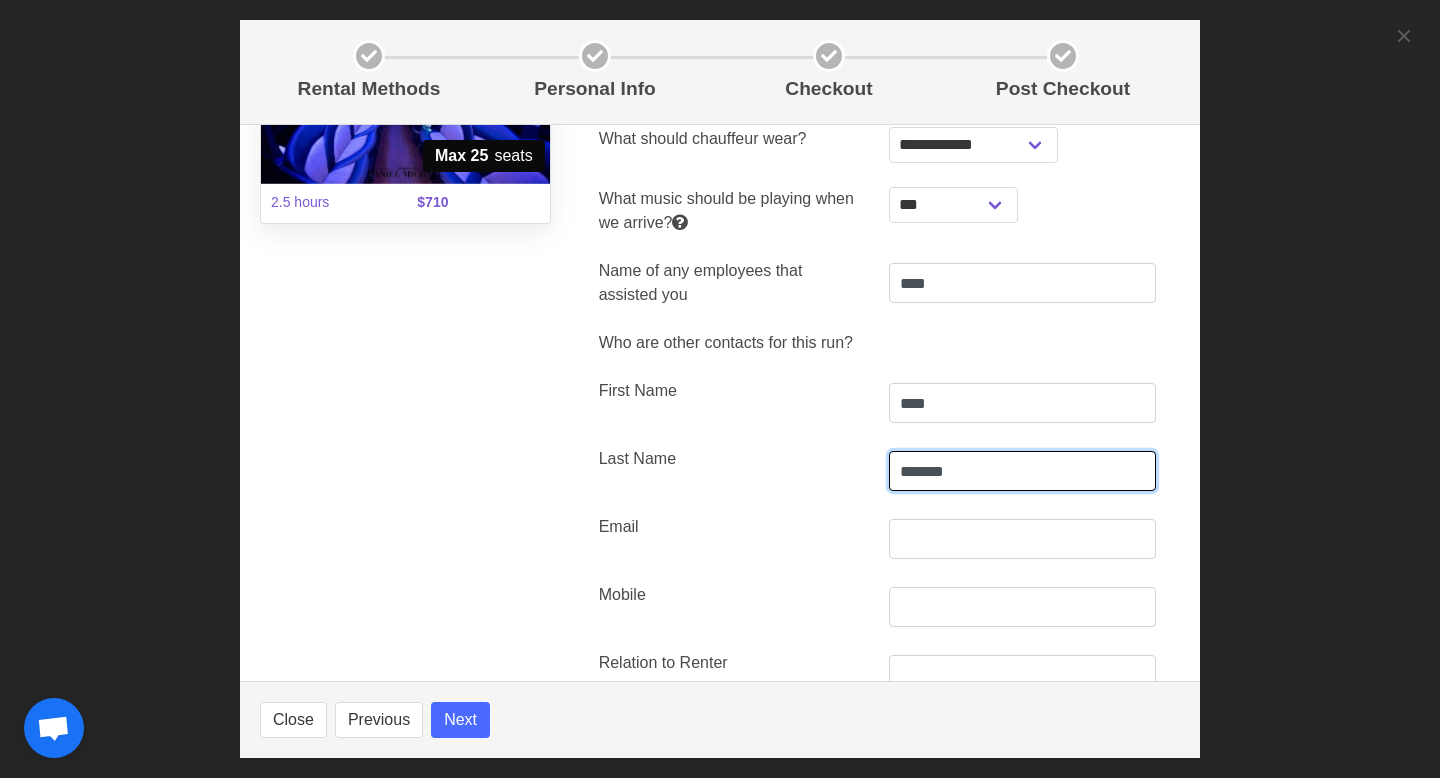 type on "*******" 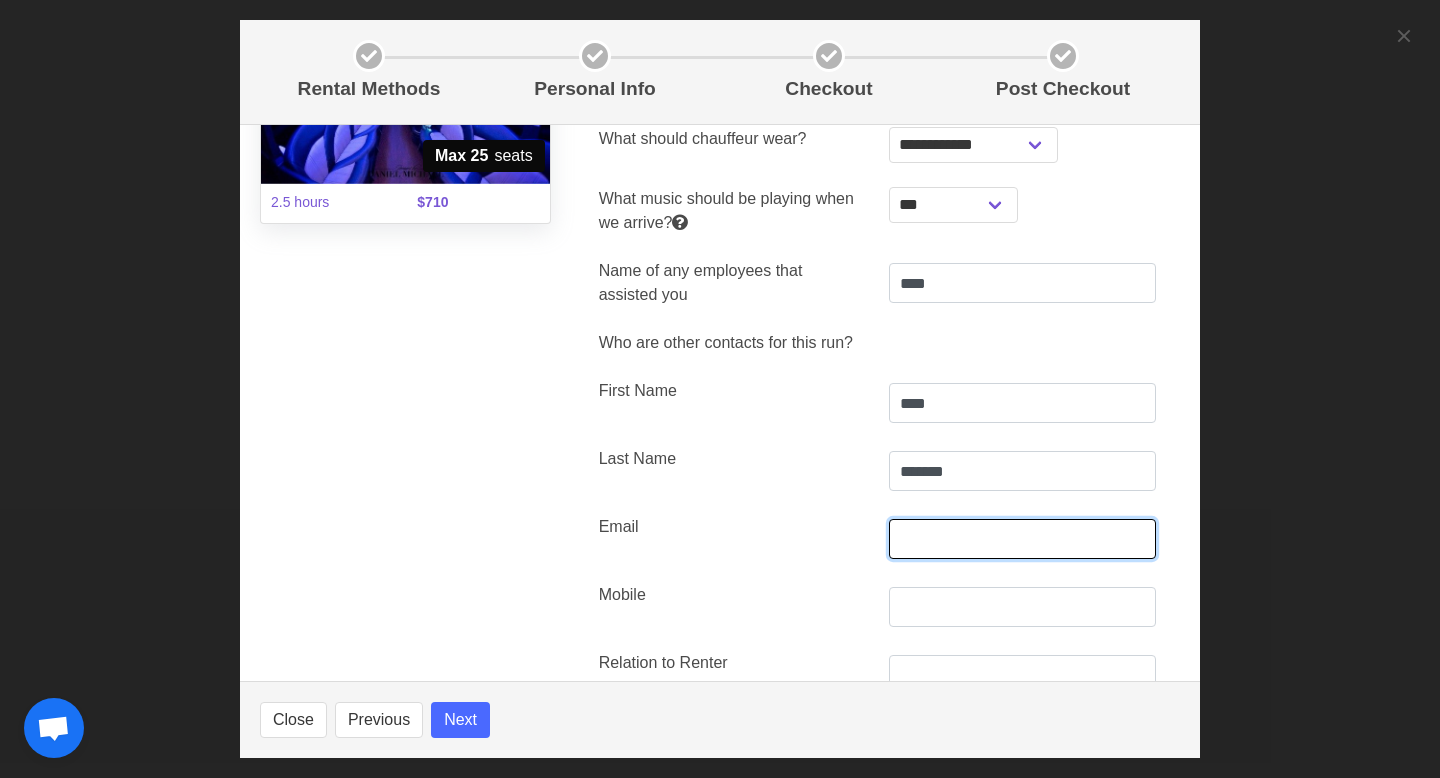 click at bounding box center (1022, 539) 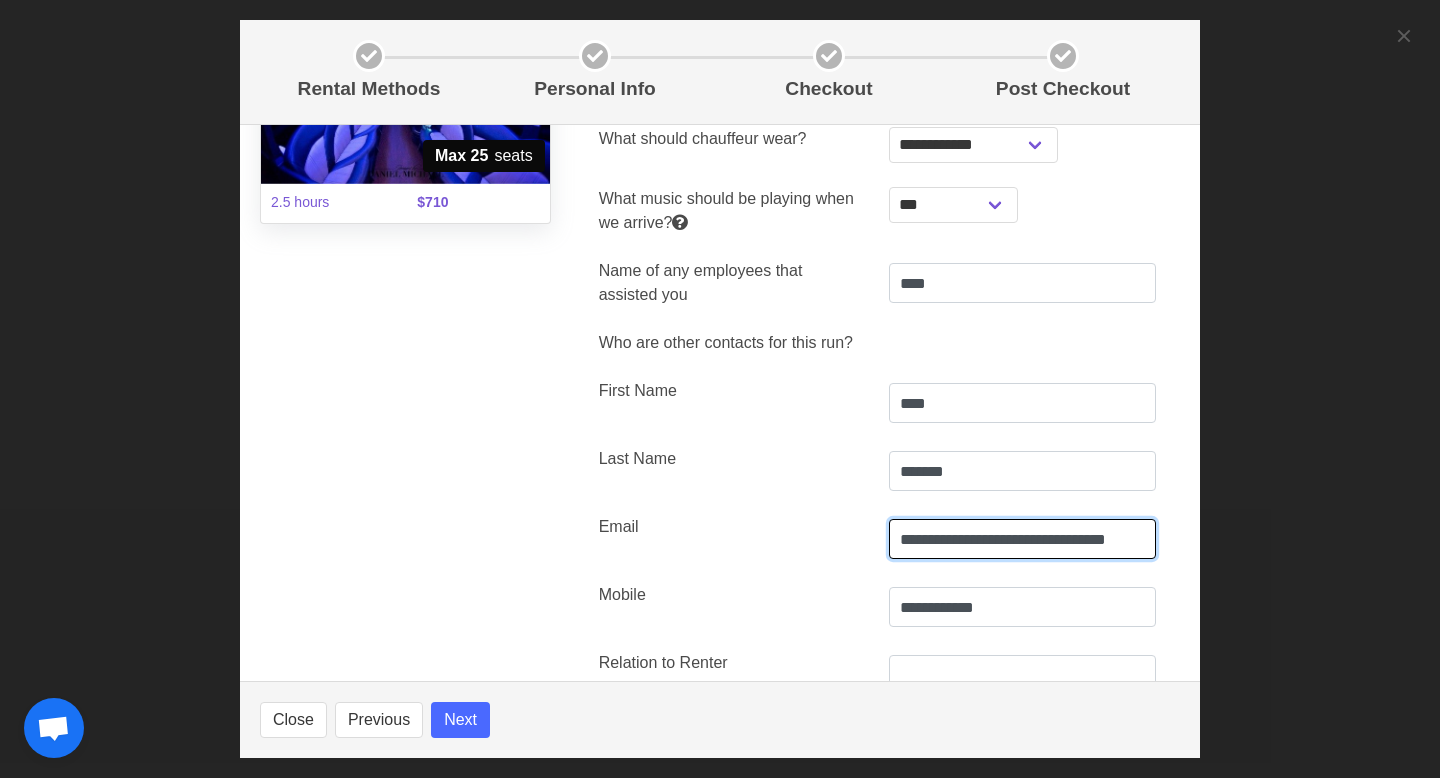 type on "**********" 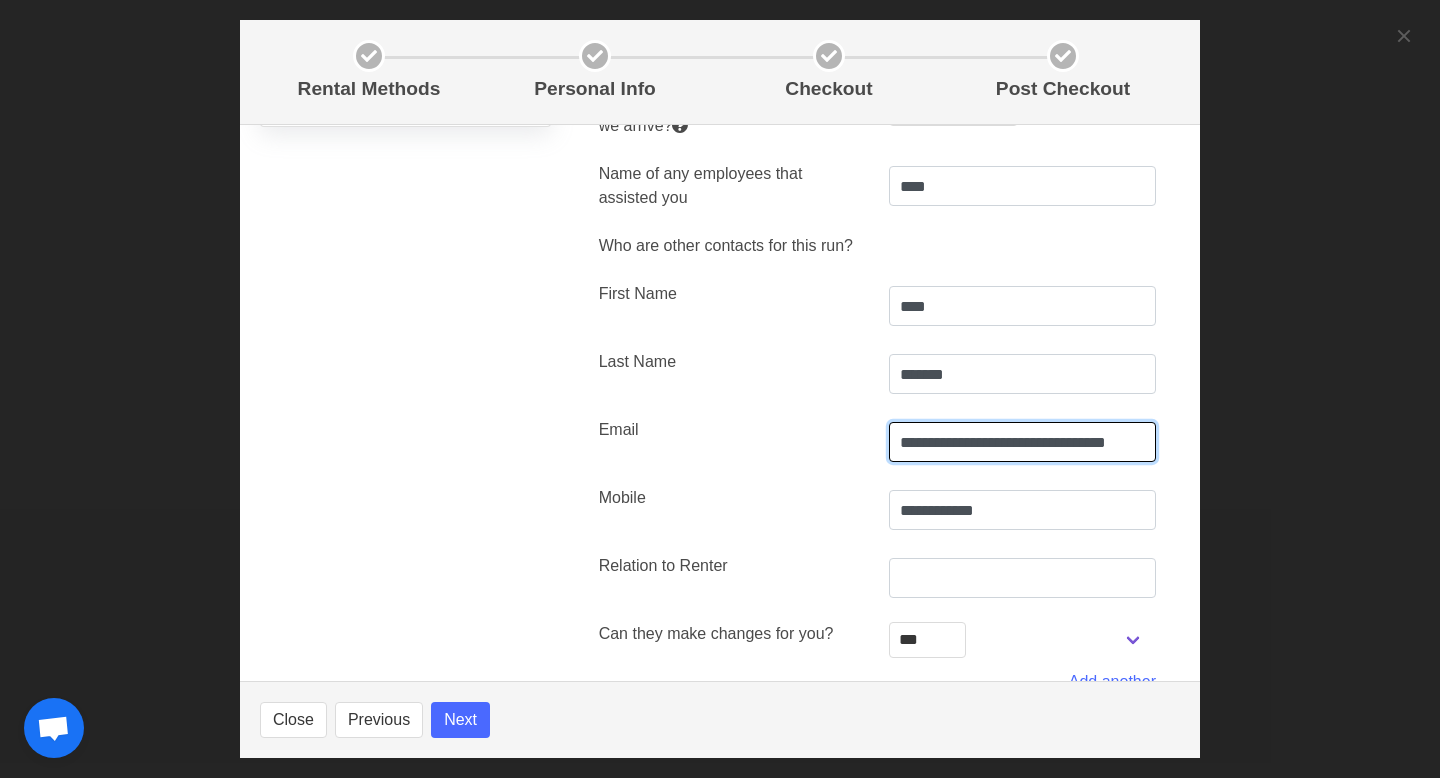 scroll, scrollTop: 519, scrollLeft: 0, axis: vertical 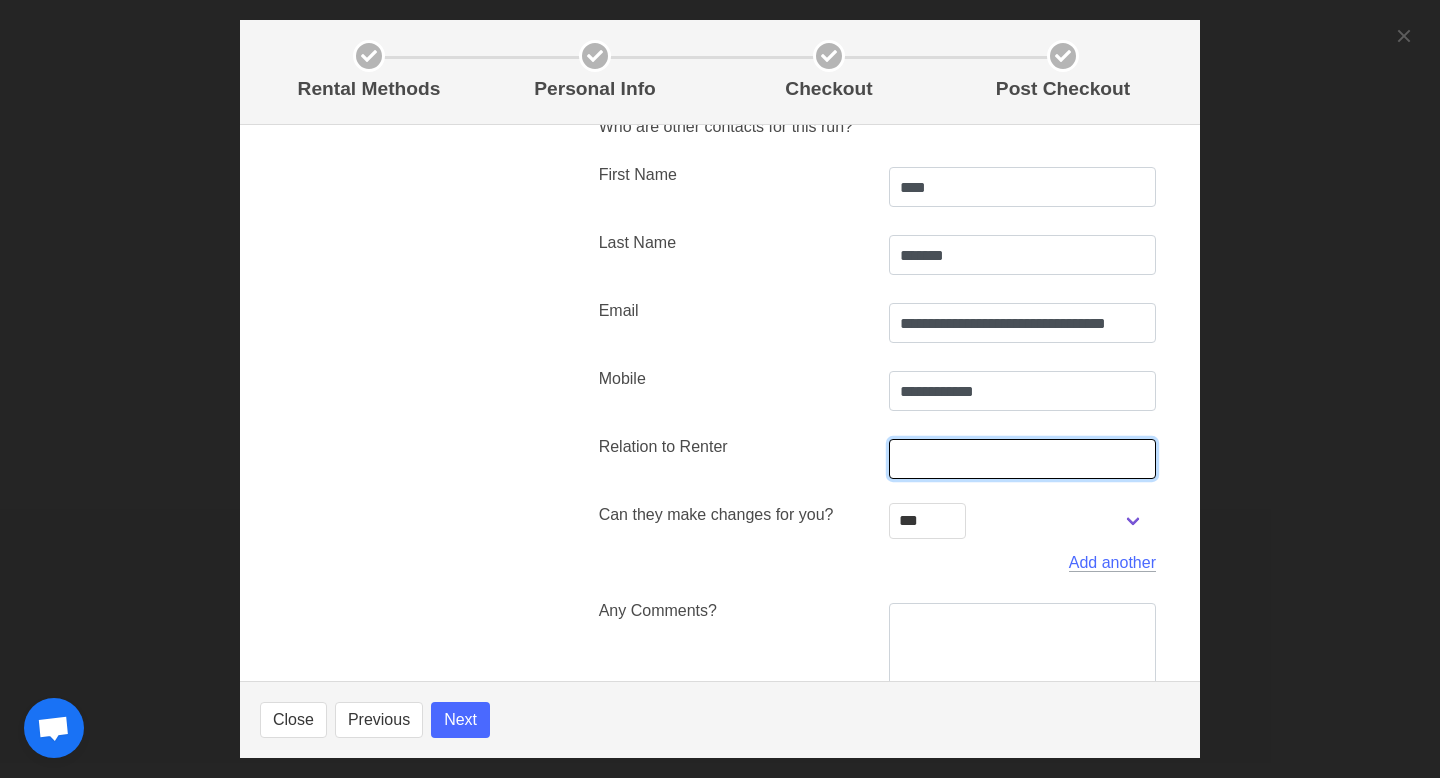click at bounding box center [1022, 459] 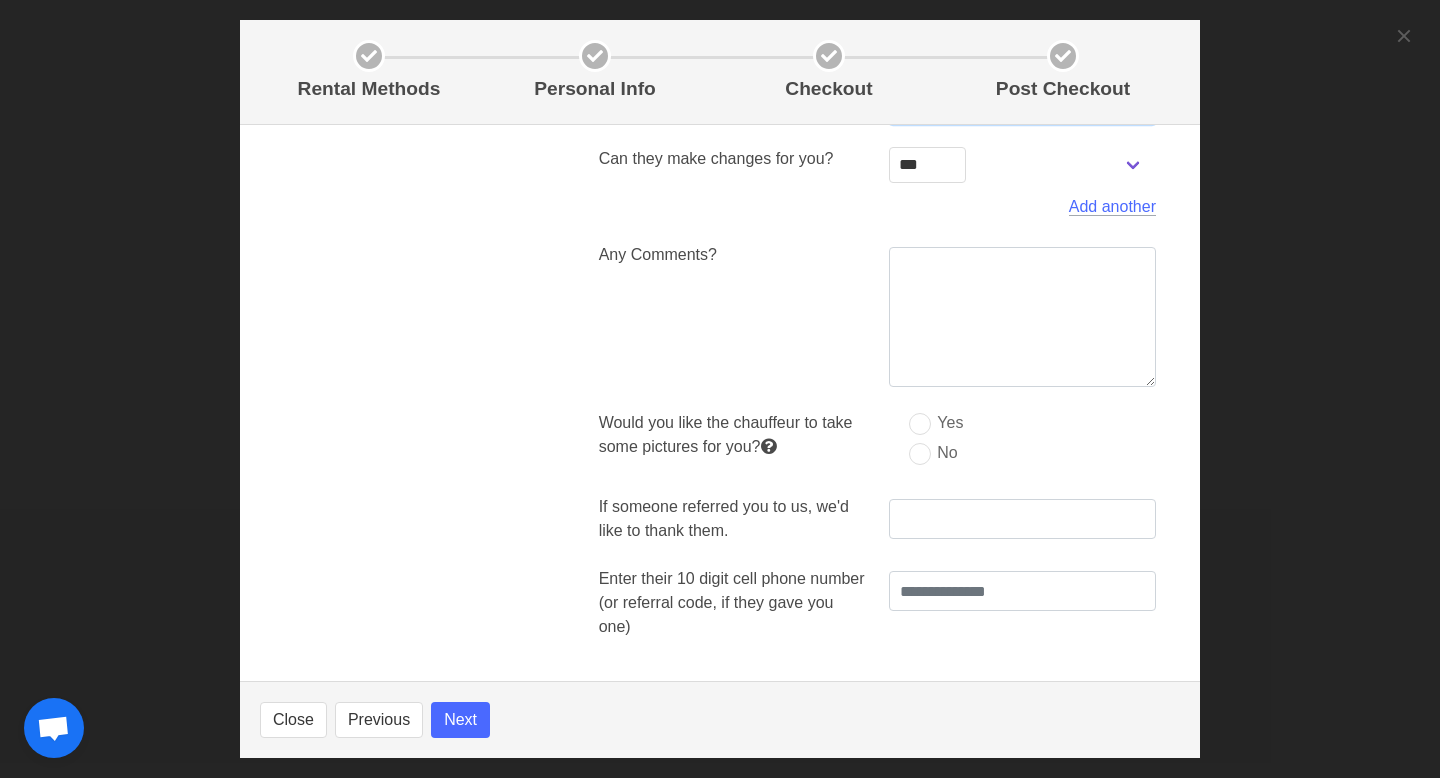 scroll, scrollTop: 880, scrollLeft: 0, axis: vertical 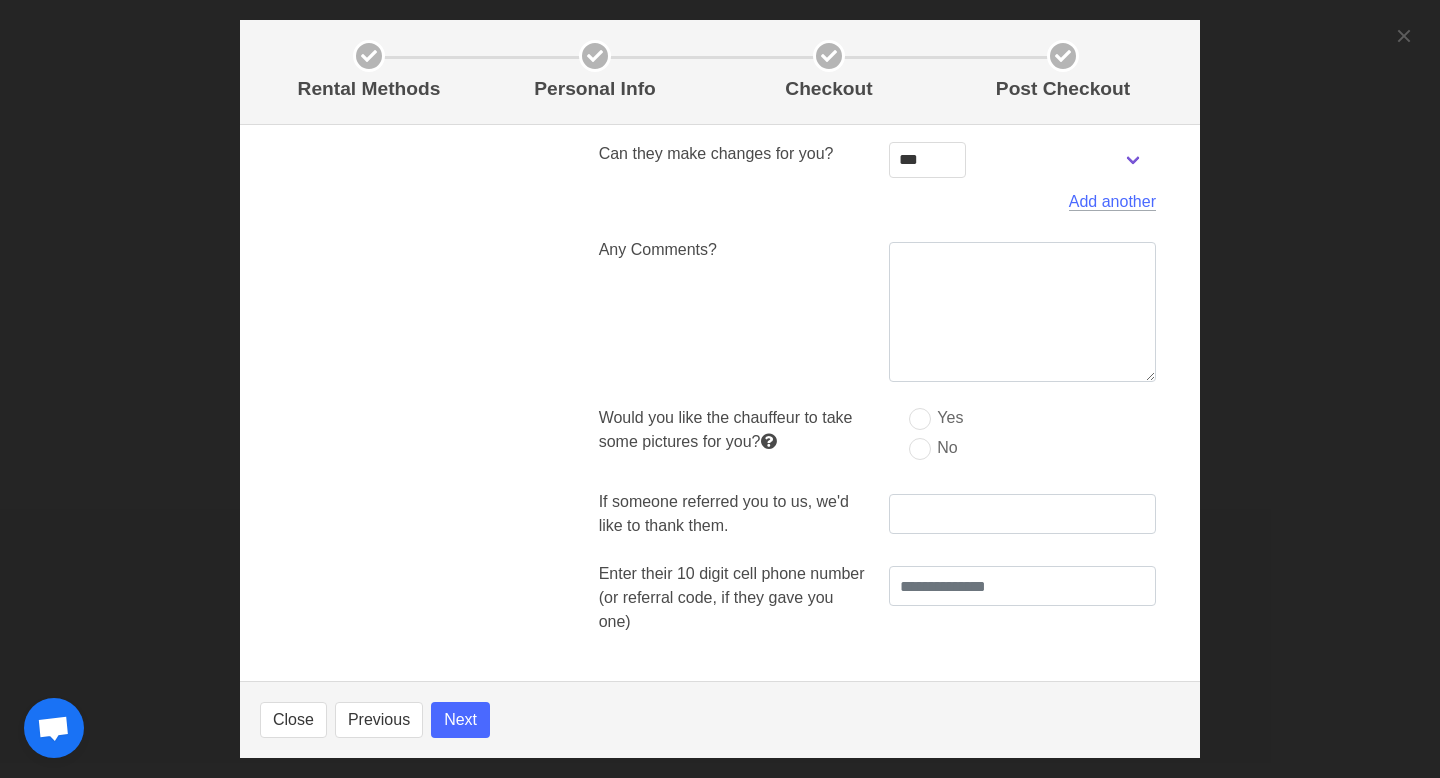type on "*******" 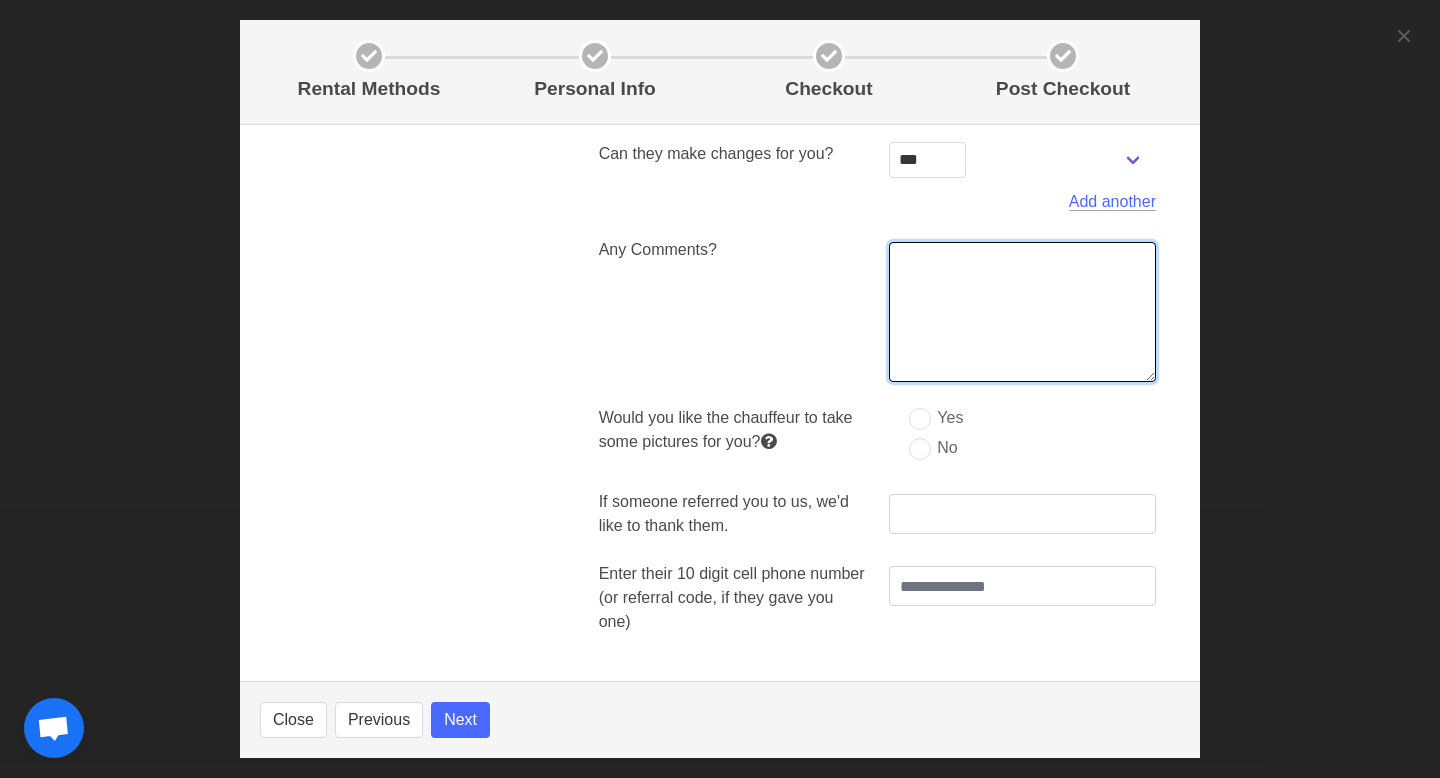 click at bounding box center [1022, 312] 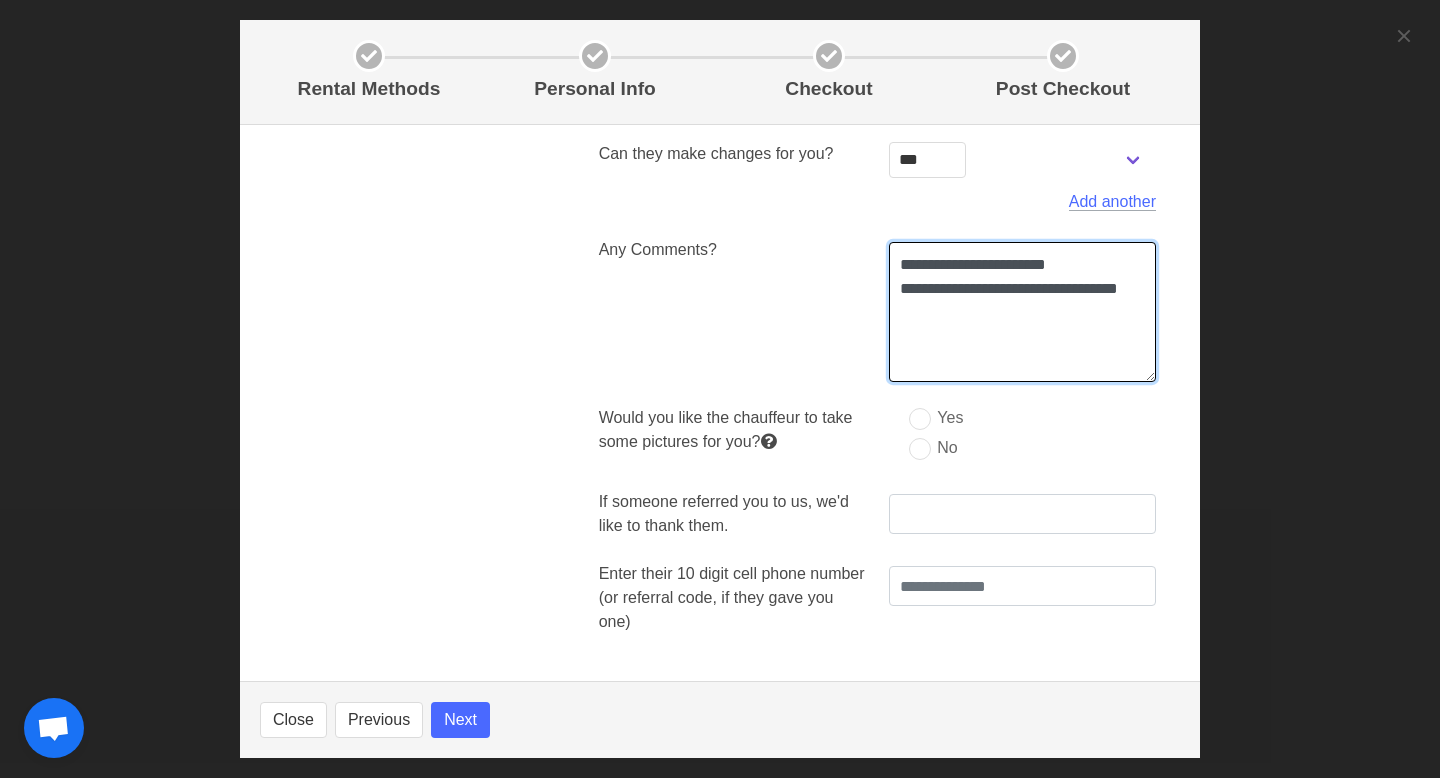 scroll, scrollTop: 913, scrollLeft: 0, axis: vertical 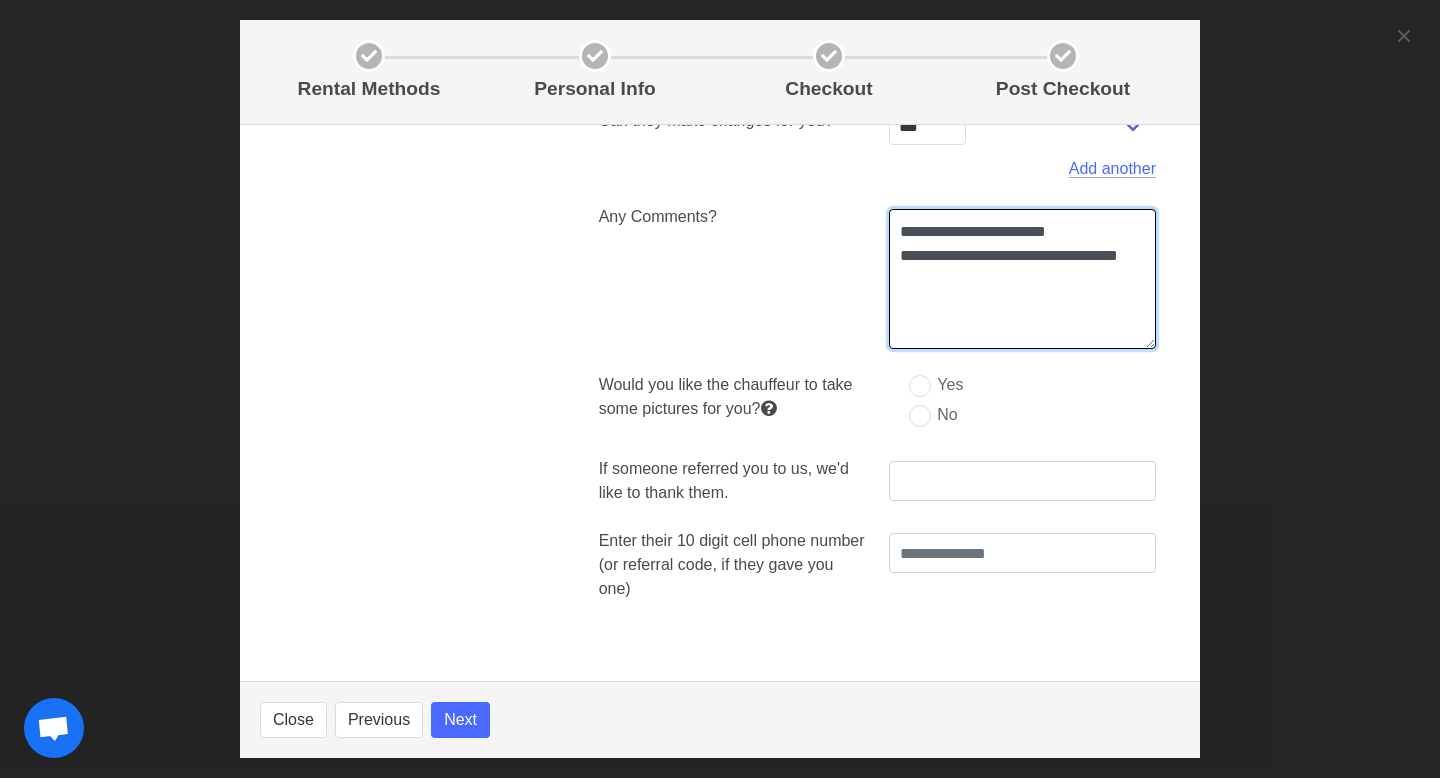 type on "**********" 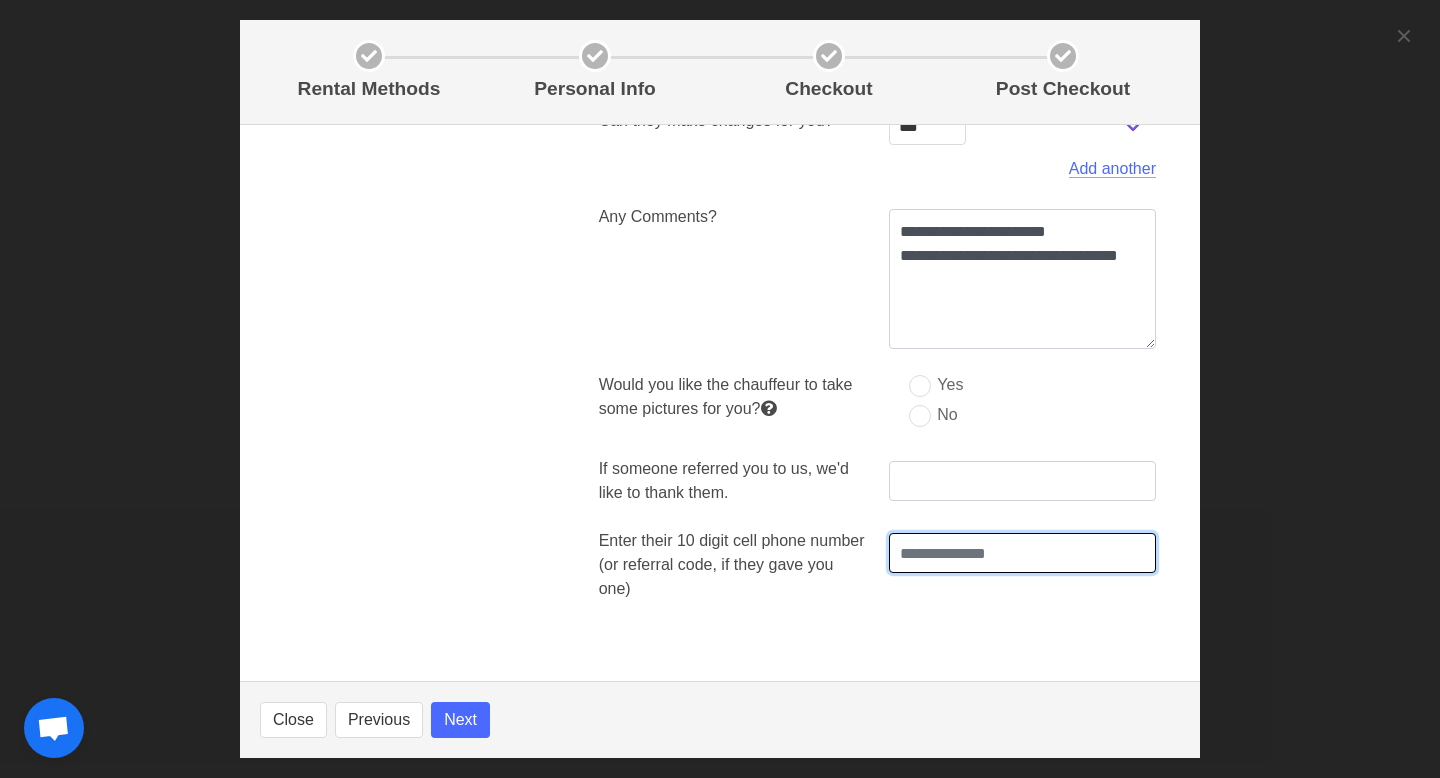 click at bounding box center [1022, 553] 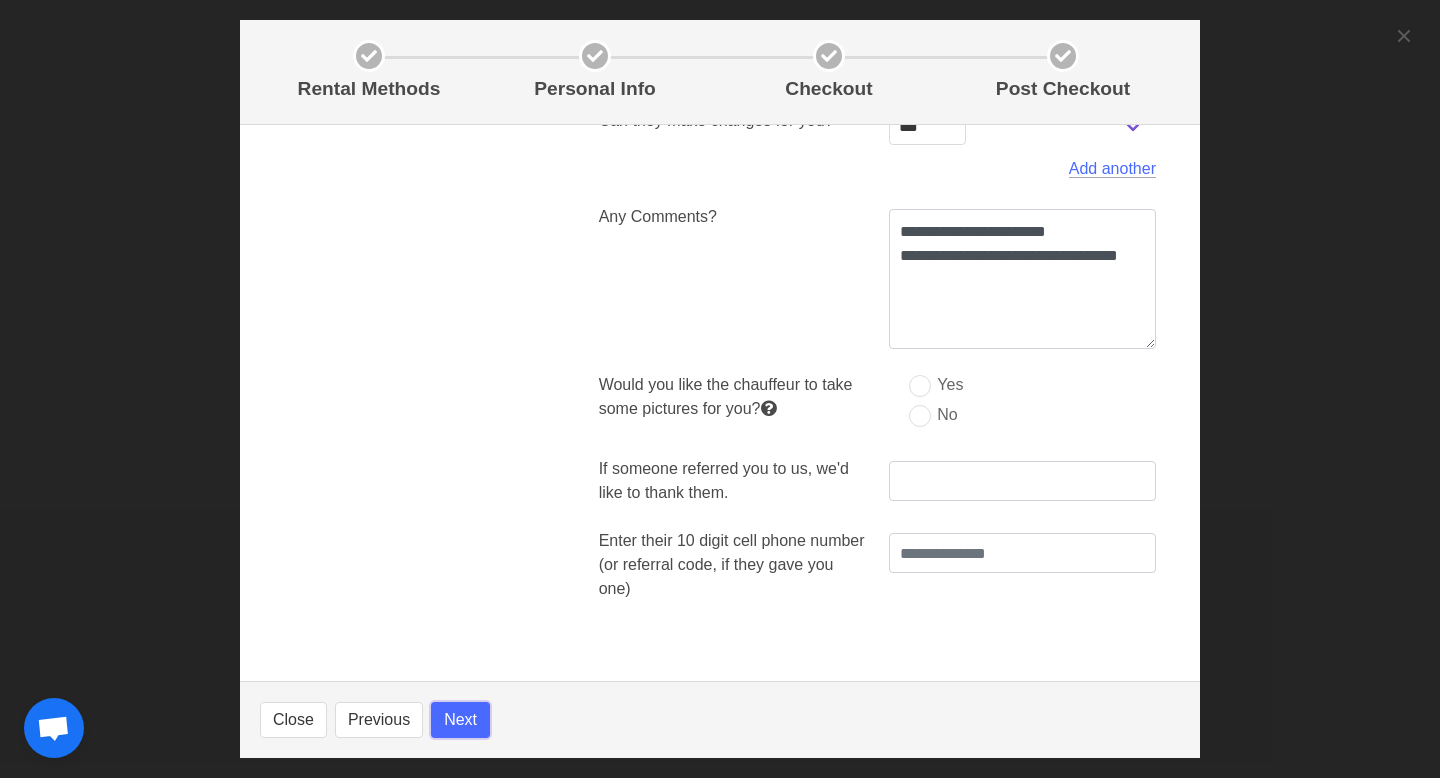 click on "Next" at bounding box center [460, 720] 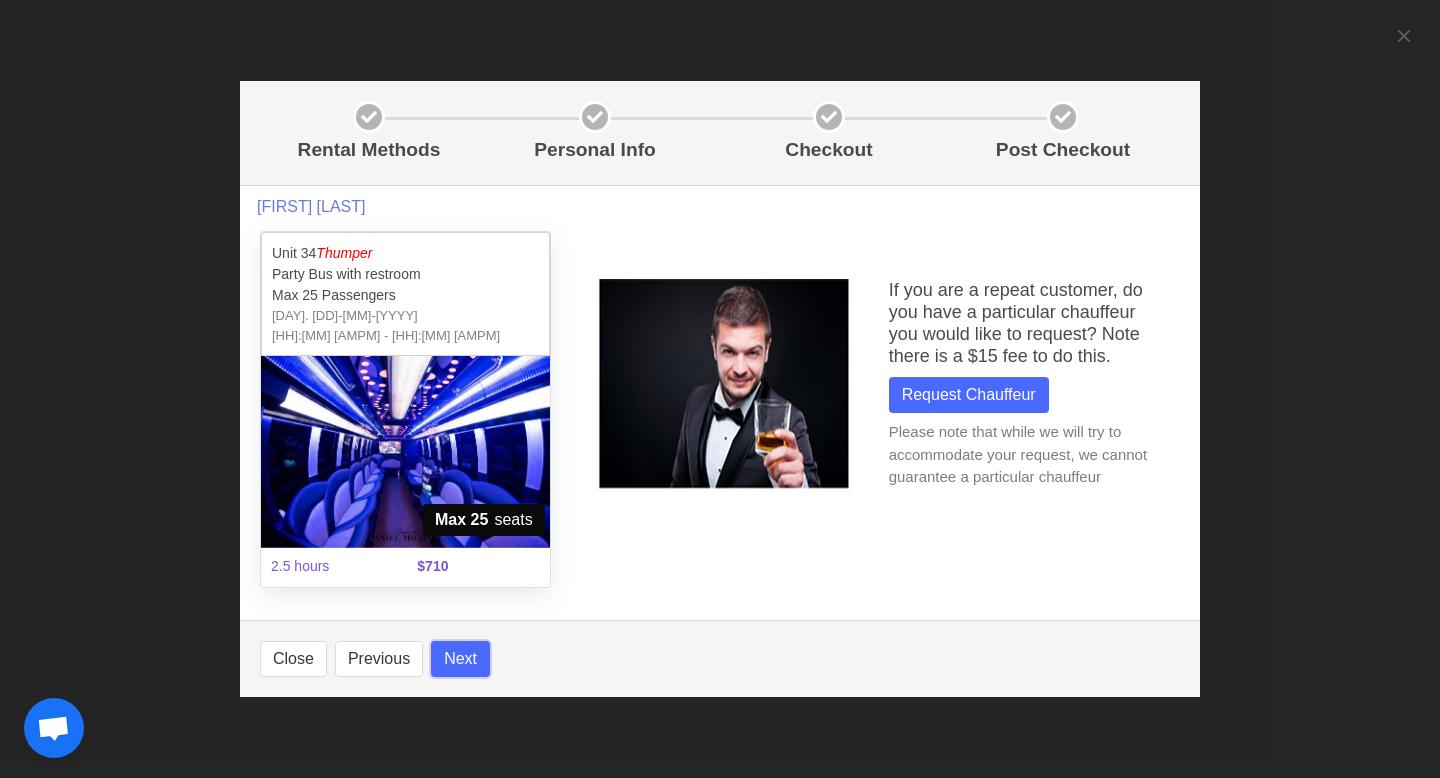 click on "Next" at bounding box center (460, 659) 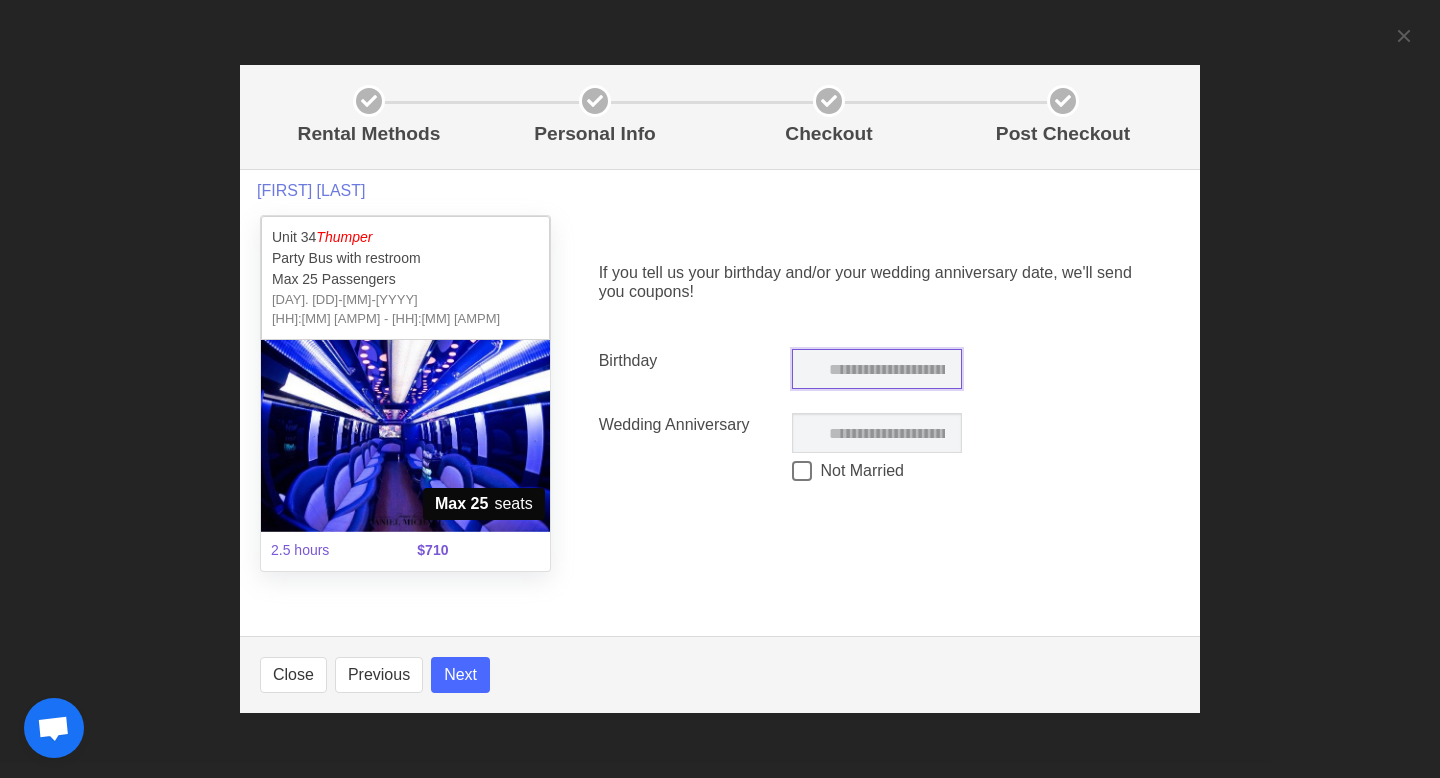 click at bounding box center (877, 369) 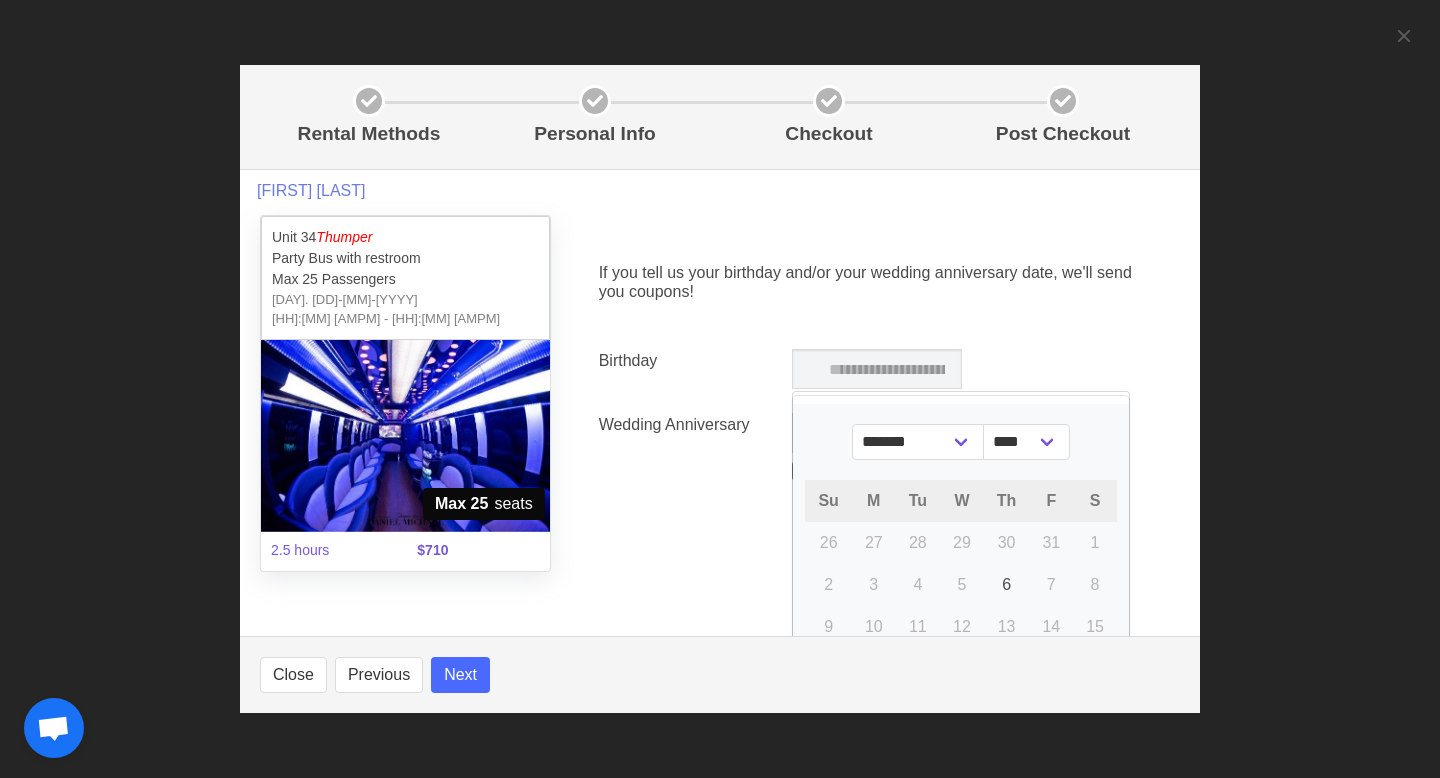 click on "If you tell us your birthday and/or your wedding anniversary date, we'll send you coupons!   Birthday                       ******* ******** ***** ***** *** **** **** ****** ********* ******* ******** ********       ****       Su M Tu W Th F S     26 27 28 29 30 31 1   2 3 4 5 6   7 8   9 10 11 12 13 14 15   16 17 18 19 20 21 22   23 24 25 26 27 28 29   30 31 1 2 3 4 5         Wedding Anniversary                       ******* ******** ***** ***** *** **** **** ****** ********* ******* ******** ********       **** **** **** **** **** **** **** **** **** **** **** **** **** **** **** **** **** **** **** **** **** **** **** **** **** **** **** **** **** **** **** **** **** **** **** **** **** **** **** **** **** **** **** **** **** **** **** **** **** **** **** **** **** **** **** **** **** **** **** **** **** **** **** **** **** **** **** **** **** **** **** **** **** **** **** **** **** **** **** **** **** **** **** **** **** **** **** **** **** **** **** **** **** **** **** **** **** **** **** **** **** ****" at bounding box center (877, 382) 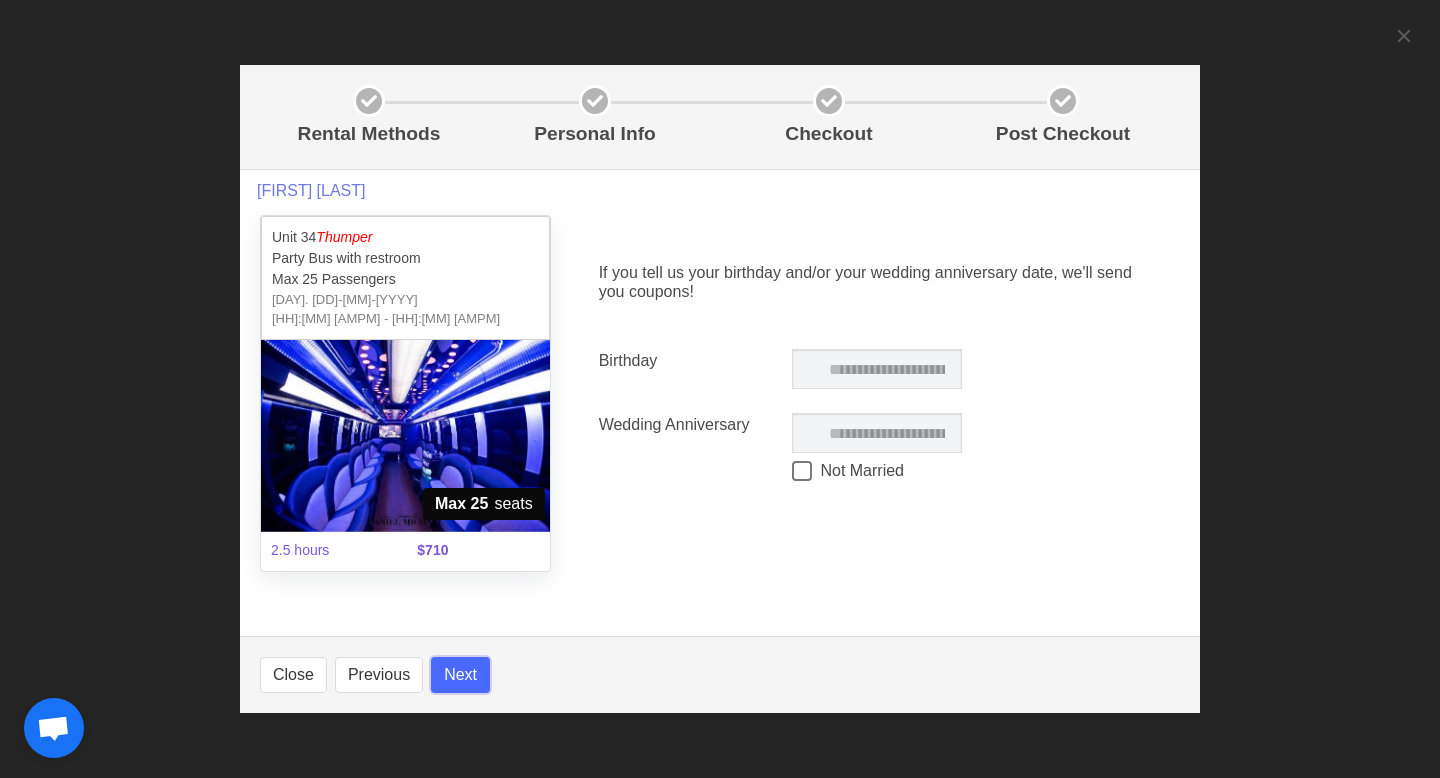 click on "Next" at bounding box center [460, 675] 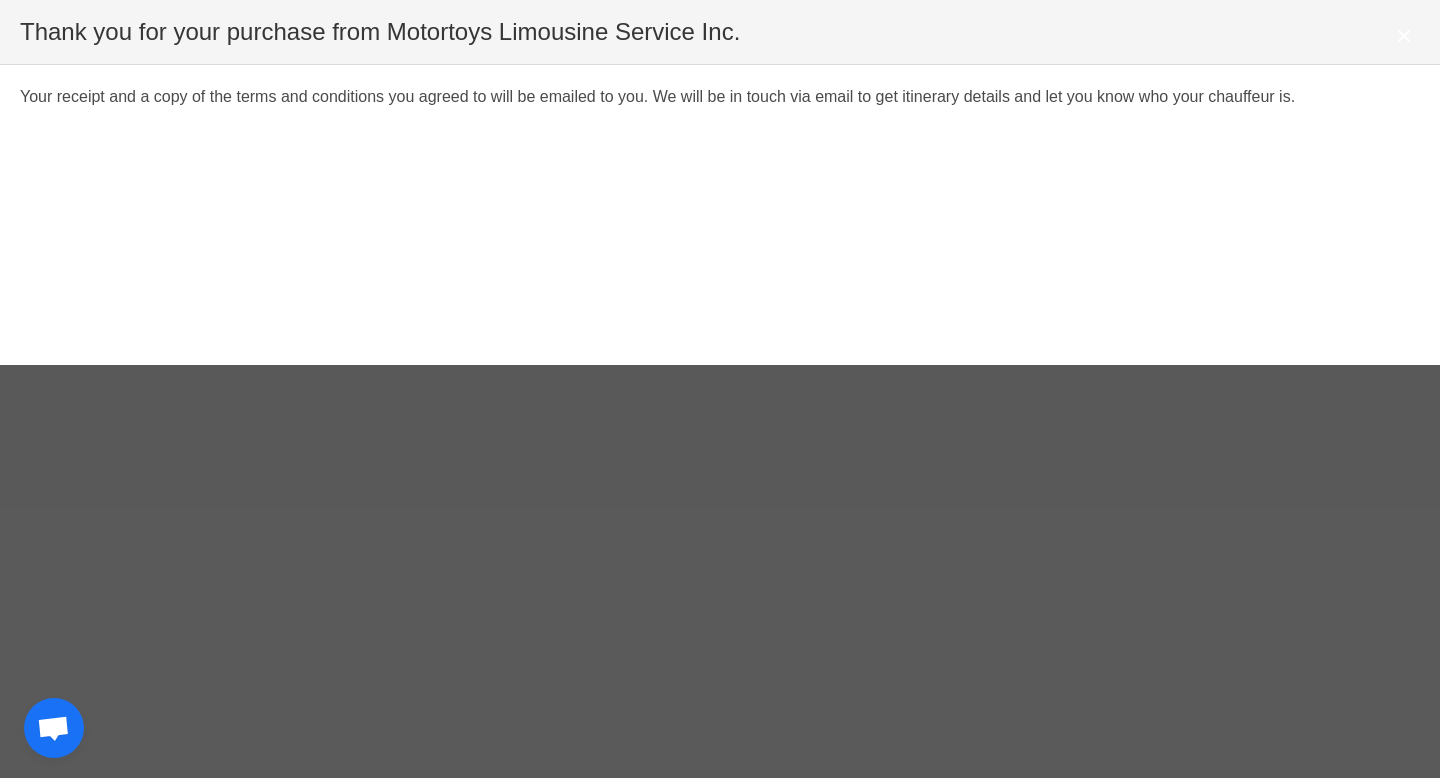 select on "********" 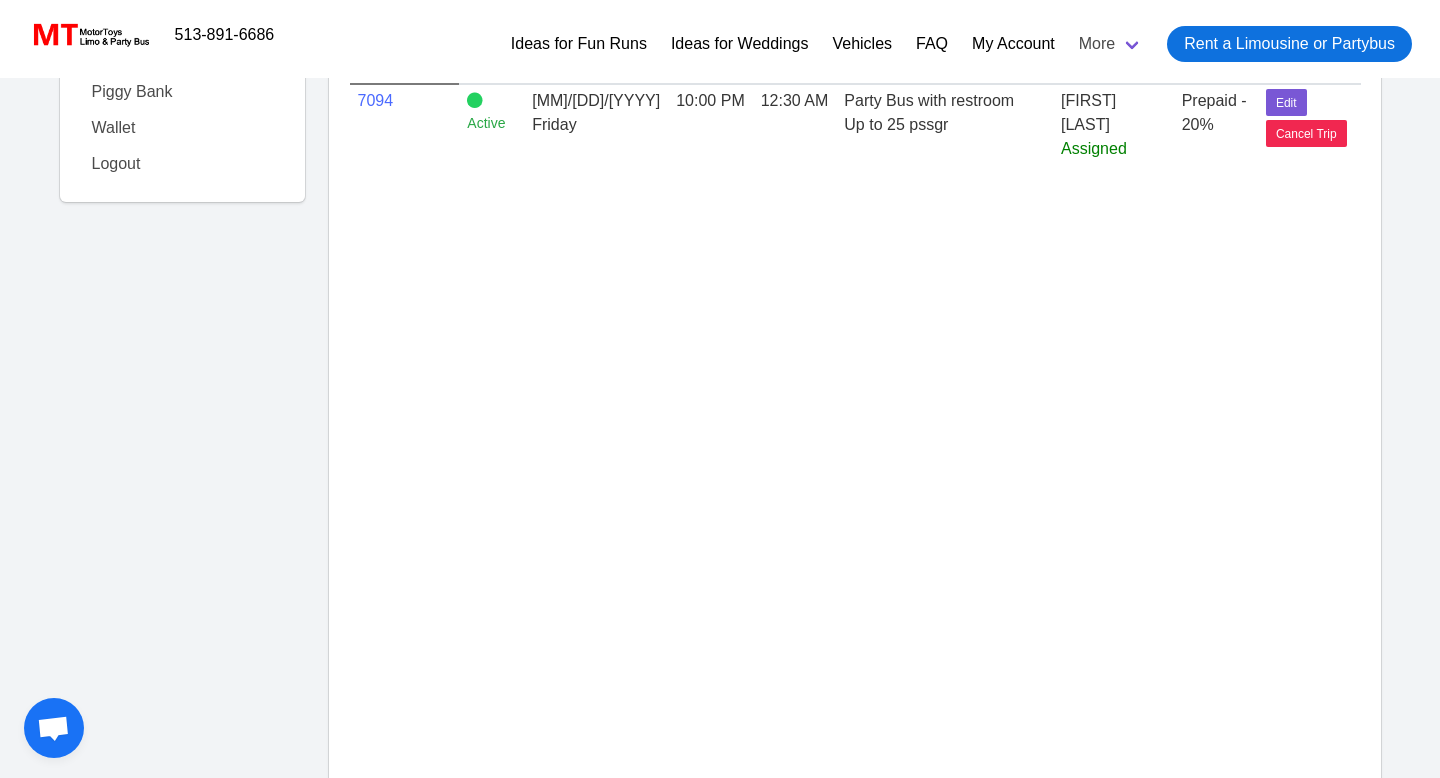 scroll, scrollTop: 0, scrollLeft: 0, axis: both 